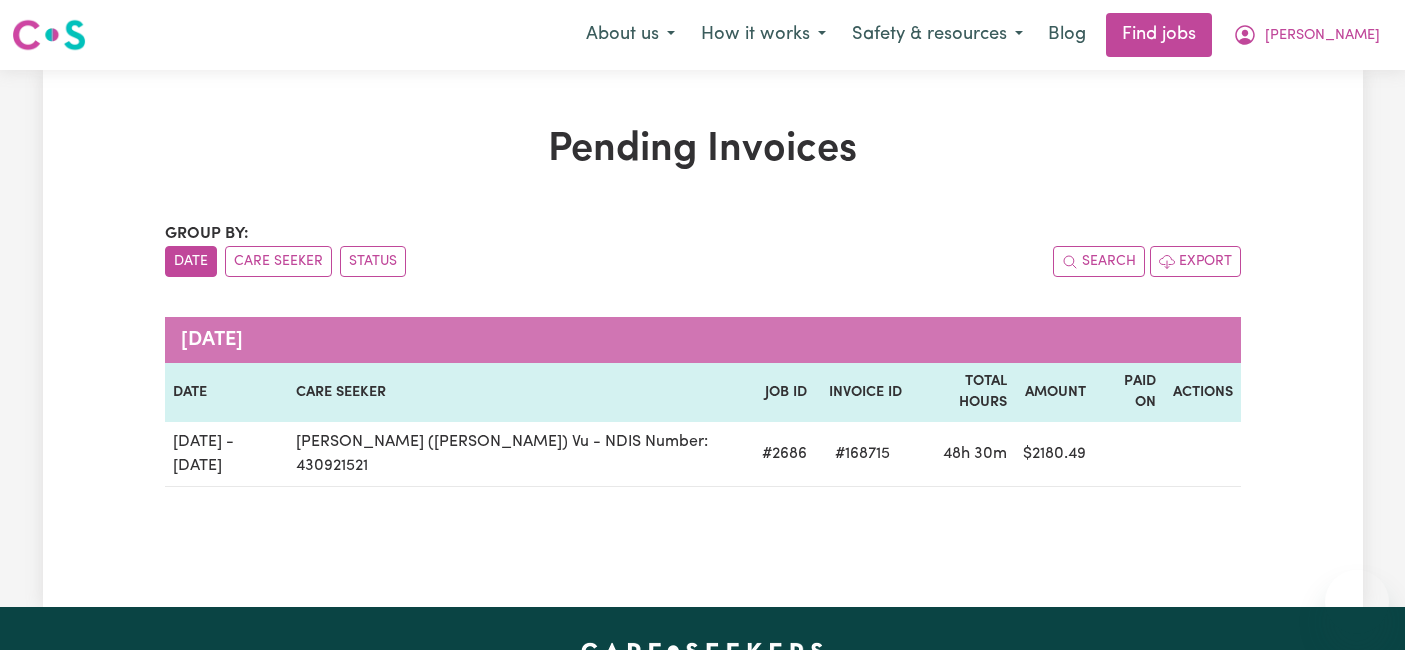 scroll, scrollTop: 0, scrollLeft: 0, axis: both 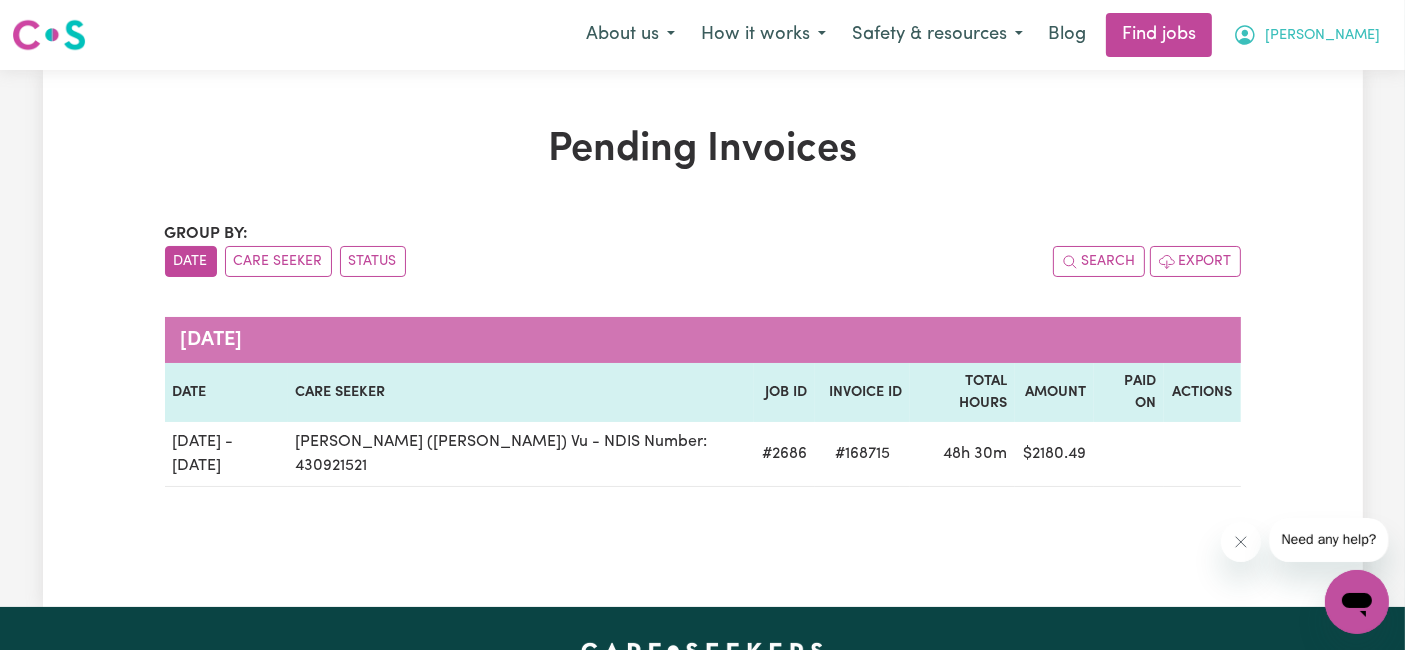 click on "[PERSON_NAME]" at bounding box center (1322, 36) 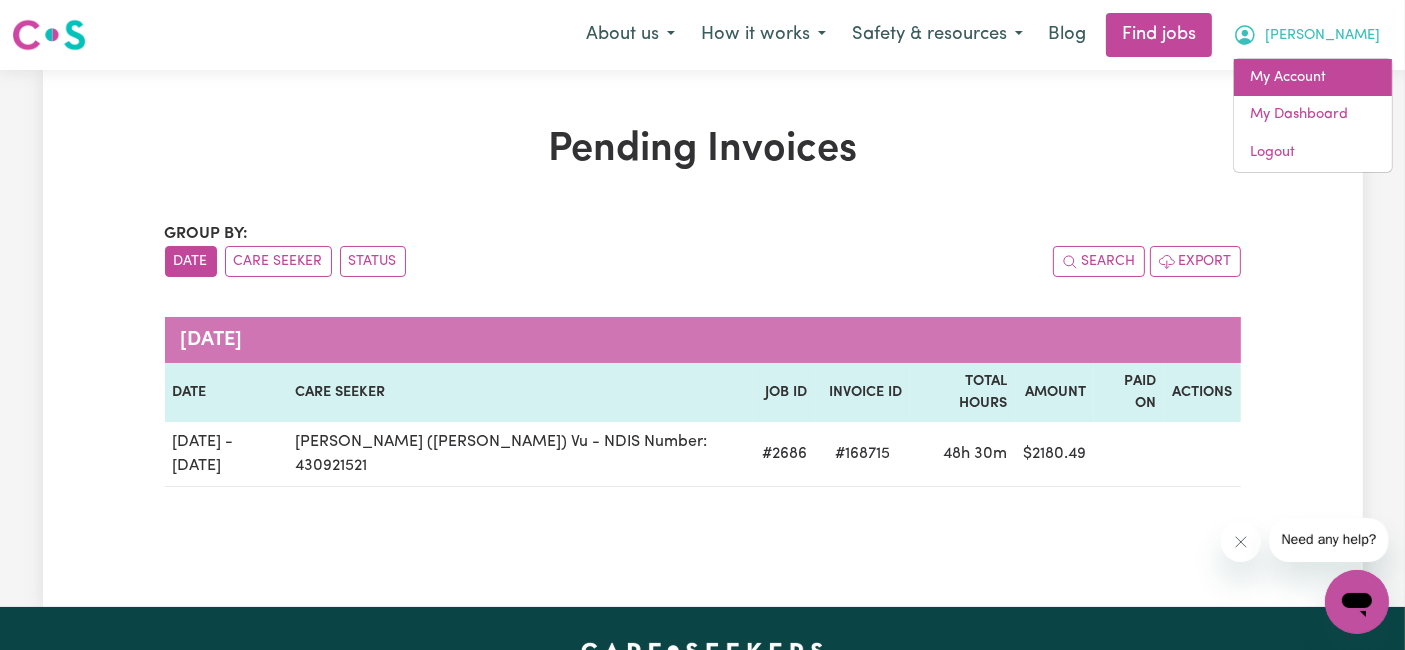 click on "My Account" at bounding box center [1313, 78] 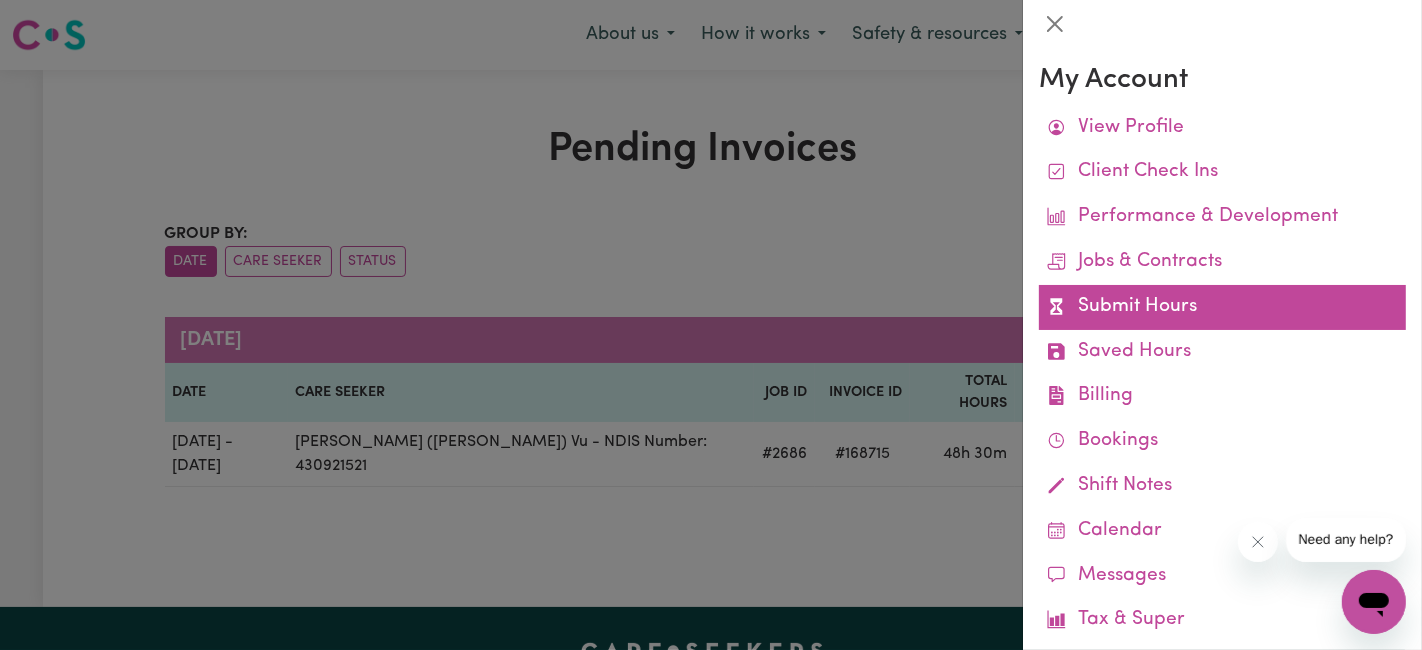 click on "Submit Hours" at bounding box center [1222, 307] 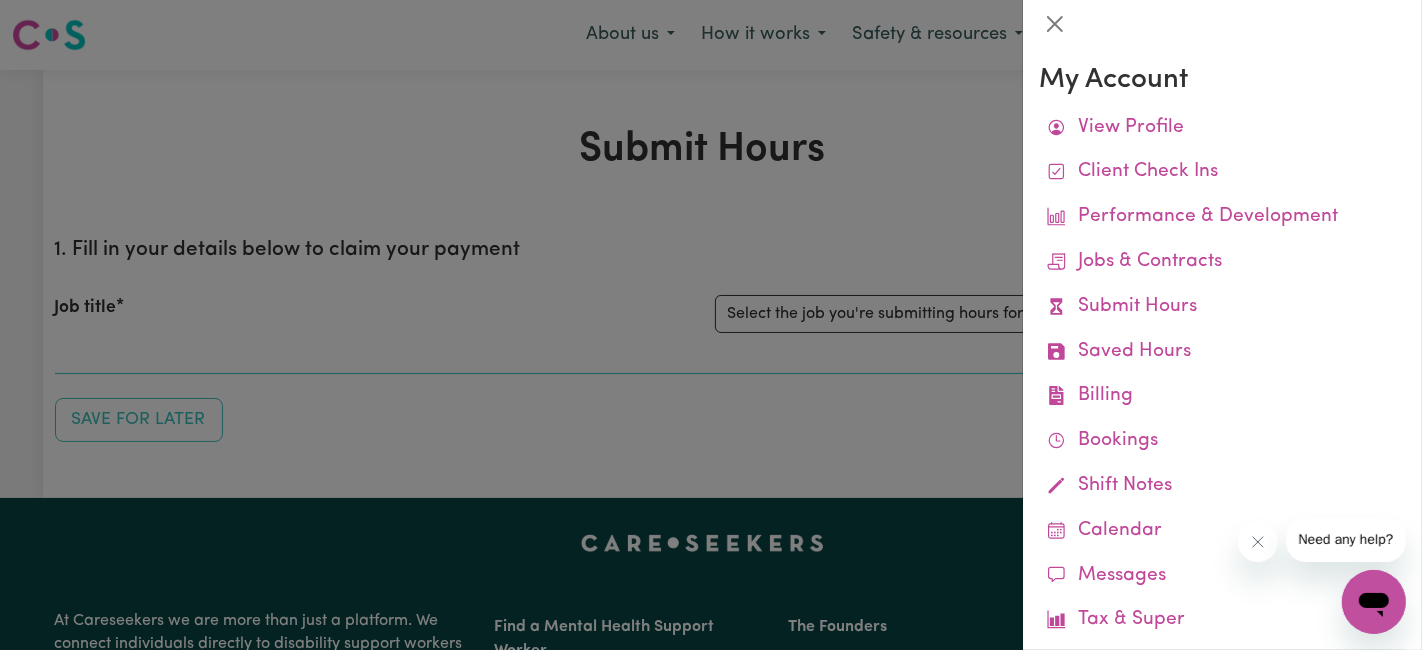 click at bounding box center (711, 325) 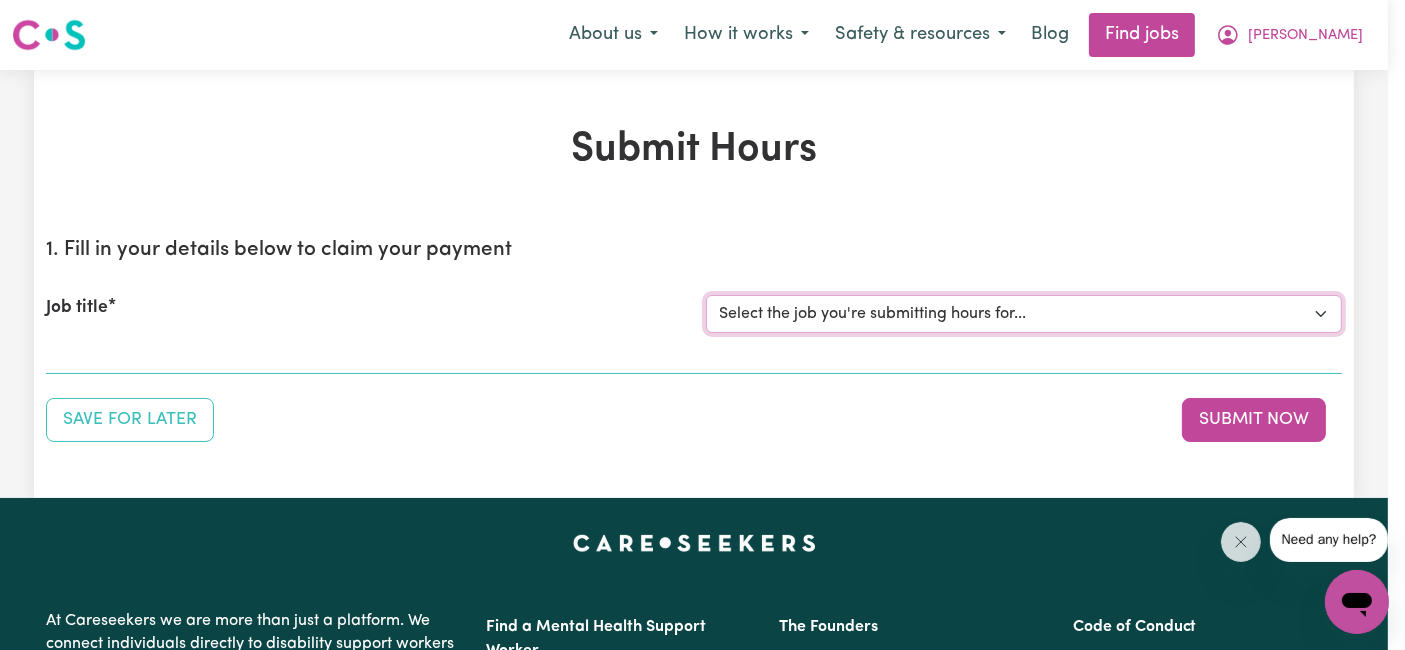 click on "Select the job you're submitting hours for... [[PERSON_NAME] (Han) Vu - NDIS Number: 430921521] [DEMOGRAPHIC_DATA] Support workers with experience in Behaviour Support Plans" at bounding box center [1024, 314] 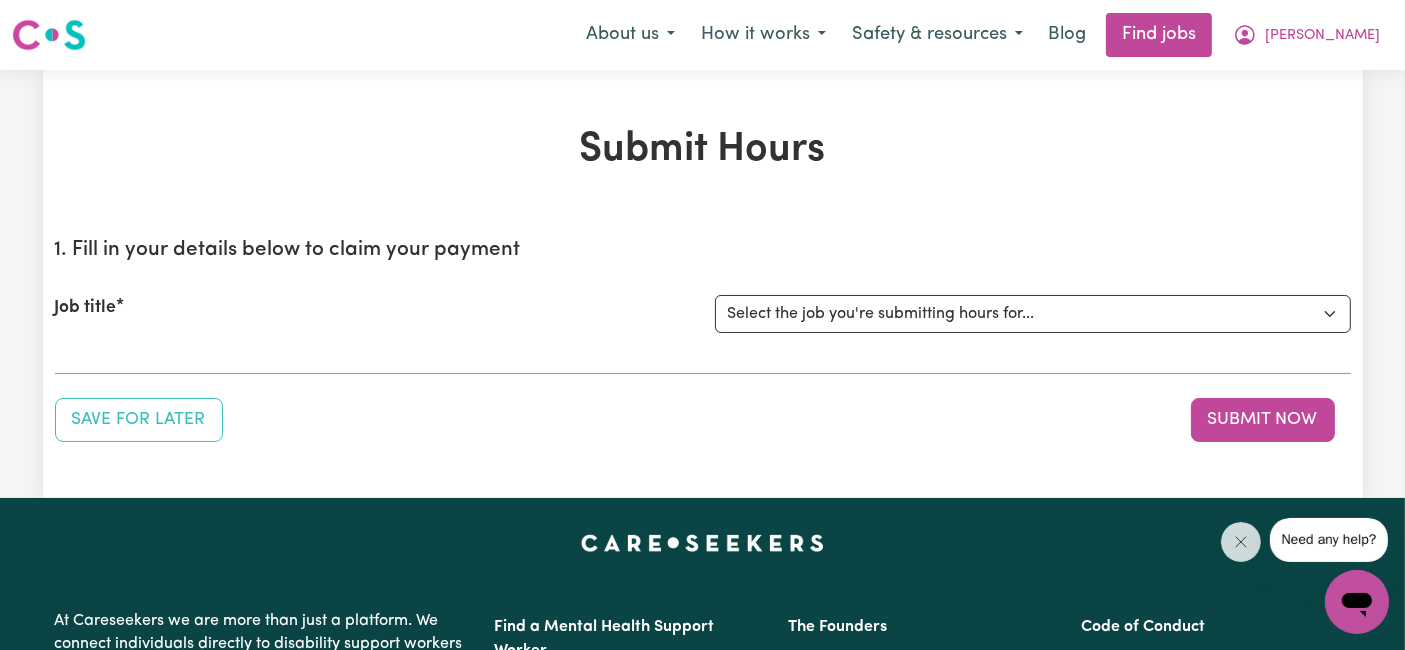 click on "Save for Later Submit Now" at bounding box center (703, 420) 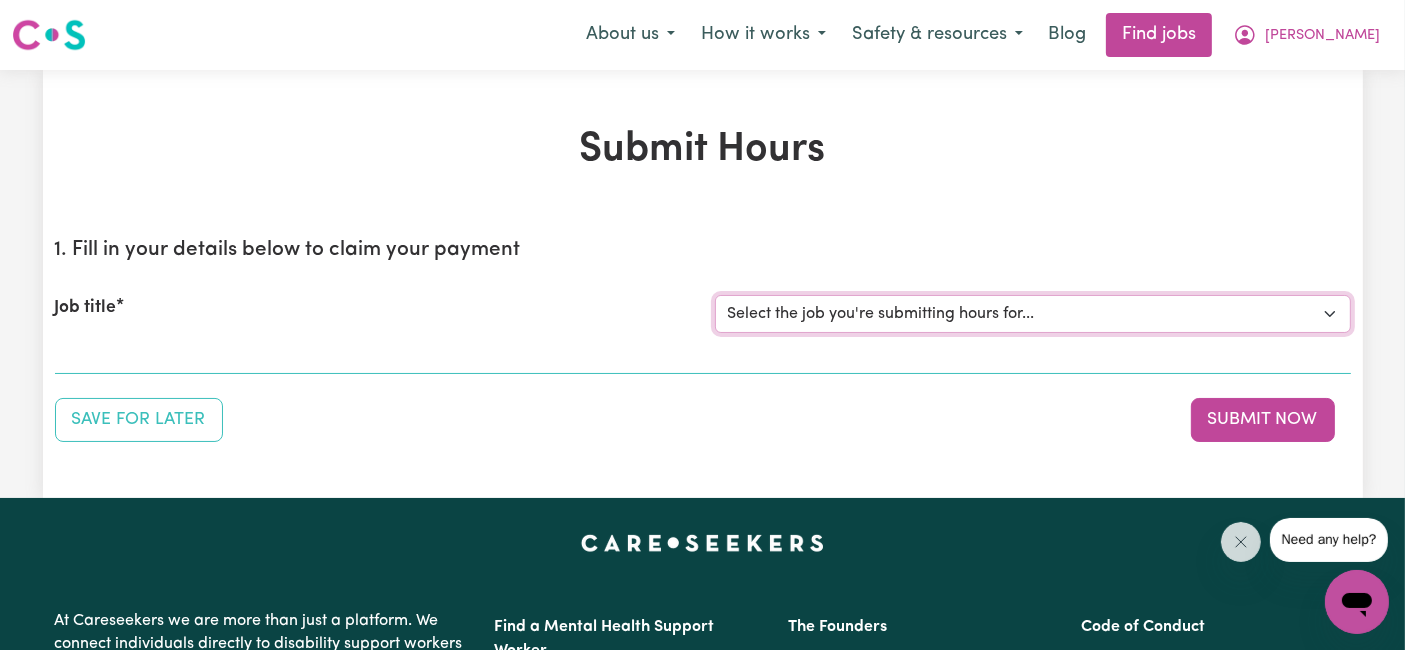 click on "Select the job you're submitting hours for... [[PERSON_NAME] (Han) Vu - NDIS Number: 430921521] [DEMOGRAPHIC_DATA] Support workers with experience in Behaviour Support Plans" at bounding box center [1033, 314] 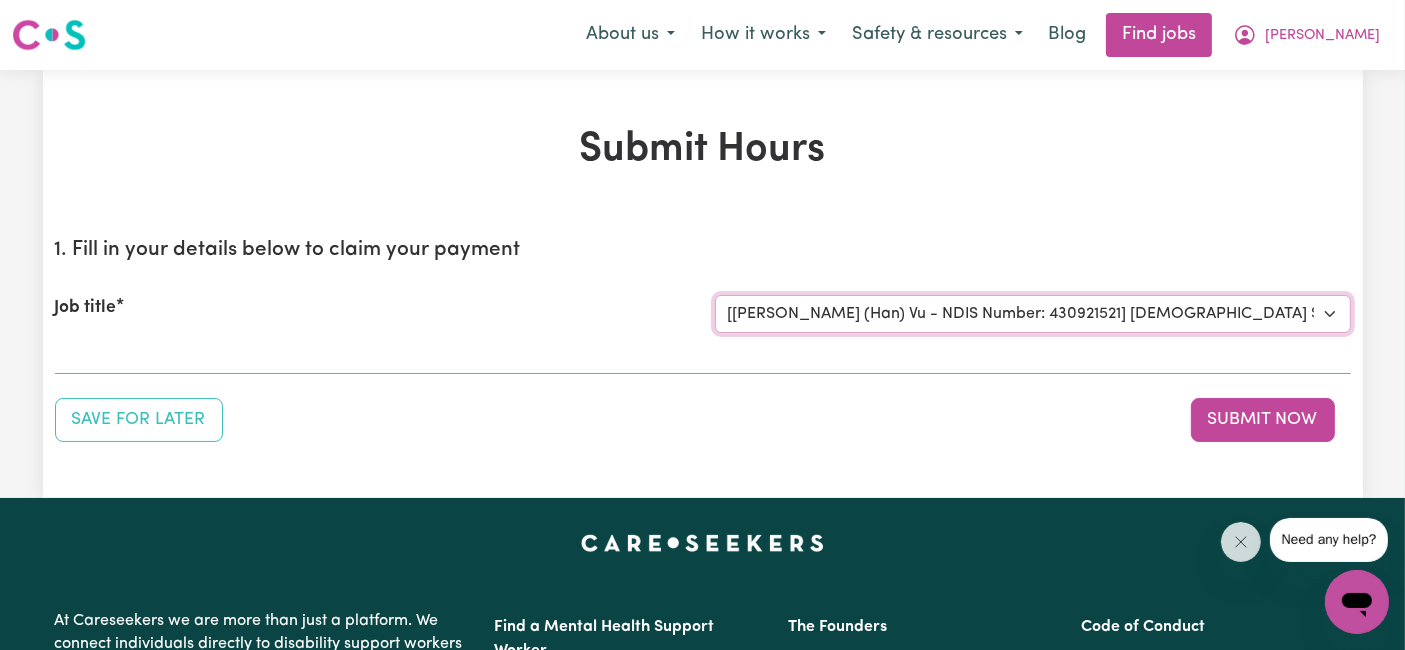 click on "Select the job you're submitting hours for... [[PERSON_NAME] (Han) Vu - NDIS Number: 430921521] [DEMOGRAPHIC_DATA] Support workers with experience in Behaviour Support Plans" at bounding box center (1033, 314) 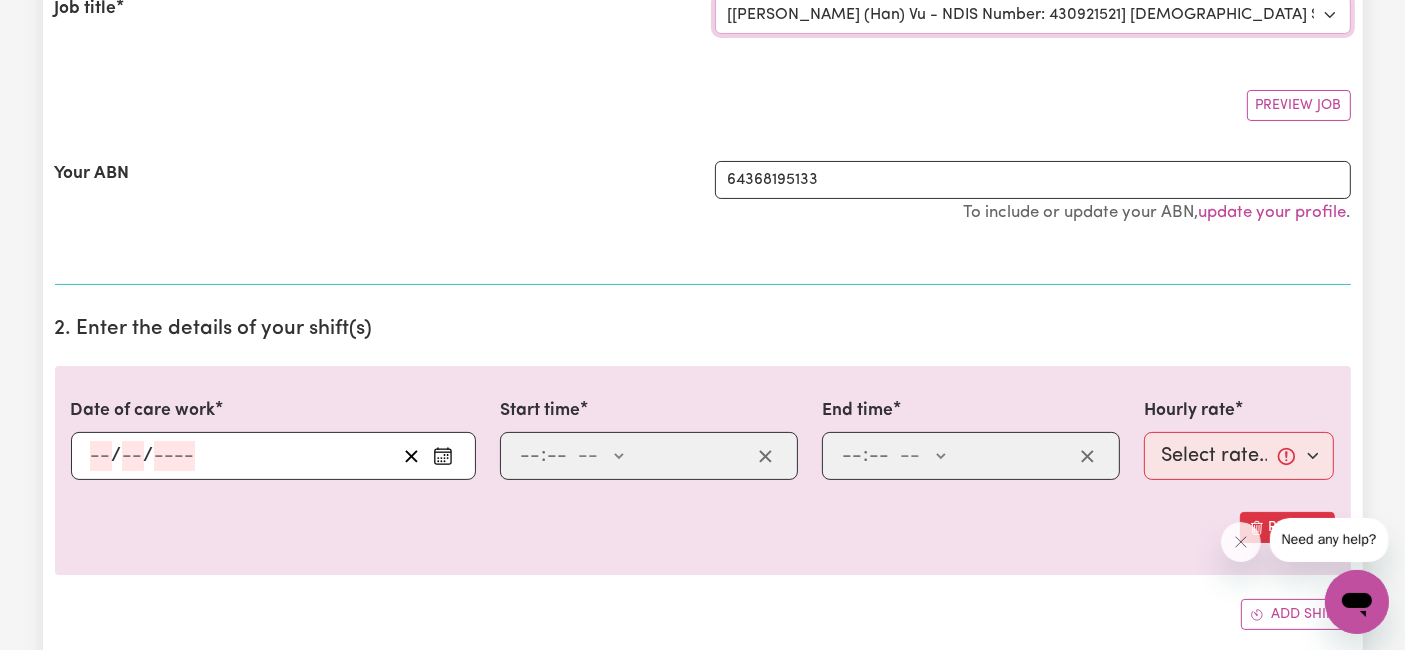 scroll, scrollTop: 333, scrollLeft: 0, axis: vertical 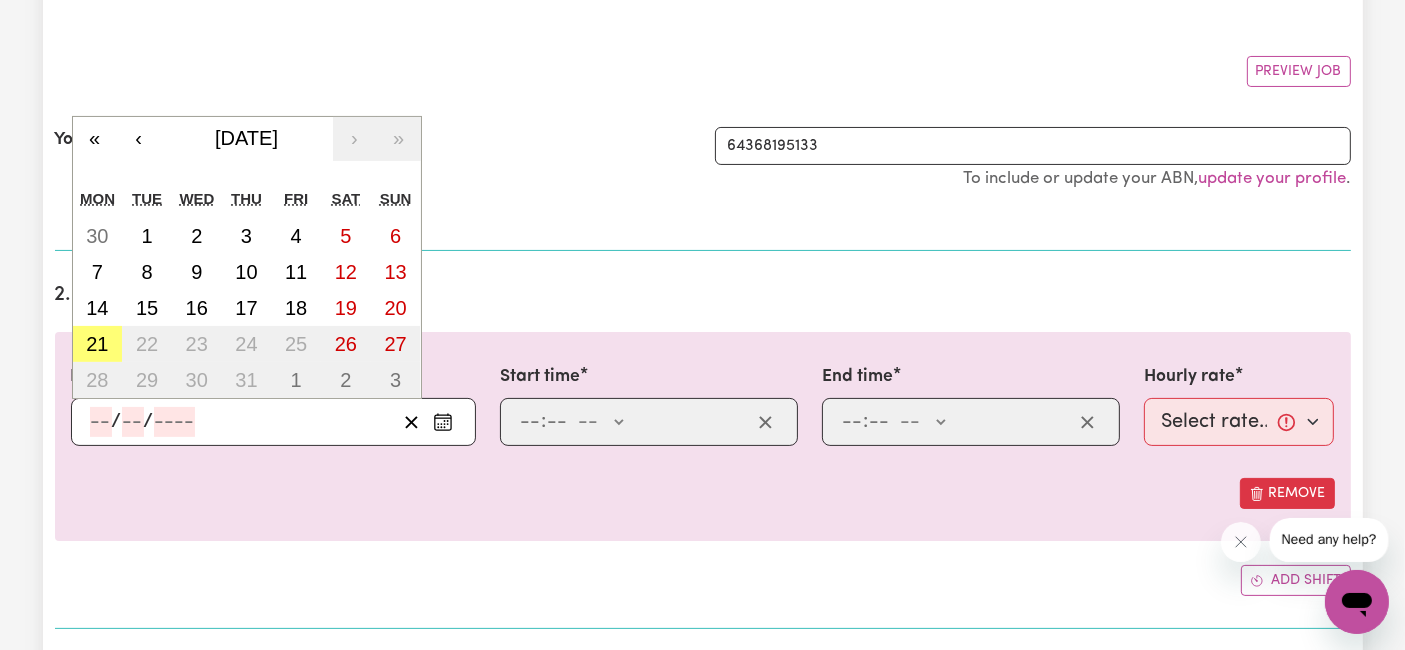 click 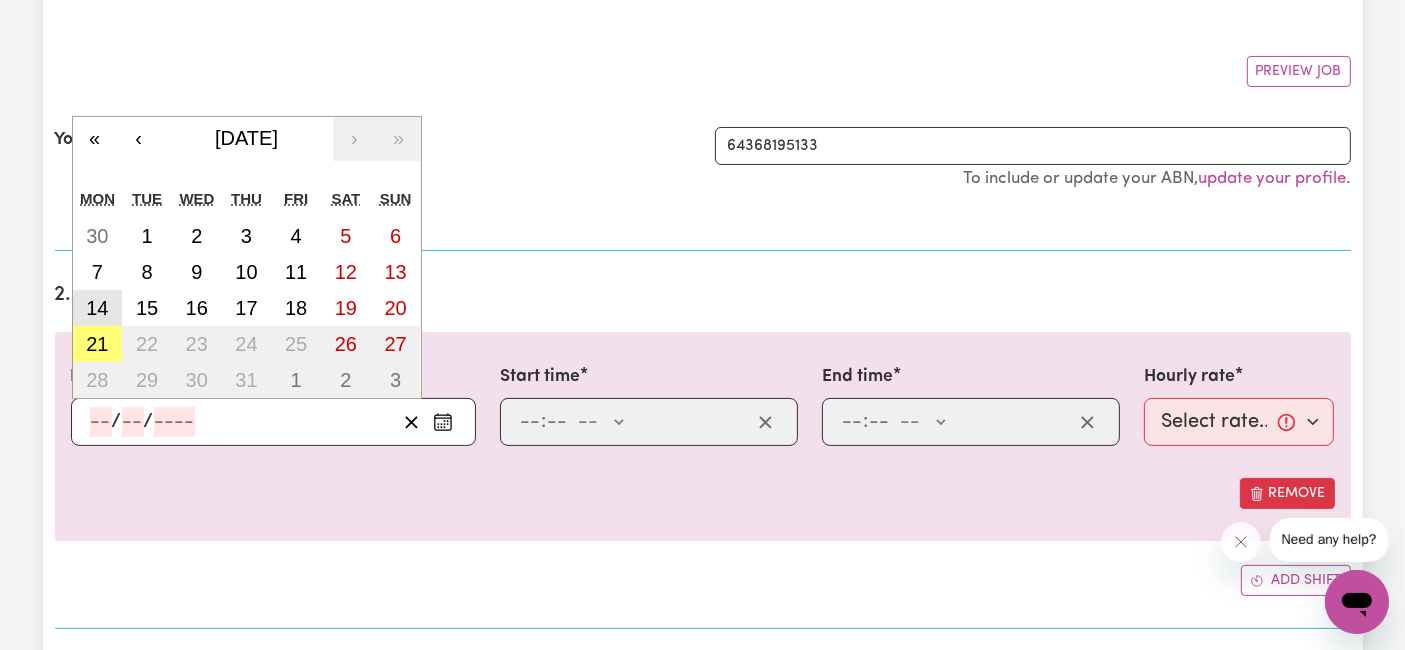 click on "14" at bounding box center (97, 308) 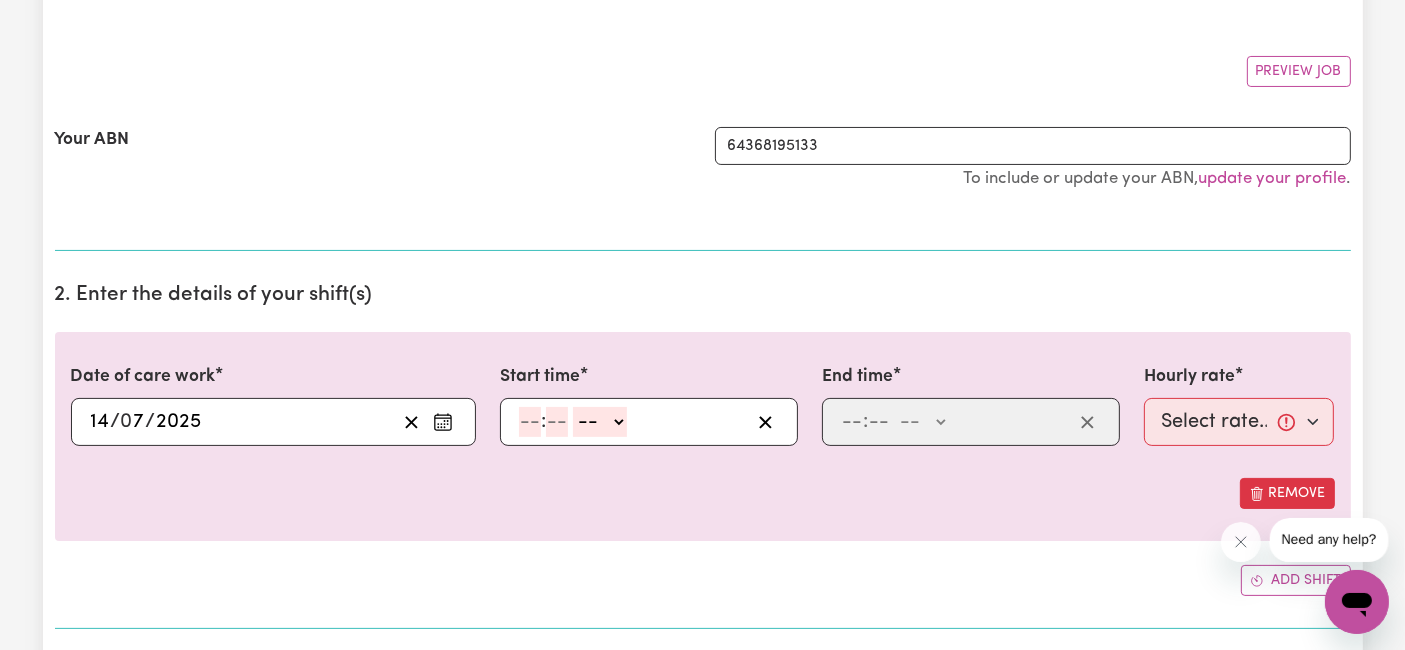 click 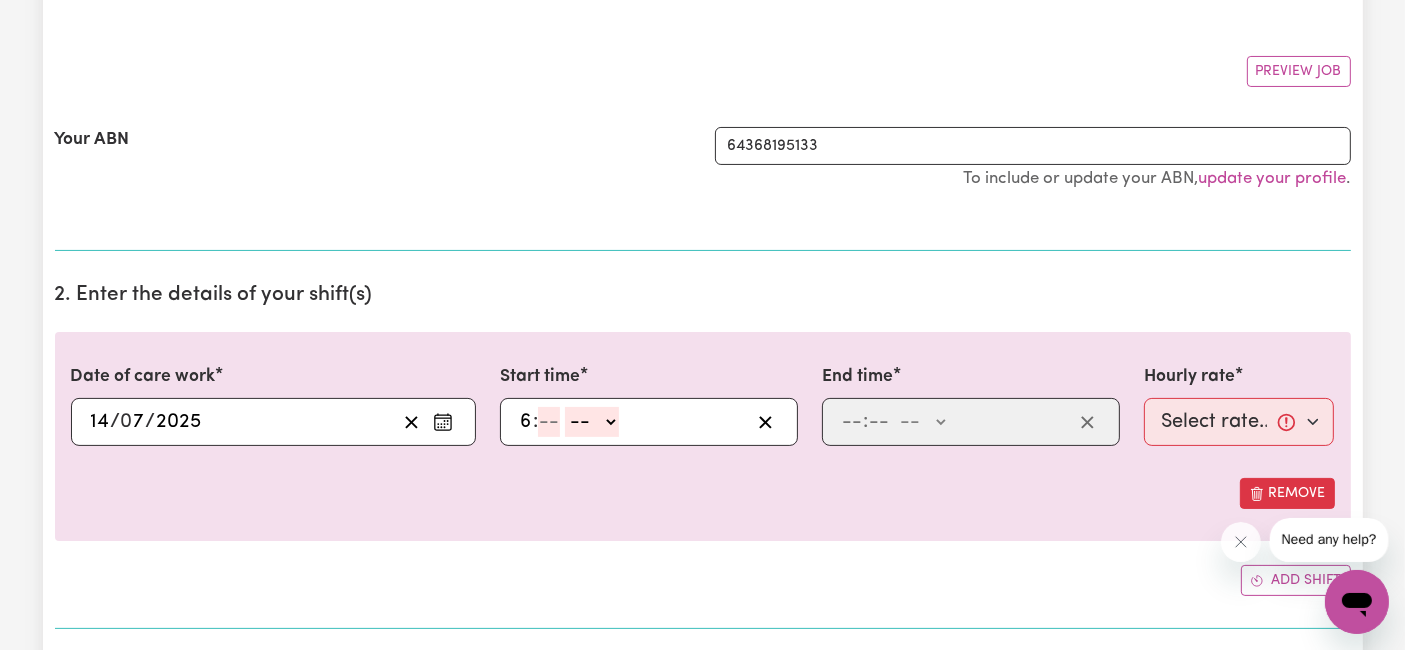 type on "6" 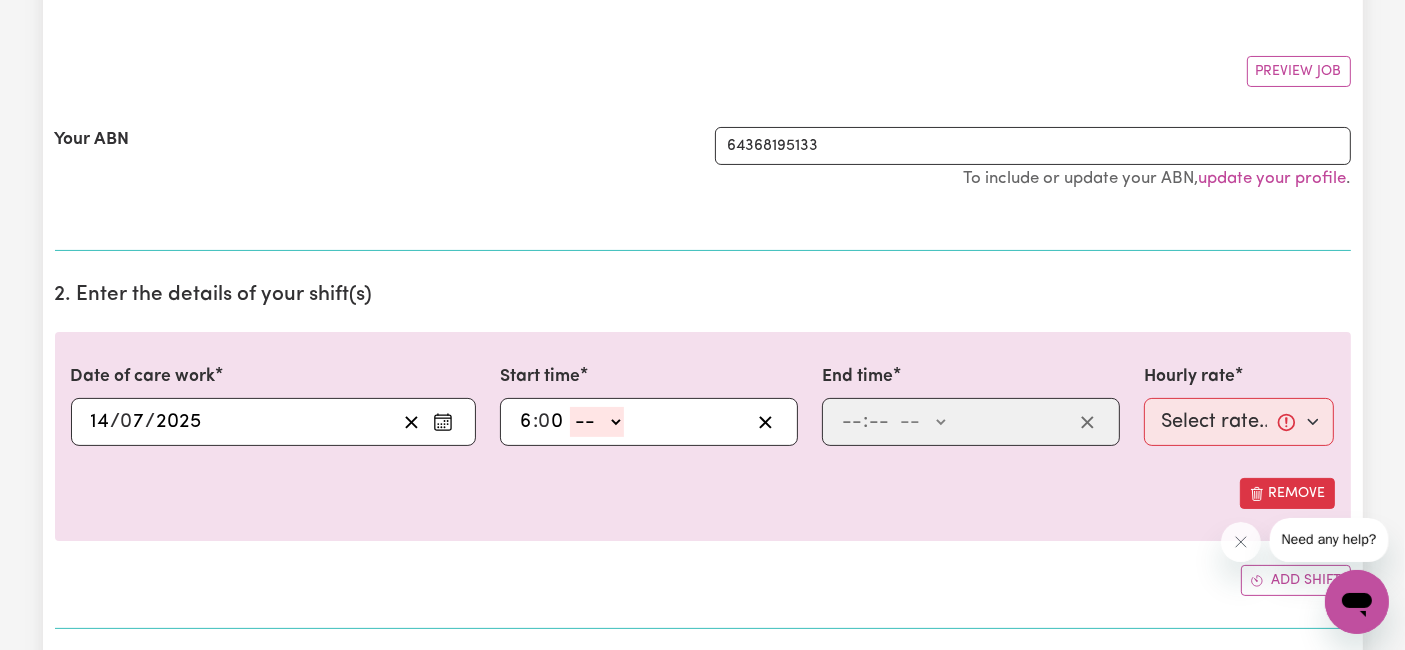 type on "0" 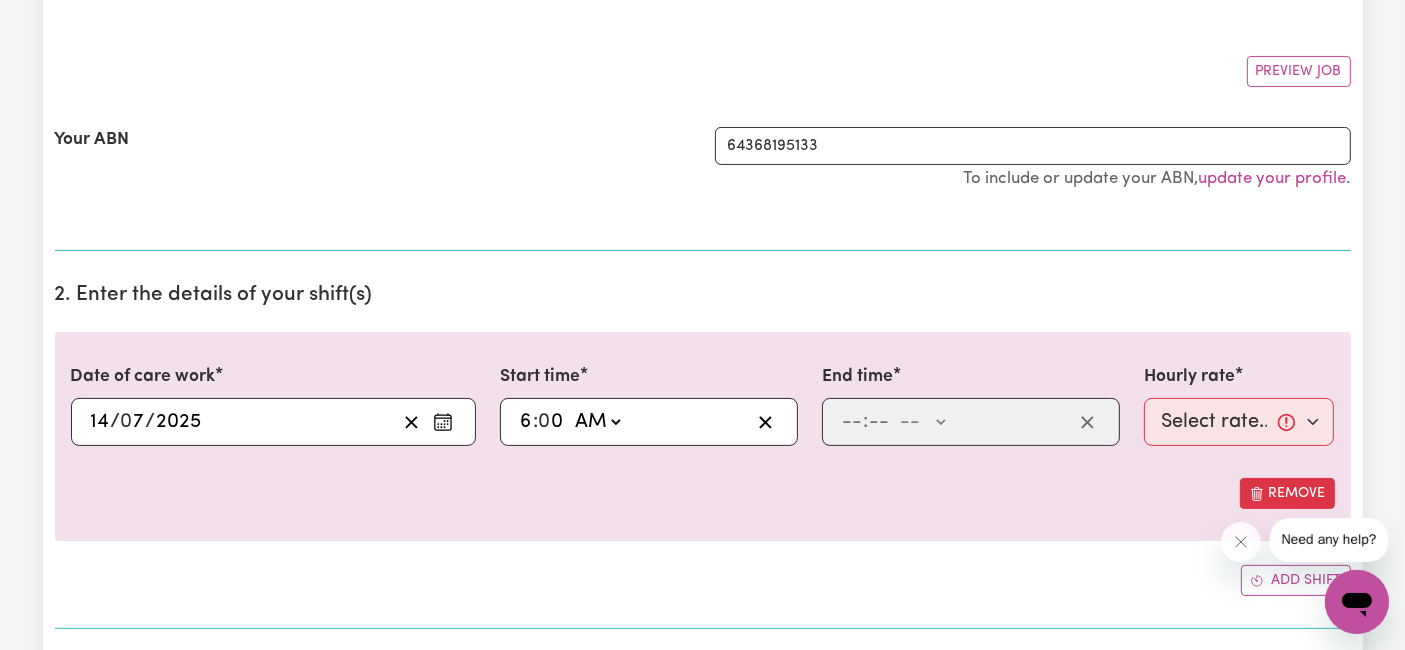 click on "-- AM PM" 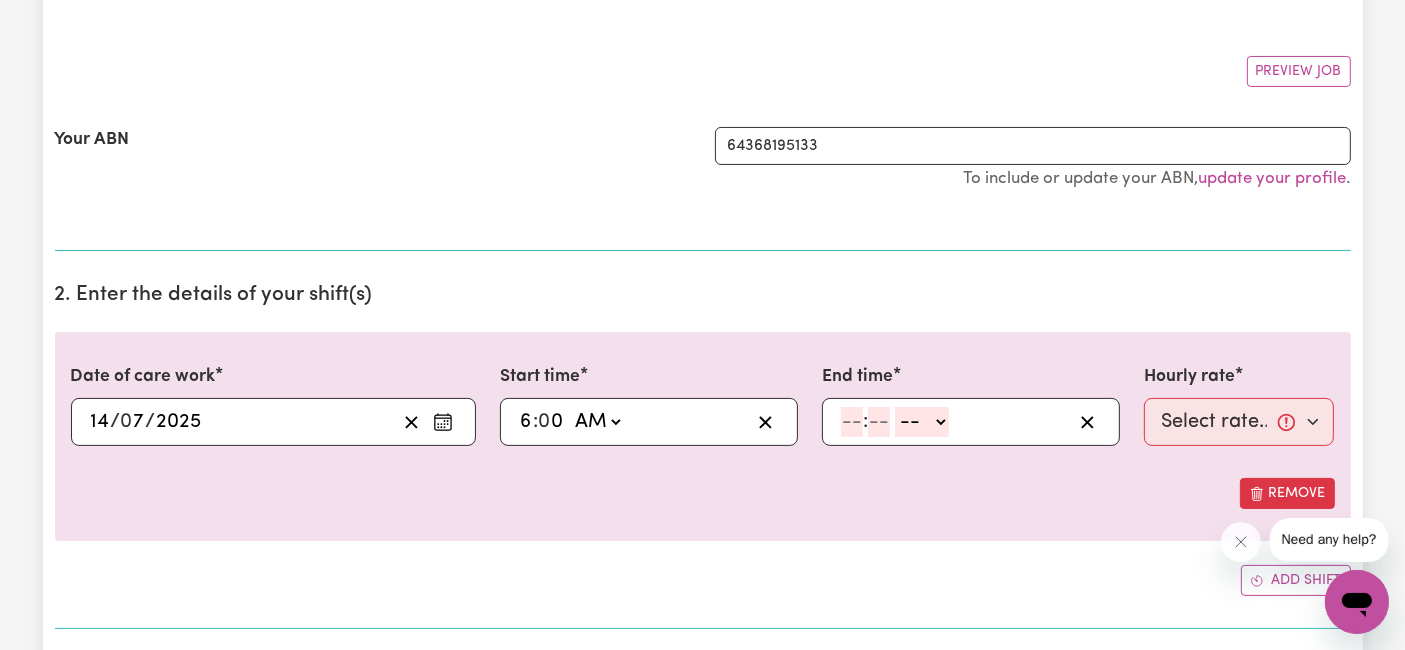 click 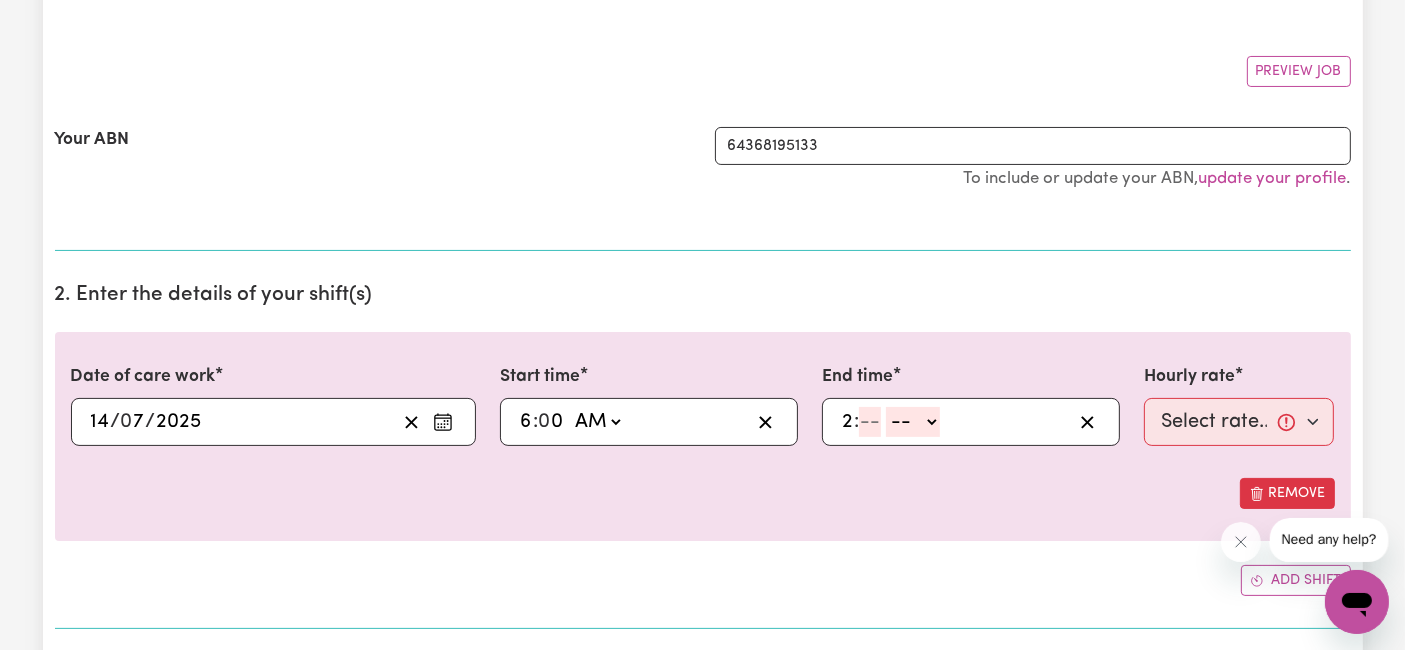 type on "2" 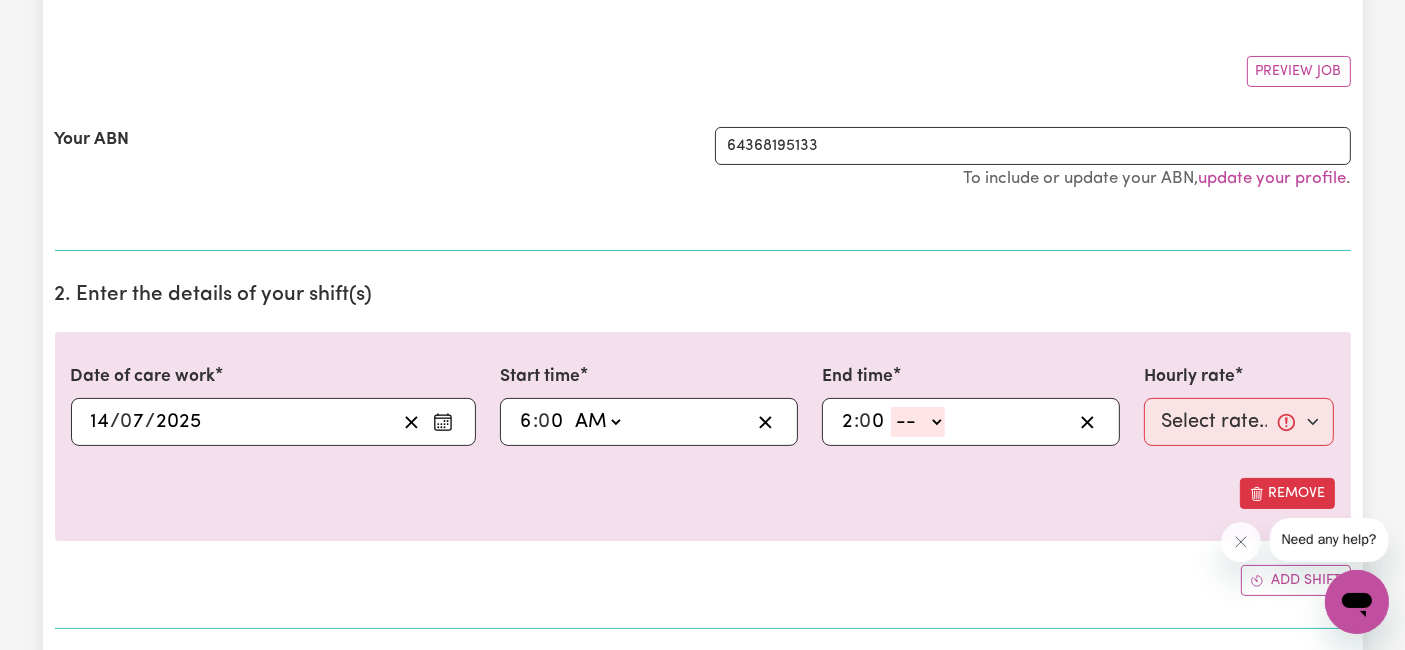 type on "0" 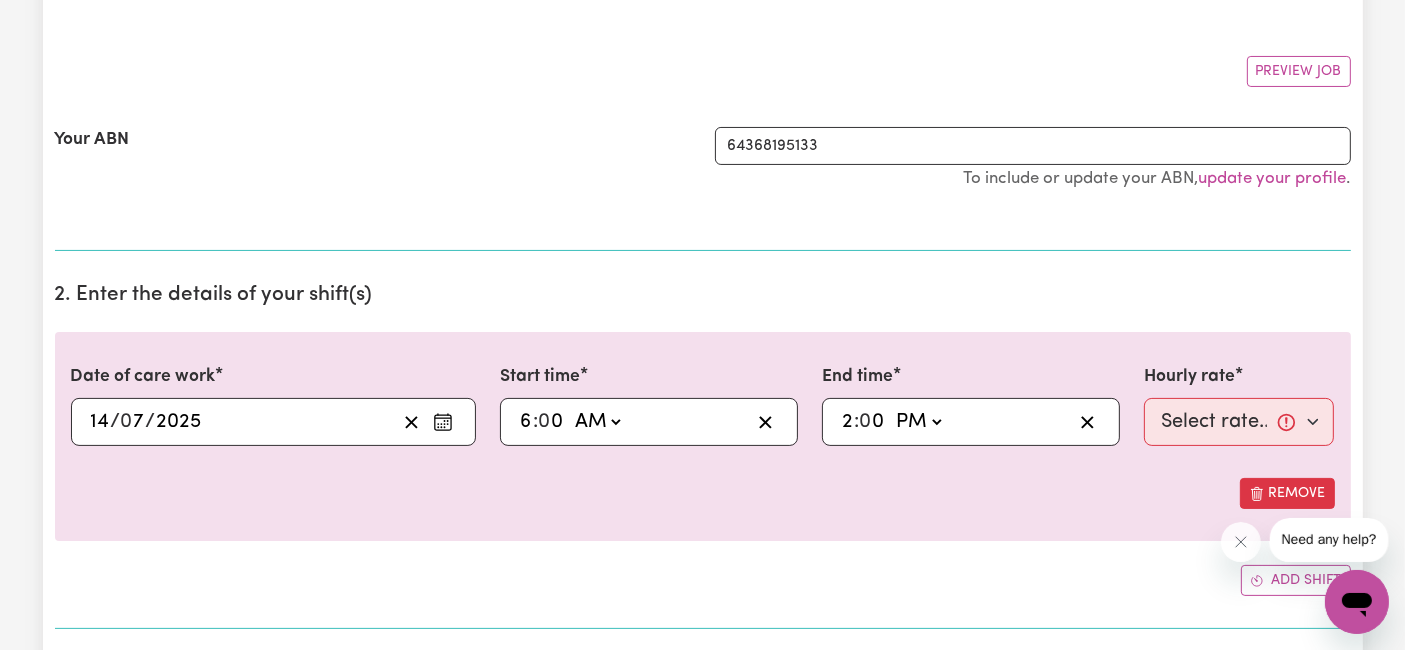 click on "-- AM PM" 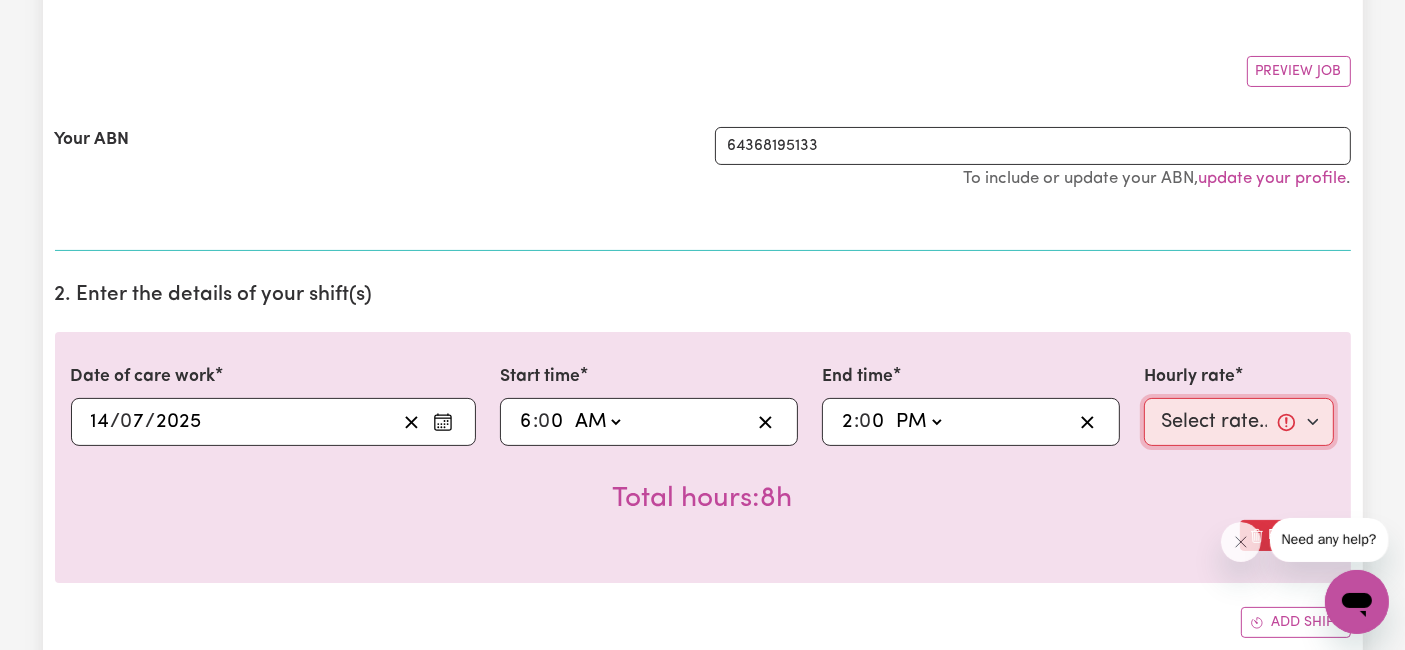 click on "Select rate... $54.21 (Weekday) $77.06 ([DATE]) $94.20 ([DATE]) $92.12 (Public Holiday) $66.67 (Evening Care) $31.51 (Overnight)" at bounding box center [1239, 422] 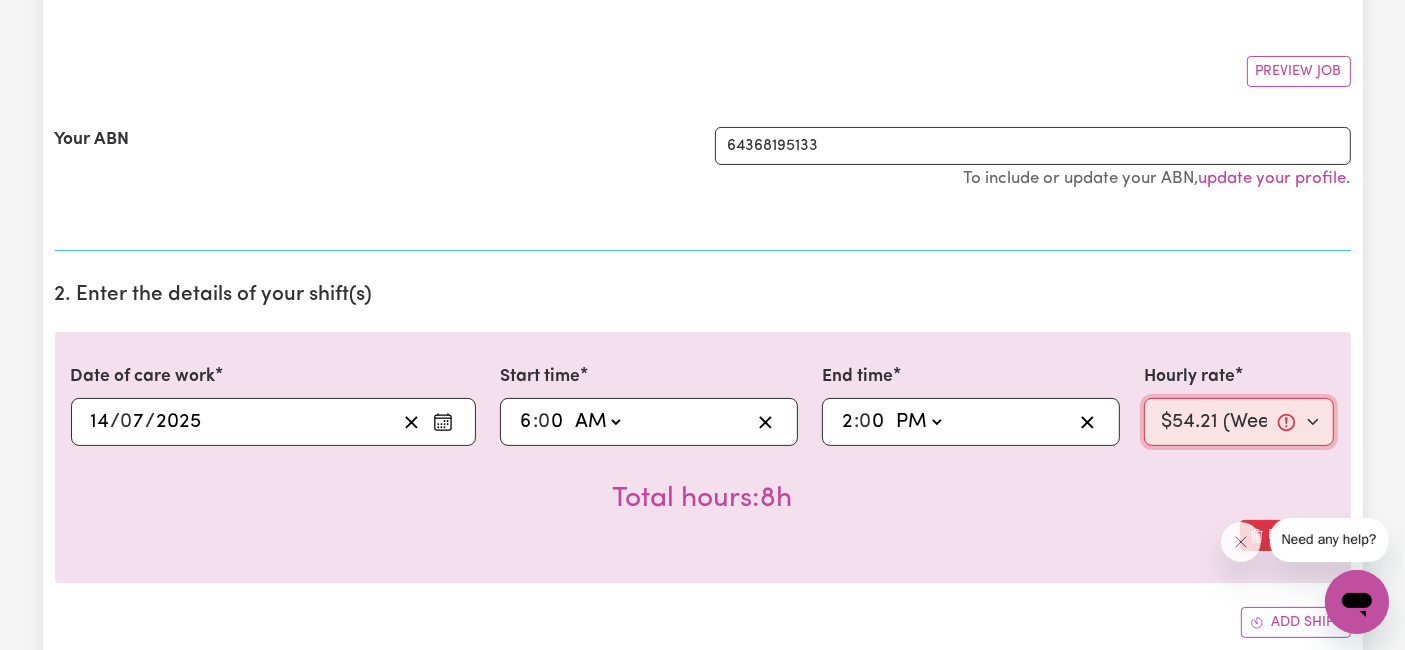 click on "Select rate... $54.21 (Weekday) $77.06 ([DATE]) $94.20 ([DATE]) $92.12 (Public Holiday) $66.67 (Evening Care) $31.51 (Overnight)" at bounding box center (1239, 422) 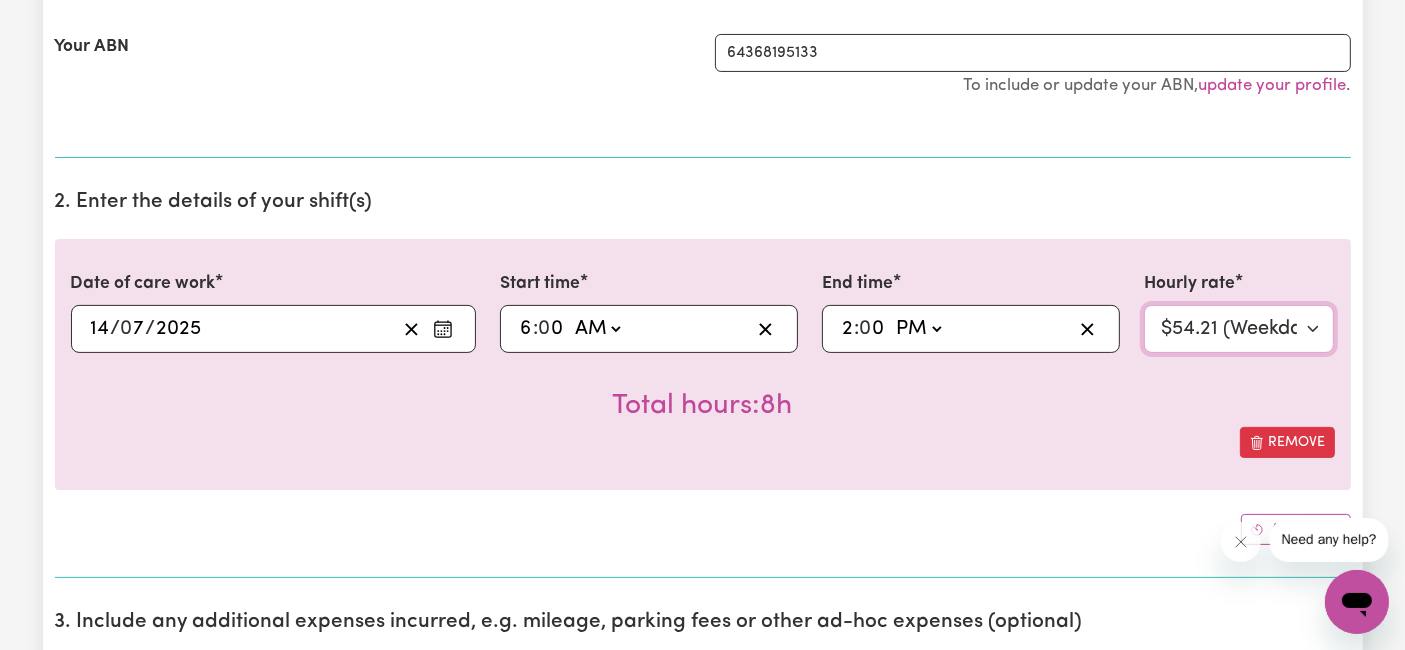 scroll, scrollTop: 666, scrollLeft: 0, axis: vertical 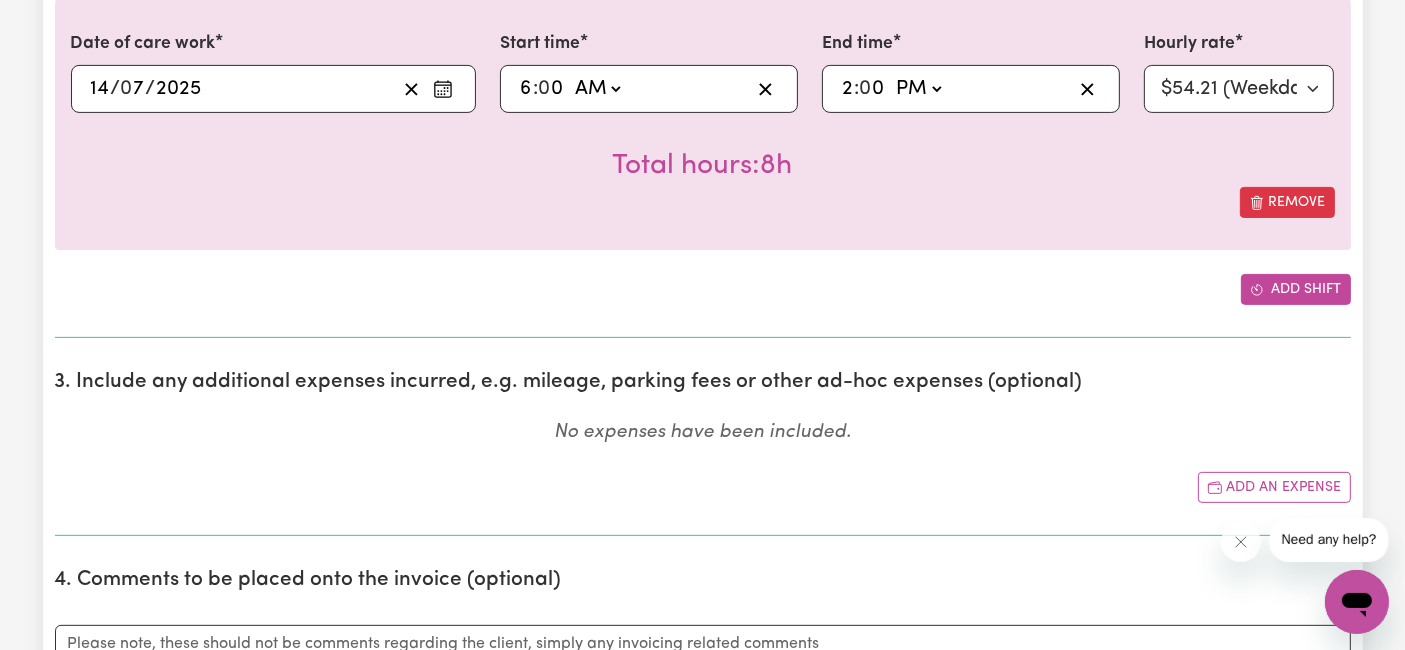 click on "Add shift" at bounding box center [1296, 289] 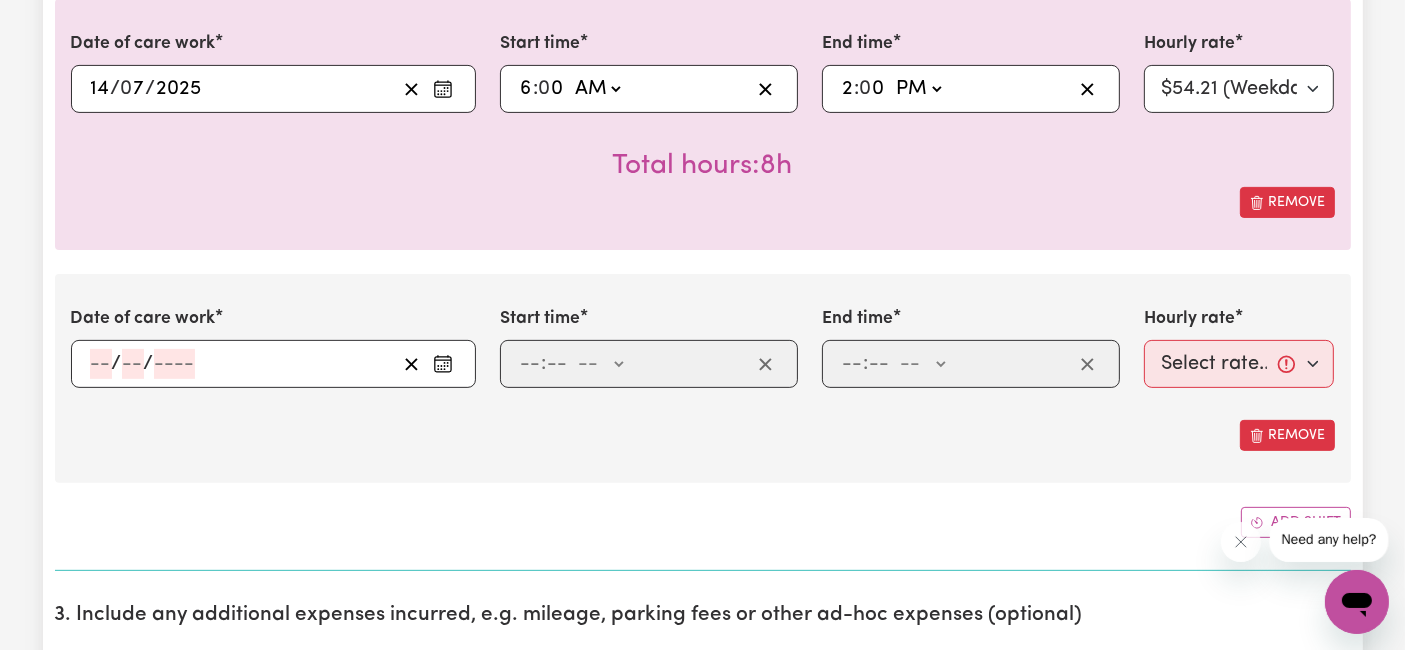 click 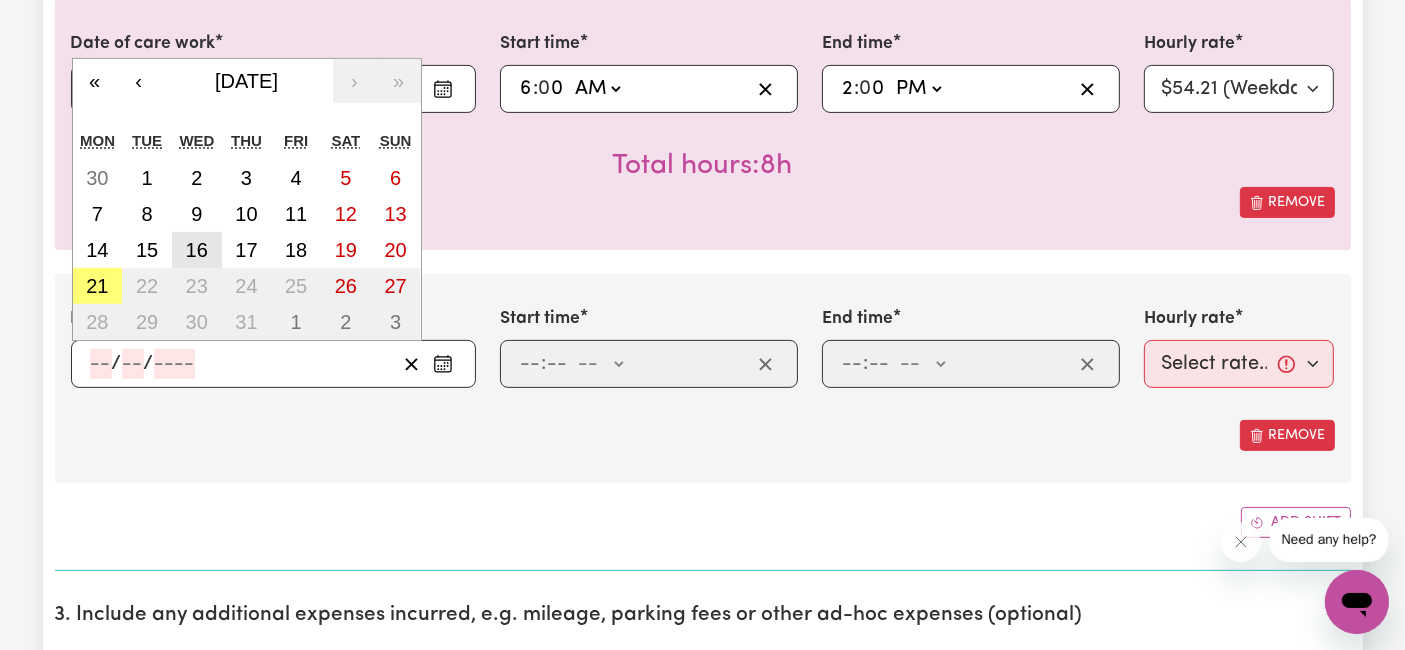click on "16" at bounding box center (197, 250) 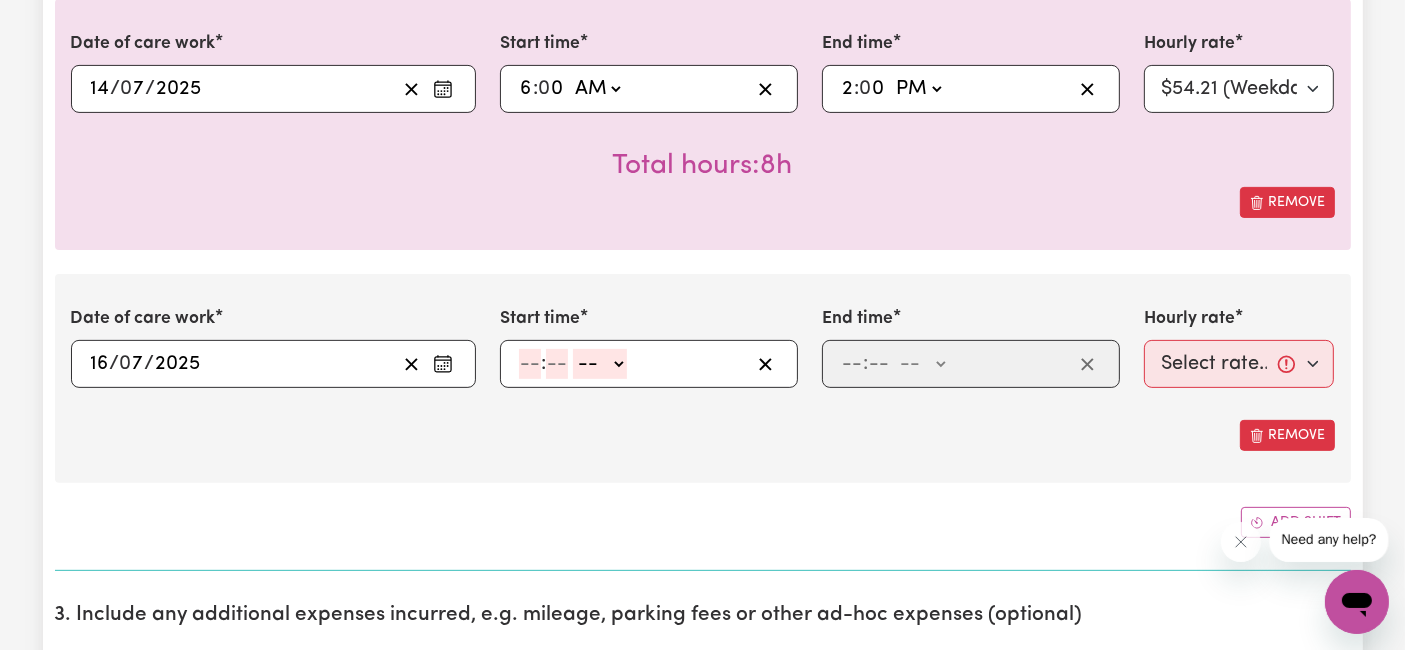 click 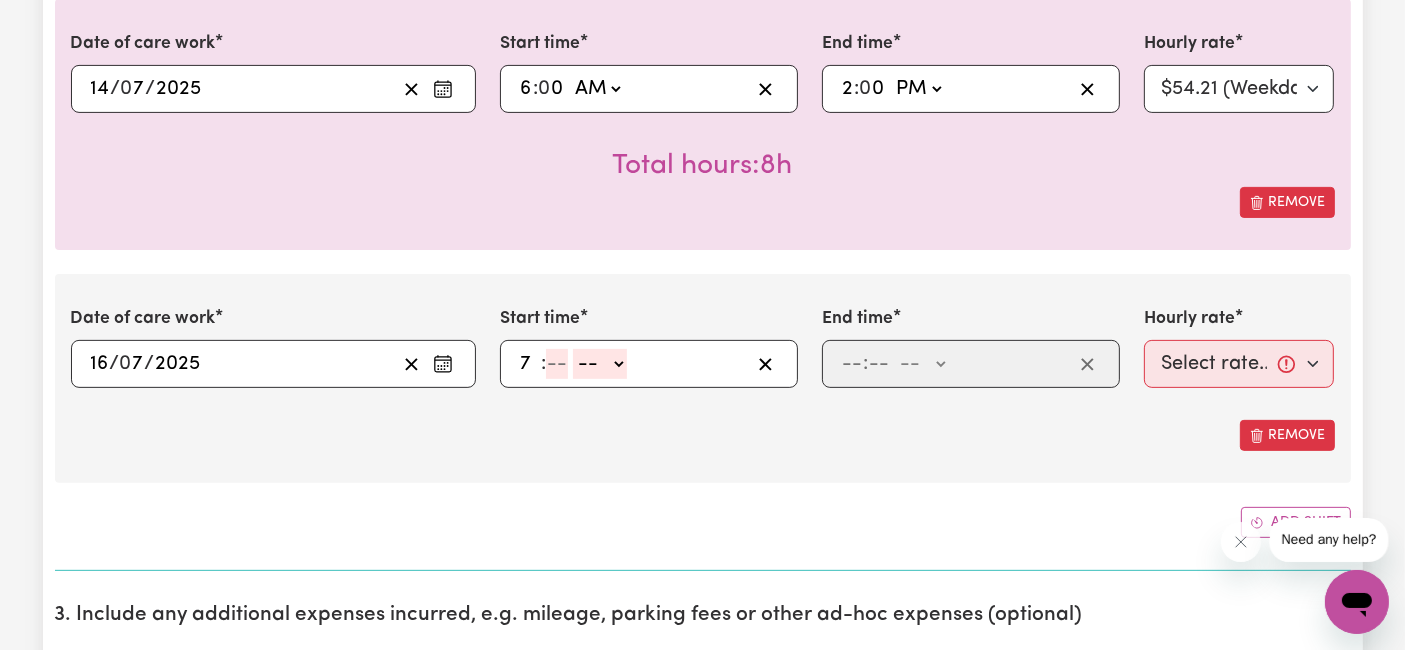 type on "7" 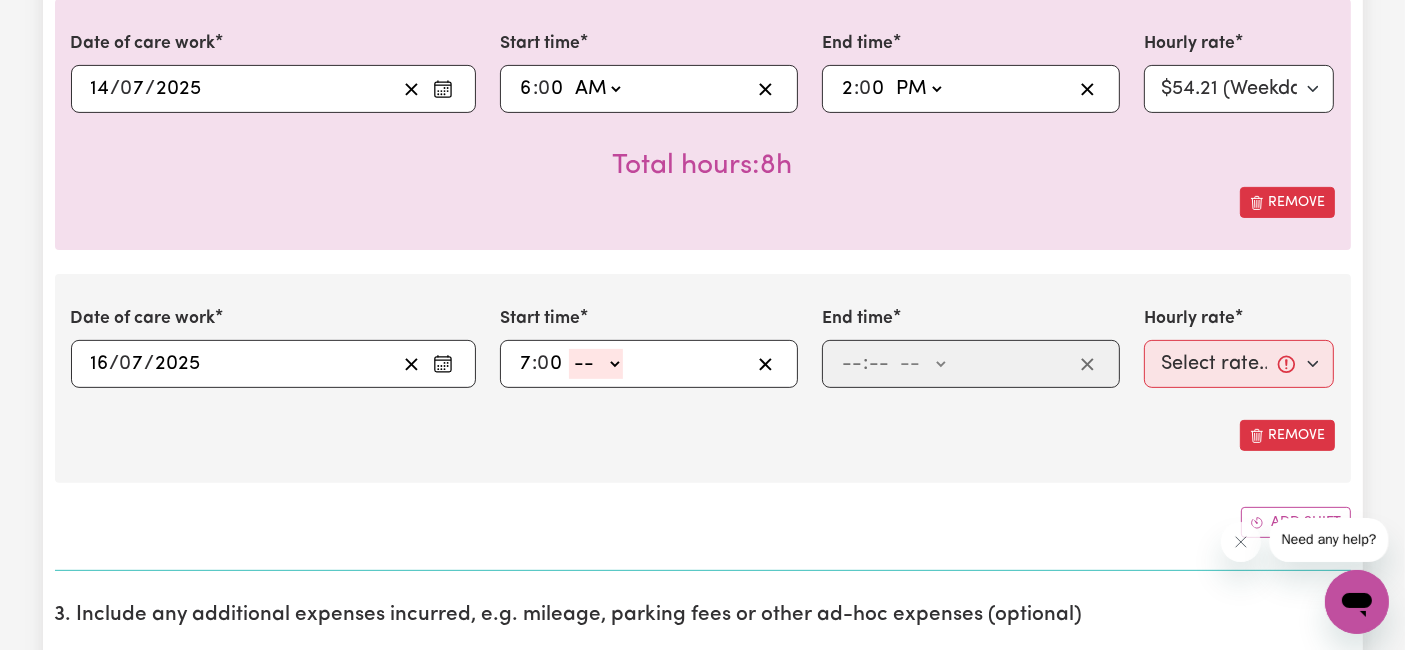 type on "0" 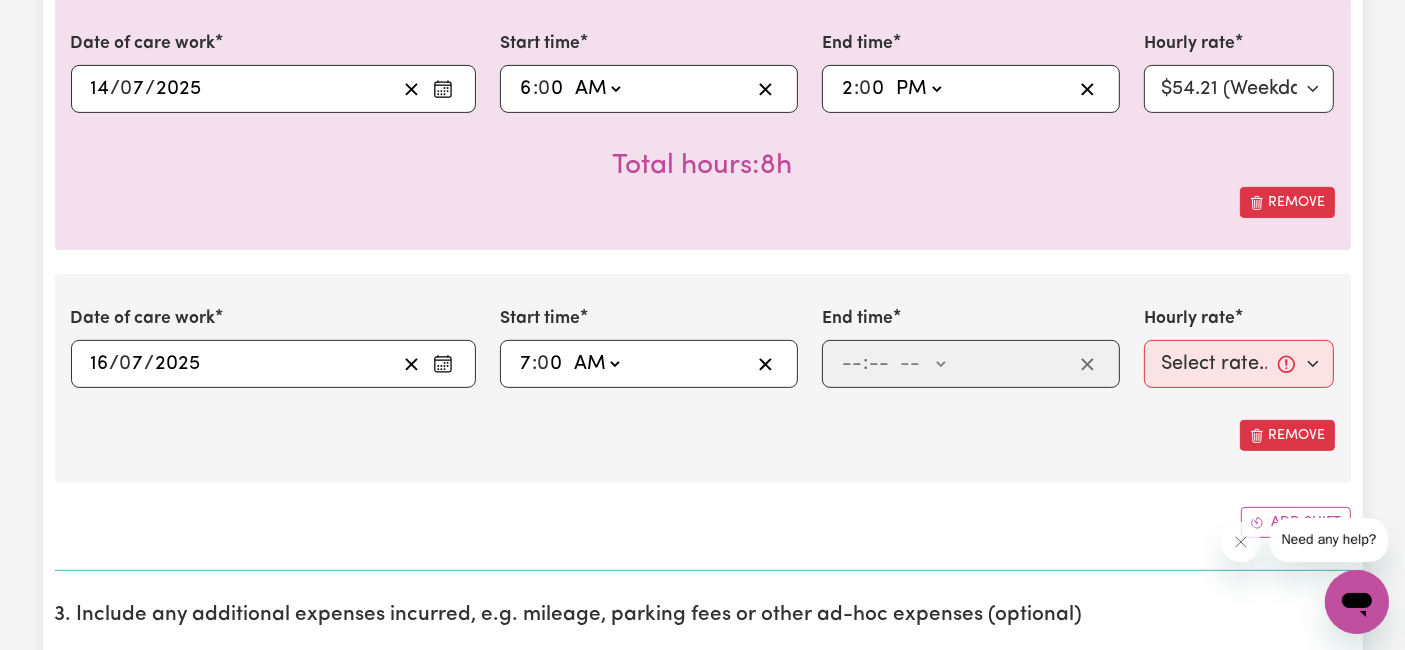 click on "-- AM PM" 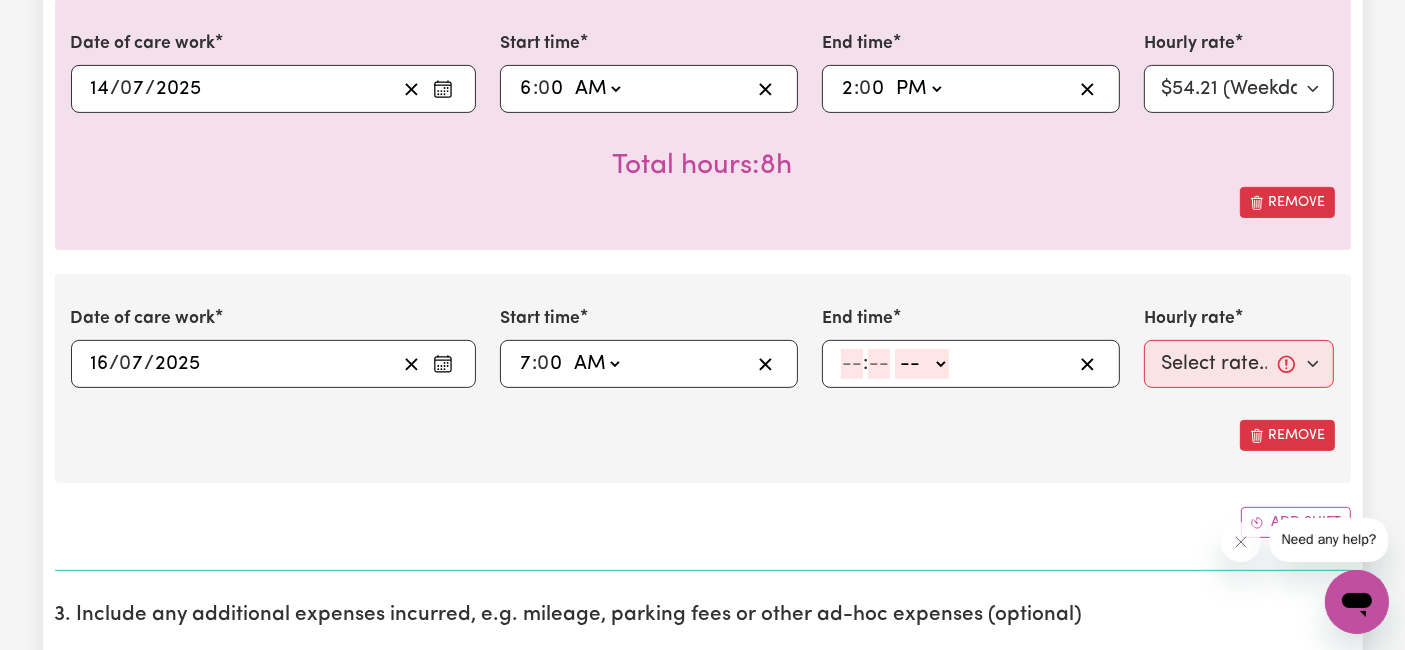 click 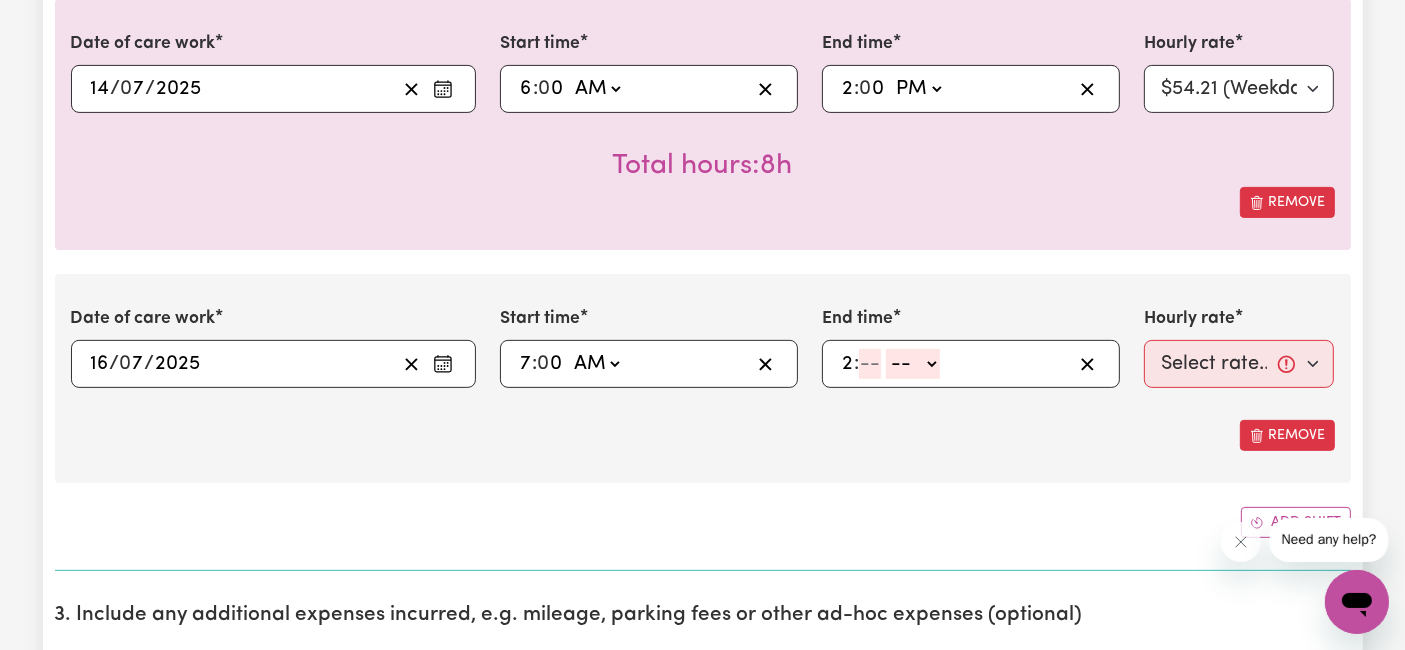type on "2" 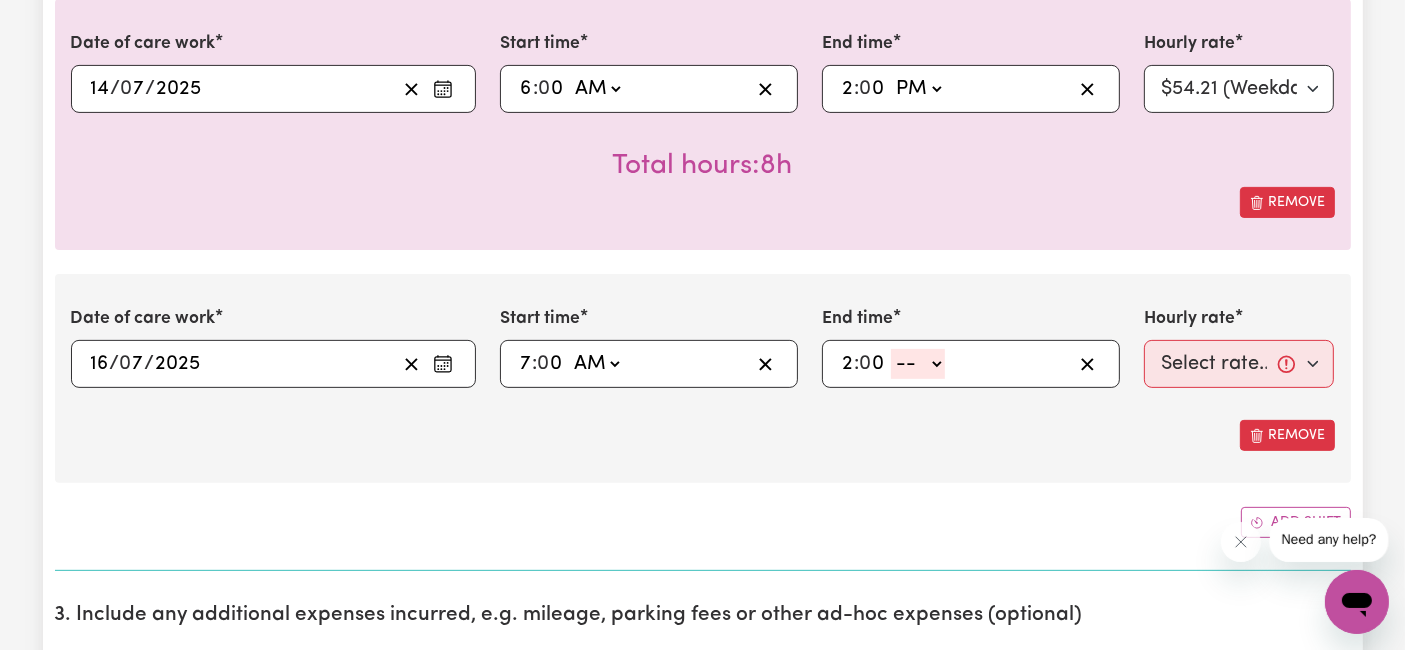 type on "0" 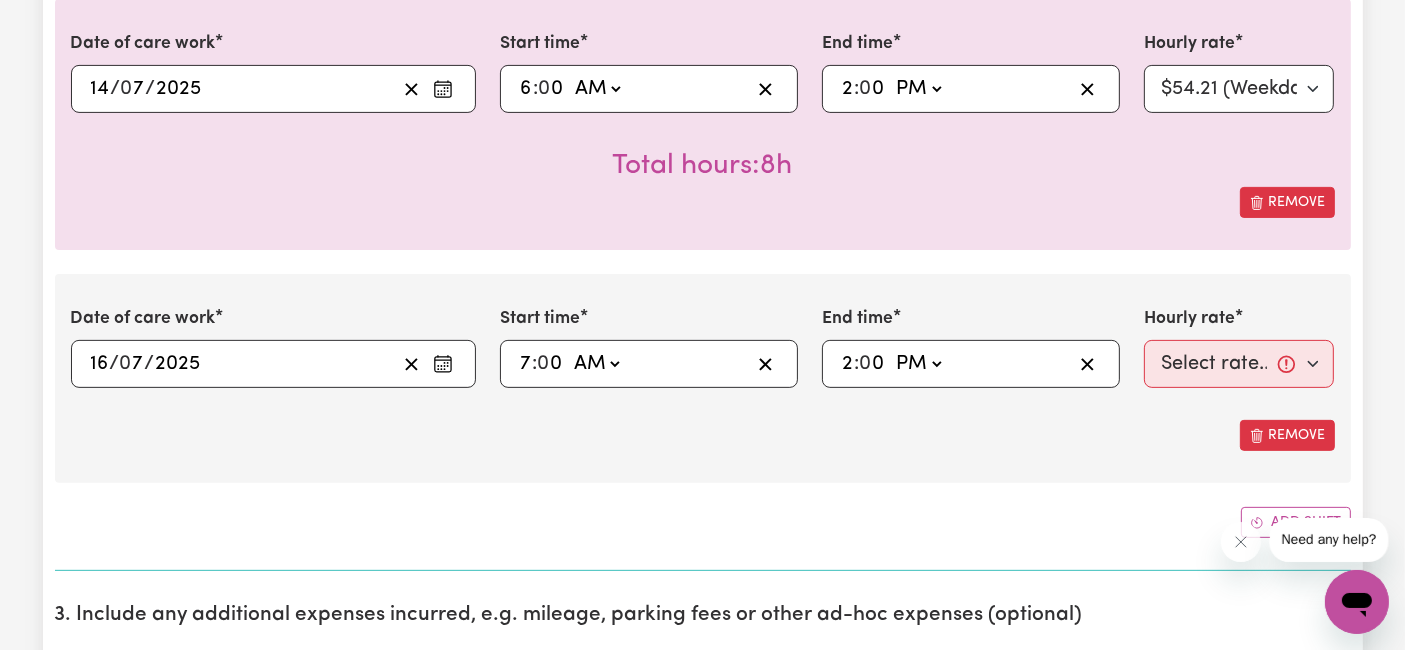 click on "-- AM PM" 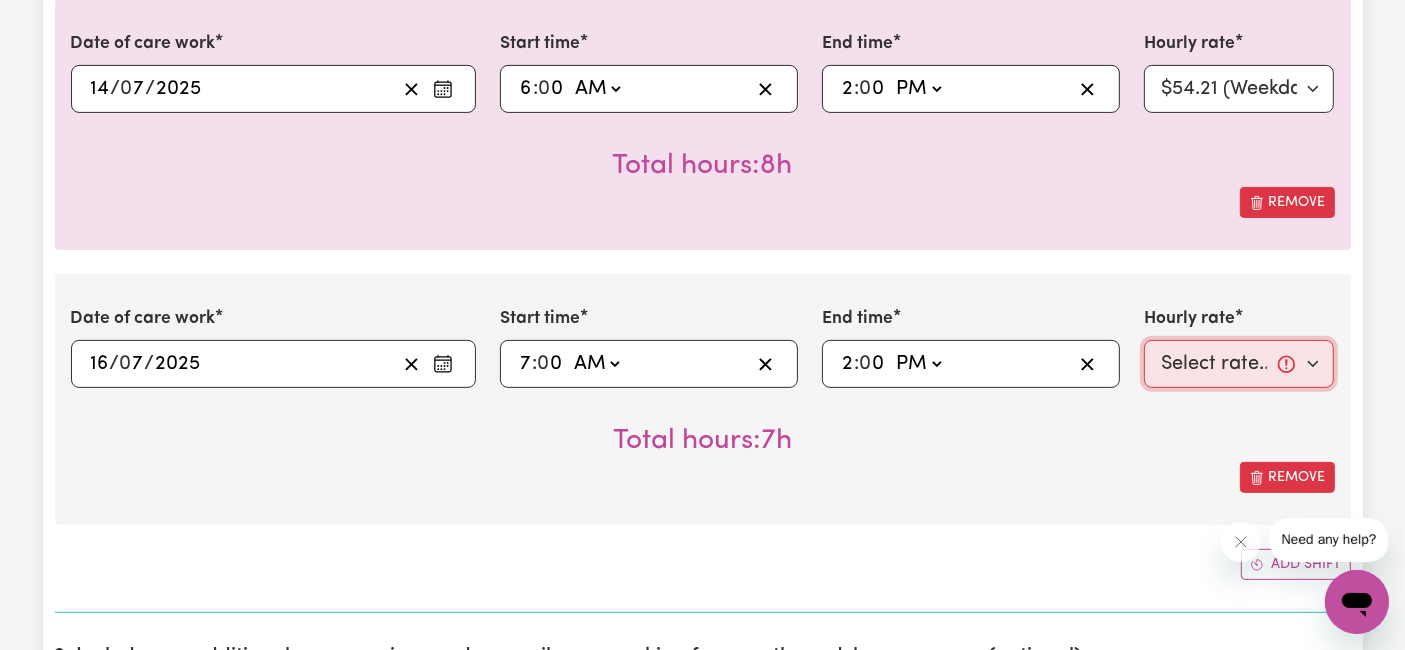 click on "Select rate... $54.21 (Weekday) $77.06 ([DATE]) $94.20 ([DATE]) $92.12 (Public Holiday) $66.67 (Evening Care) $31.51 (Overnight)" at bounding box center [1239, 364] 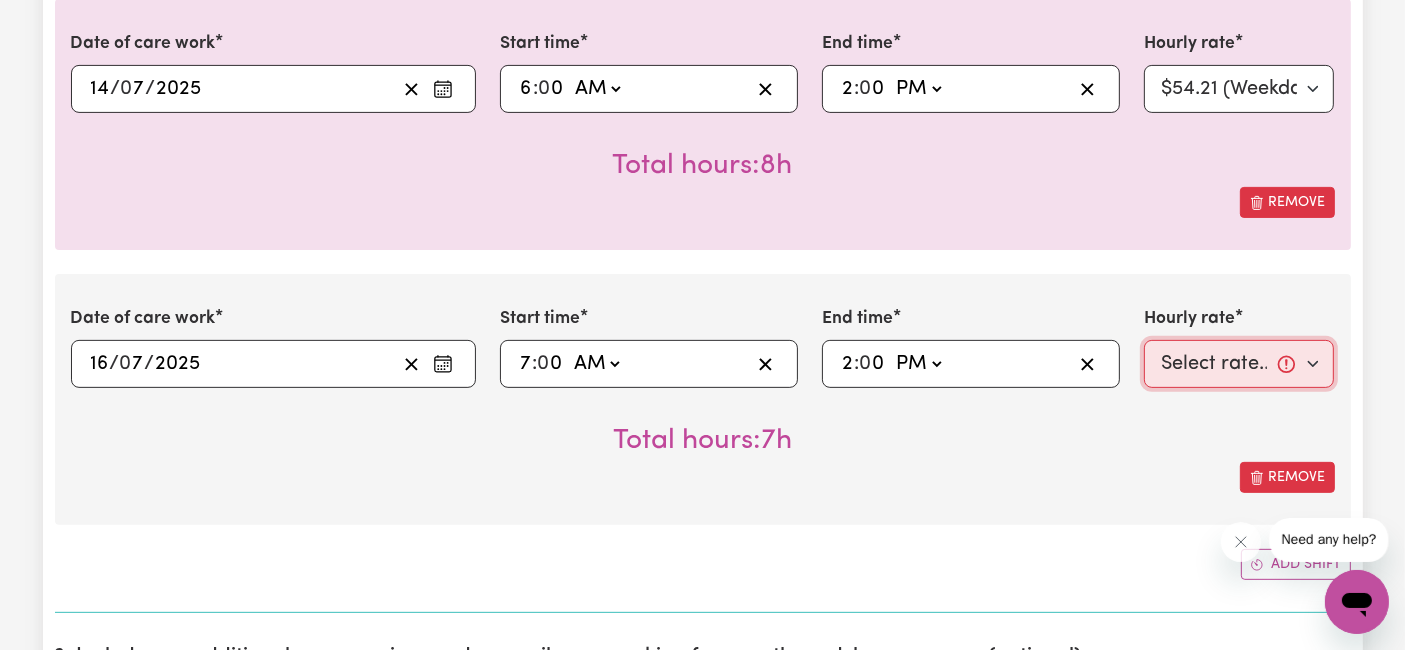 select on "54.21-Weekday" 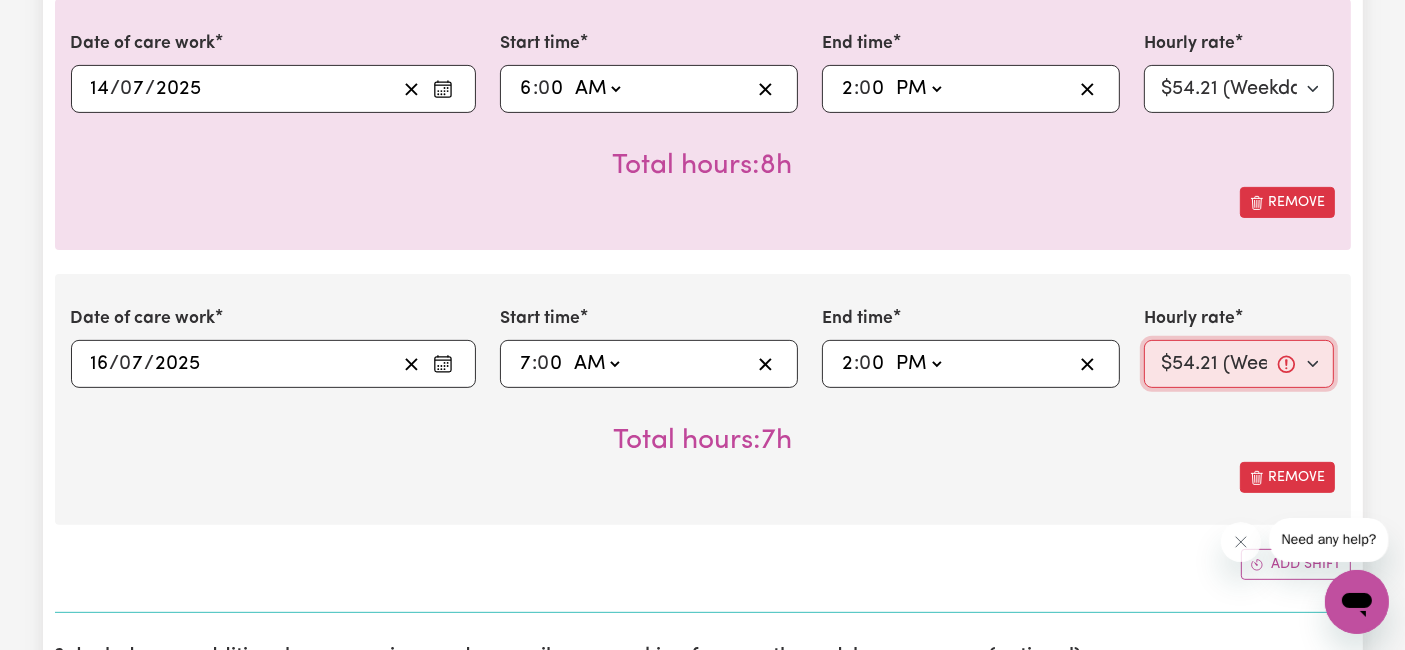 click on "Select rate... $54.21 (Weekday) $77.06 ([DATE]) $94.20 ([DATE]) $92.12 (Public Holiday) $66.67 (Evening Care) $31.51 (Overnight)" at bounding box center (1239, 364) 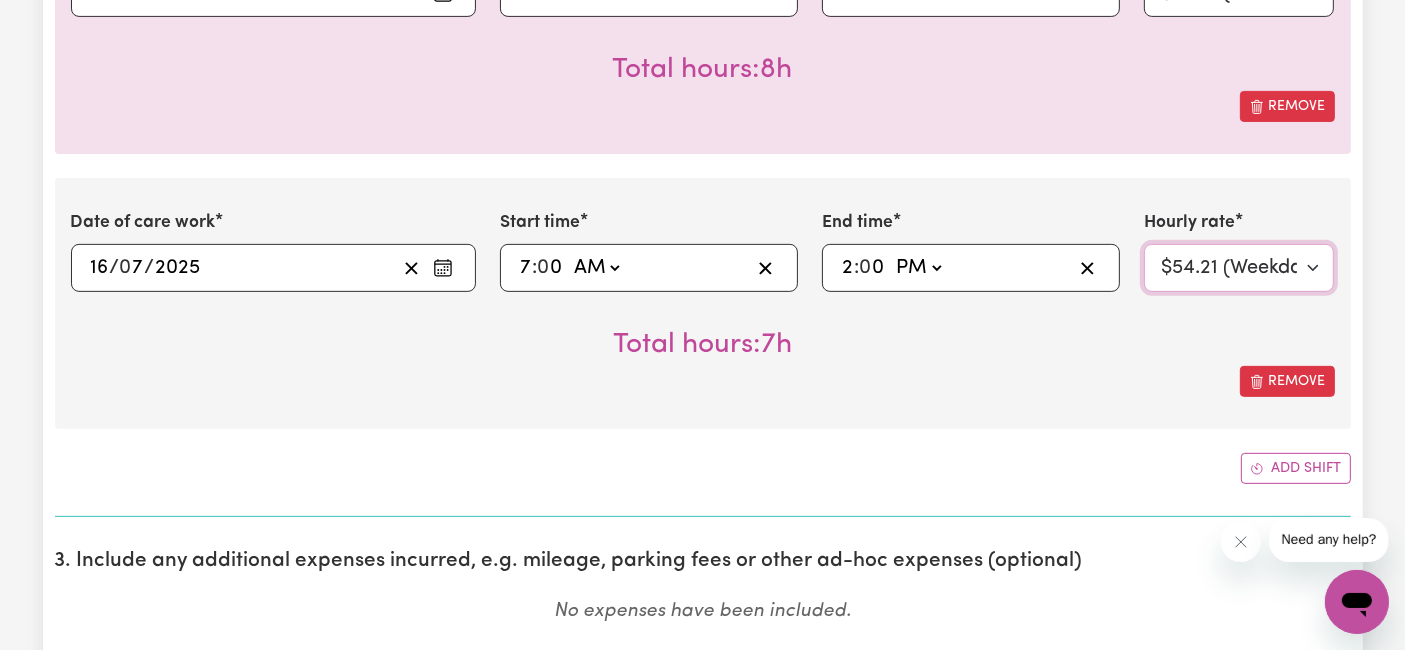 scroll, scrollTop: 888, scrollLeft: 0, axis: vertical 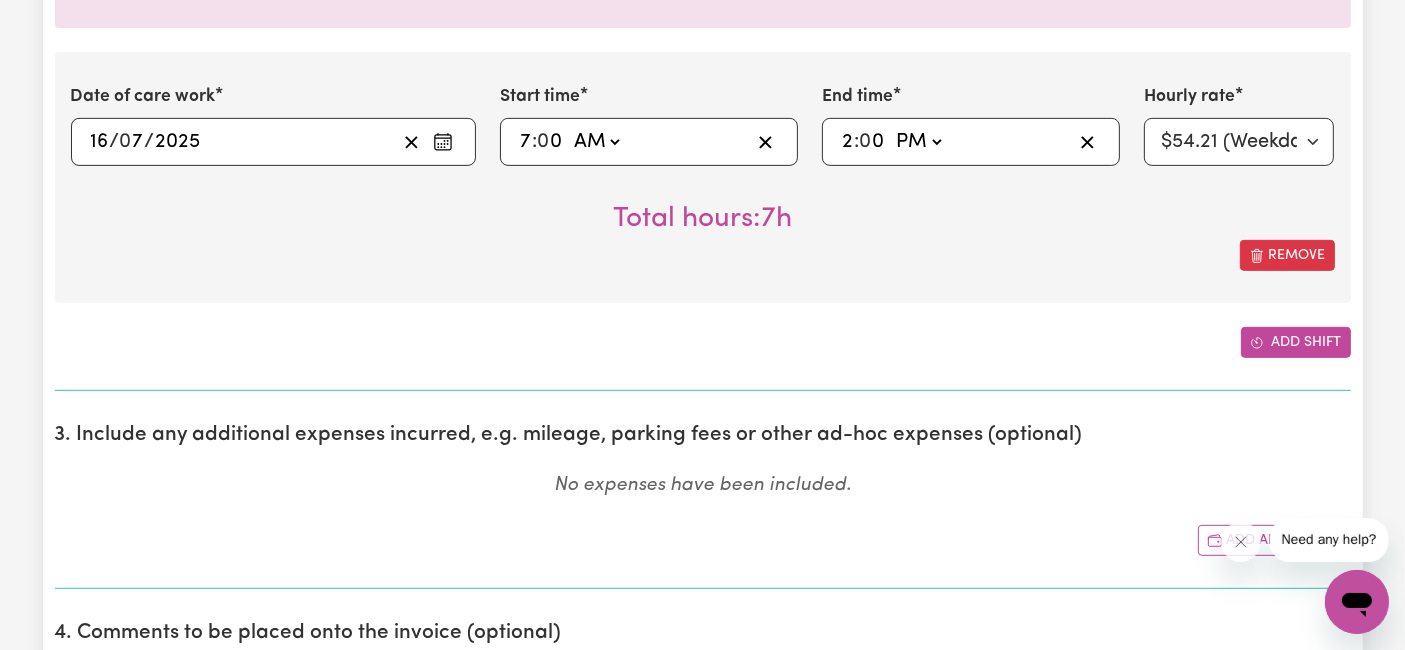 click on "Add shift" at bounding box center (1296, 342) 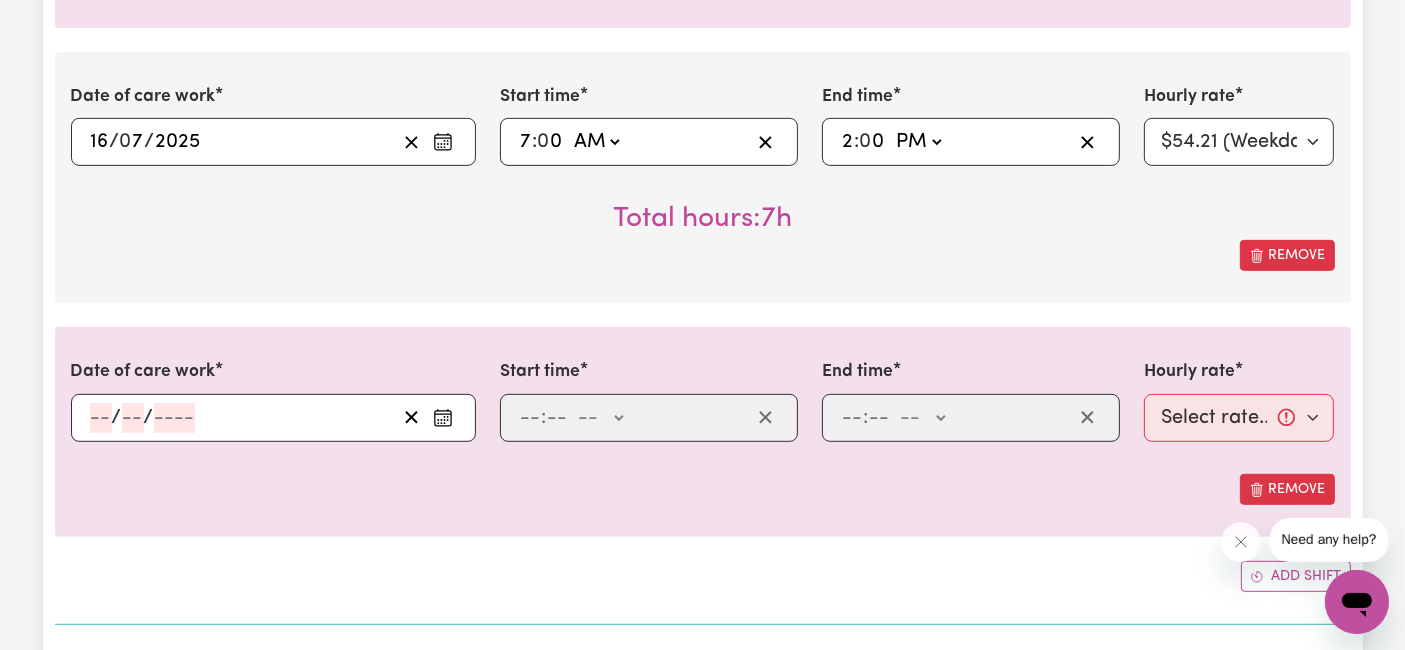 click 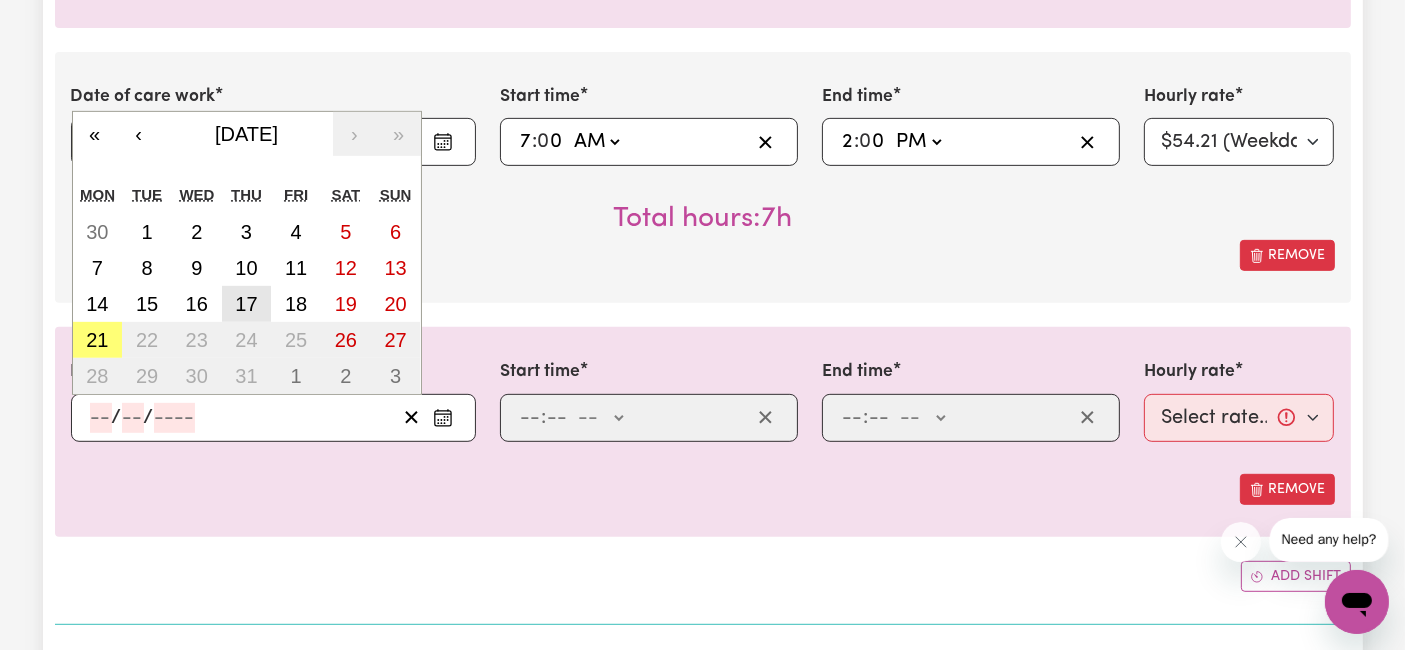 click on "17" at bounding box center (246, 304) 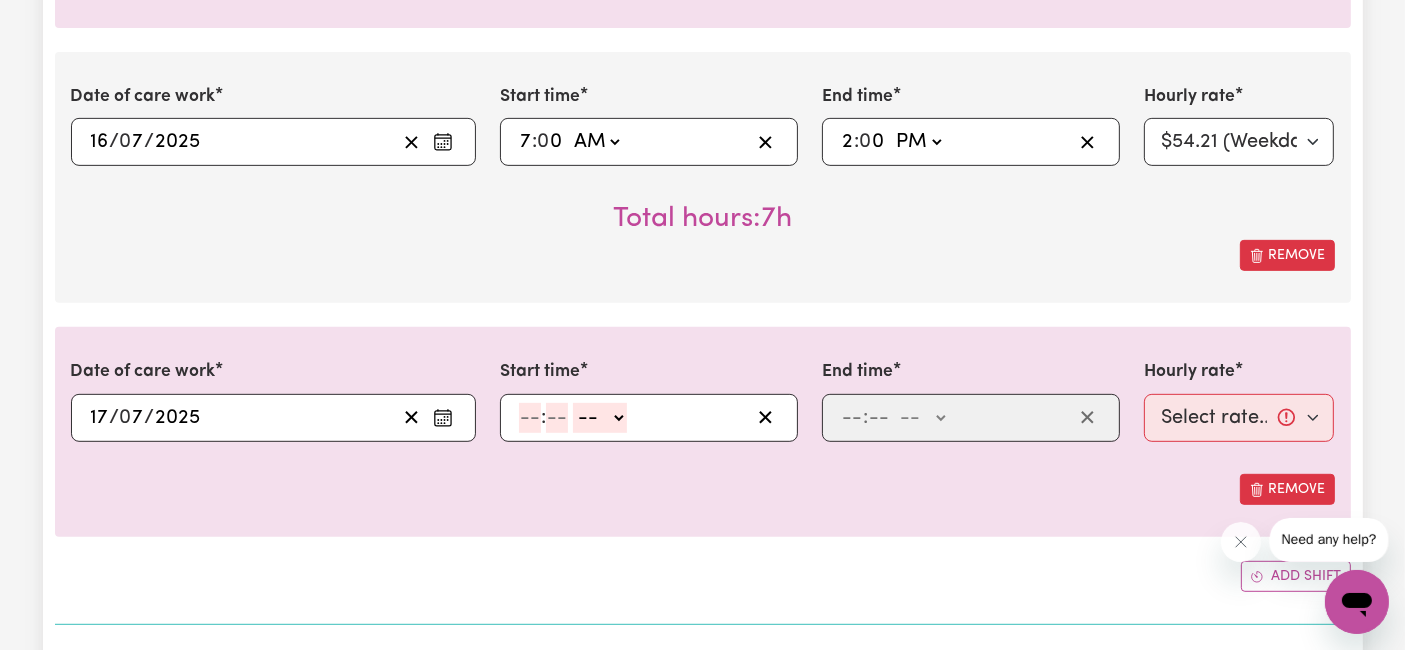 click 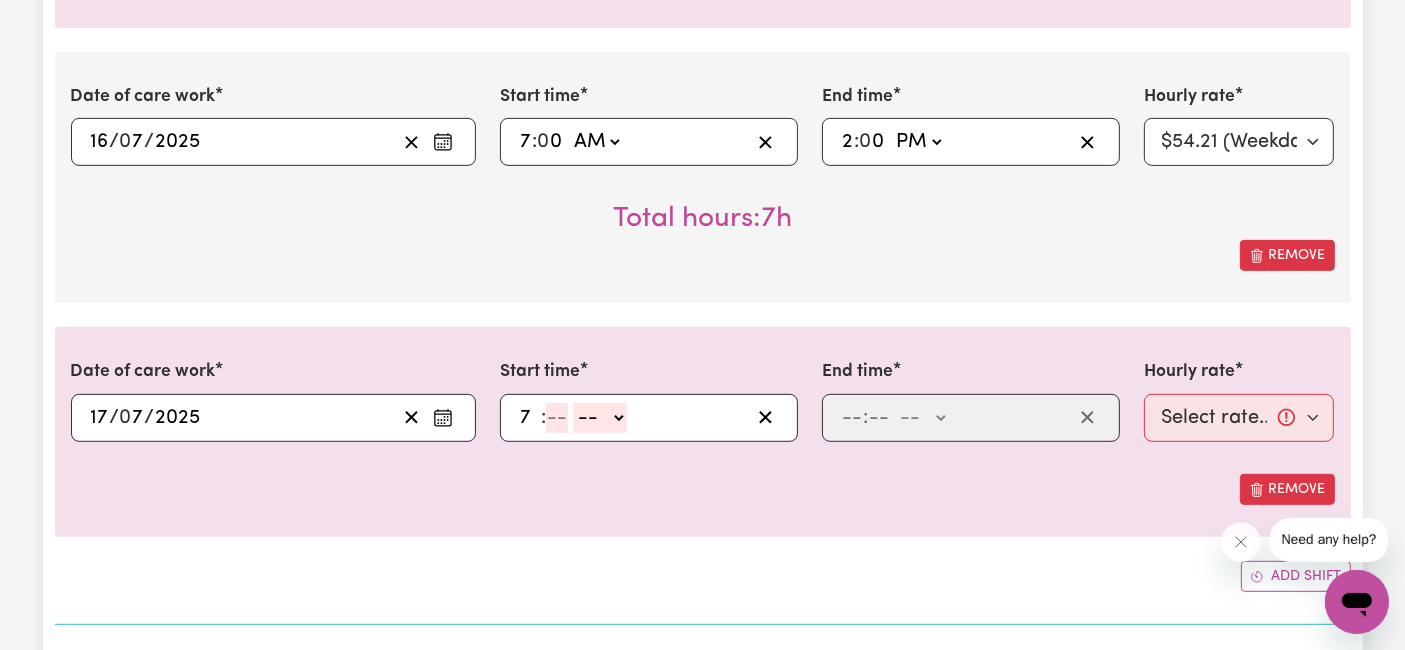 type on "7" 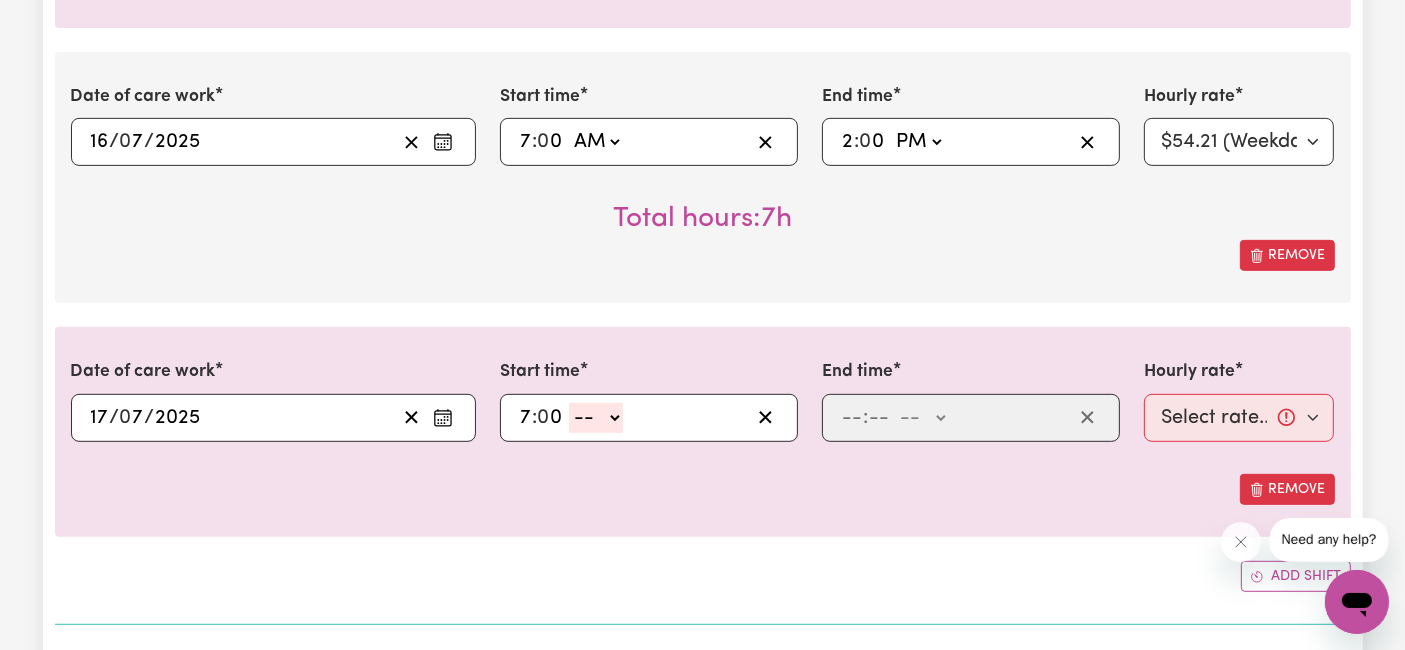 type on "0" 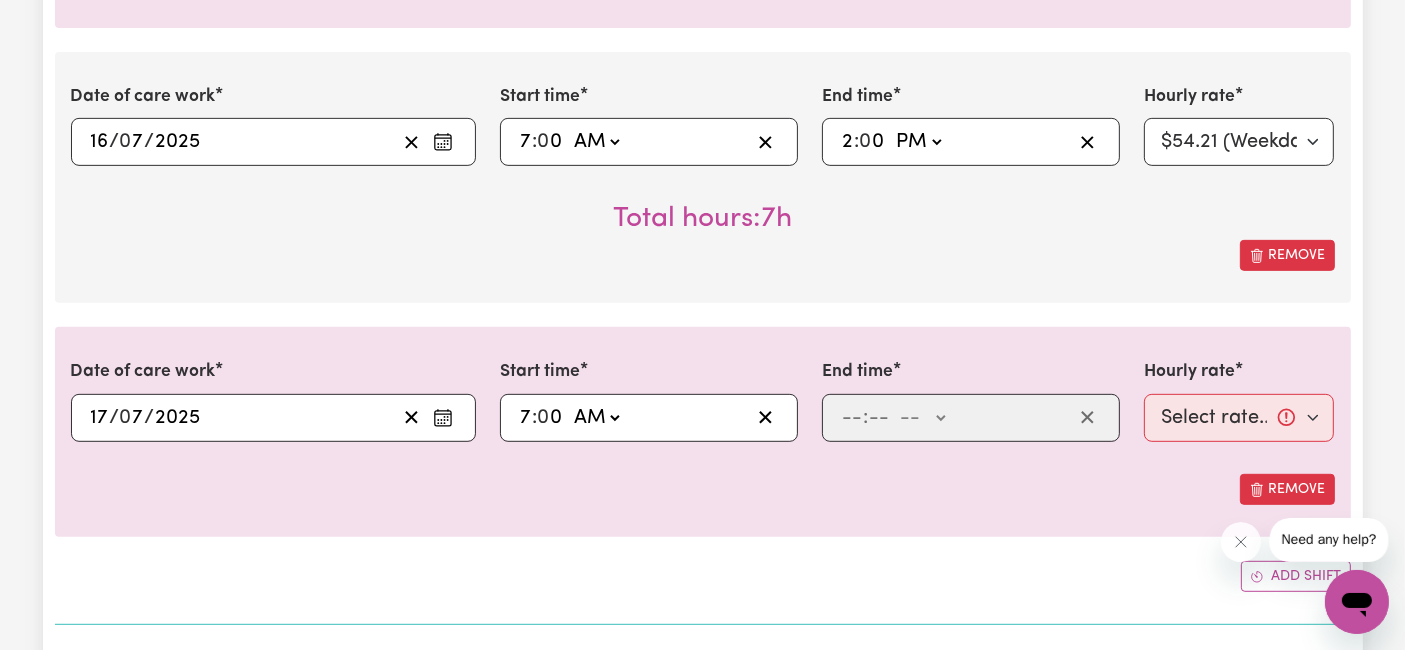 click on "-- AM PM" 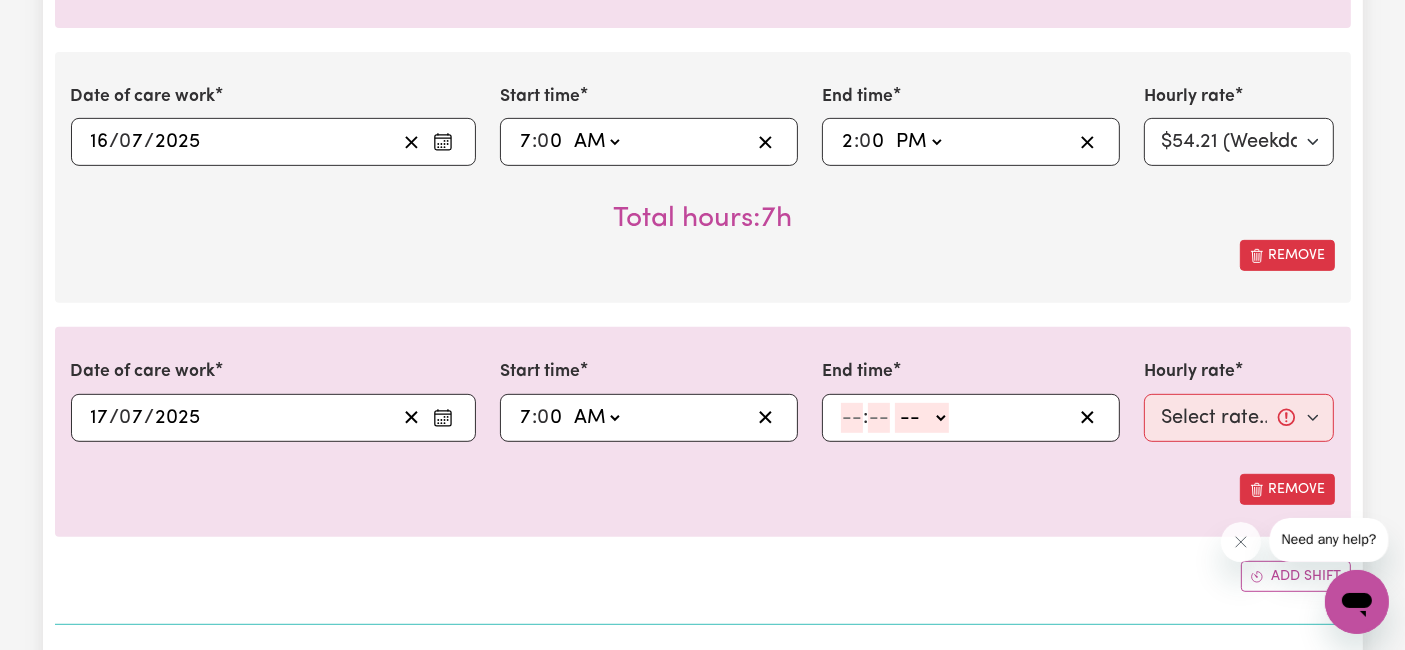 click 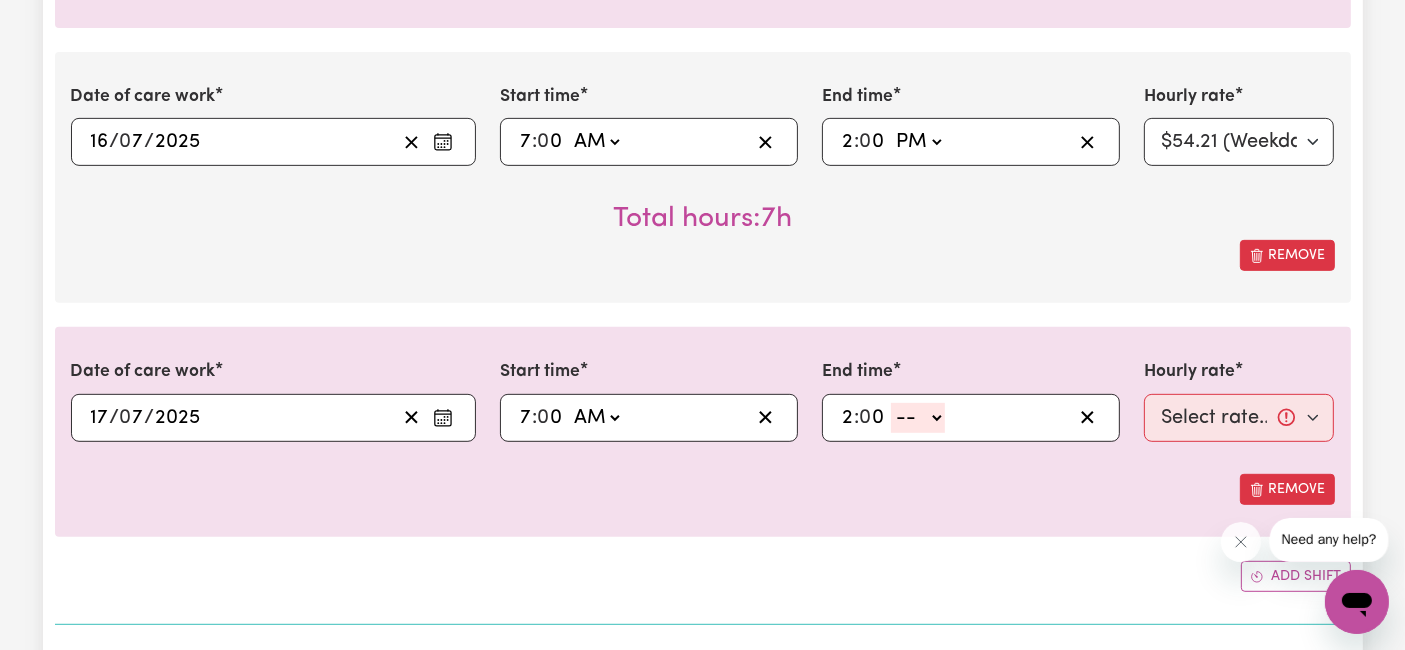 select on "pm" 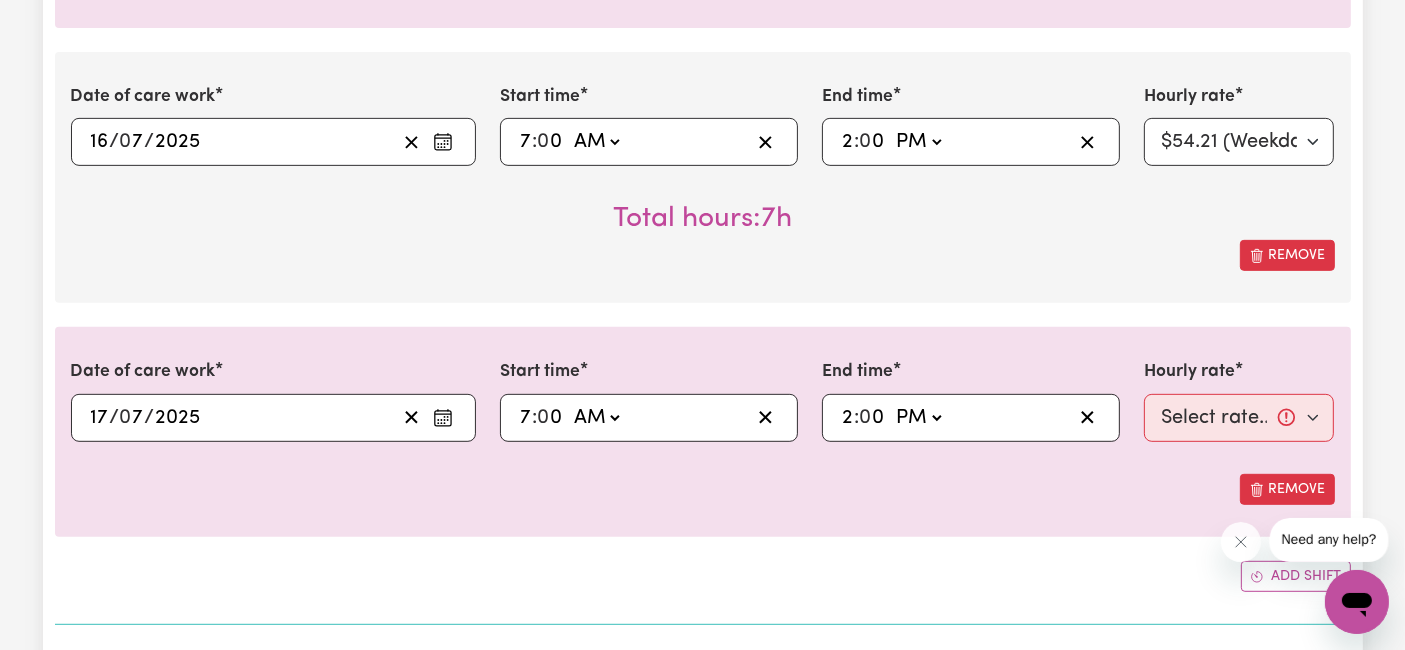 click on "-- AM PM" 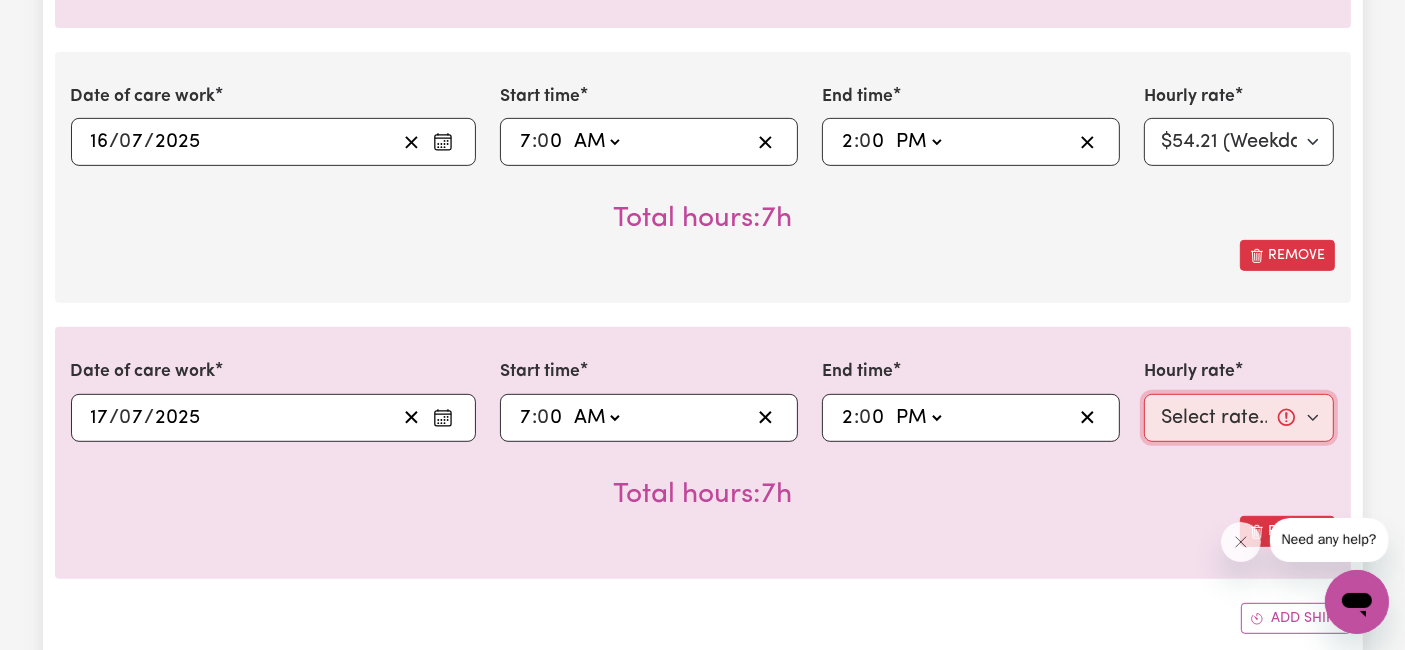 click on "Select rate... $54.21 (Weekday) $77.06 ([DATE]) $94.20 ([DATE]) $92.12 (Public Holiday) $66.67 (Evening Care) $31.51 (Overnight)" at bounding box center [1239, 418] 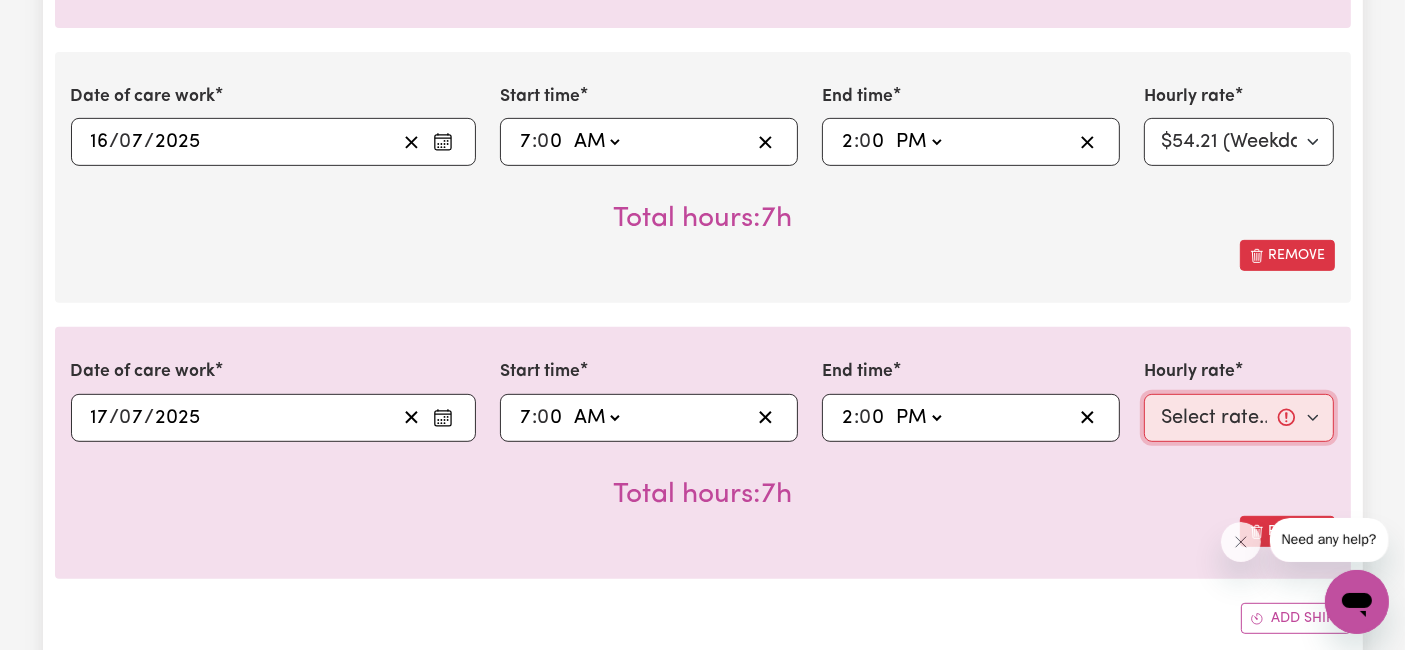 select on "54.21-Weekday" 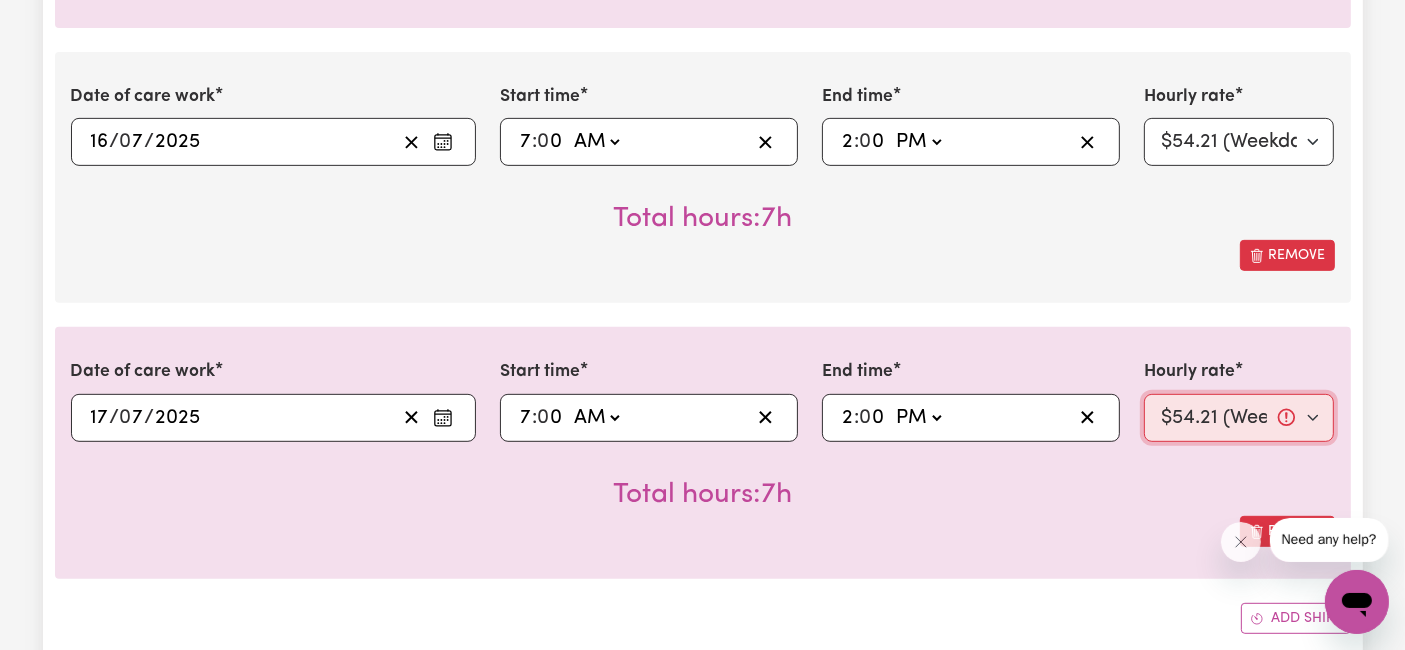 click on "Select rate... $54.21 (Weekday) $77.06 ([DATE]) $94.20 ([DATE]) $92.12 (Public Holiday) $66.67 (Evening Care) $31.51 (Overnight)" at bounding box center (1239, 418) 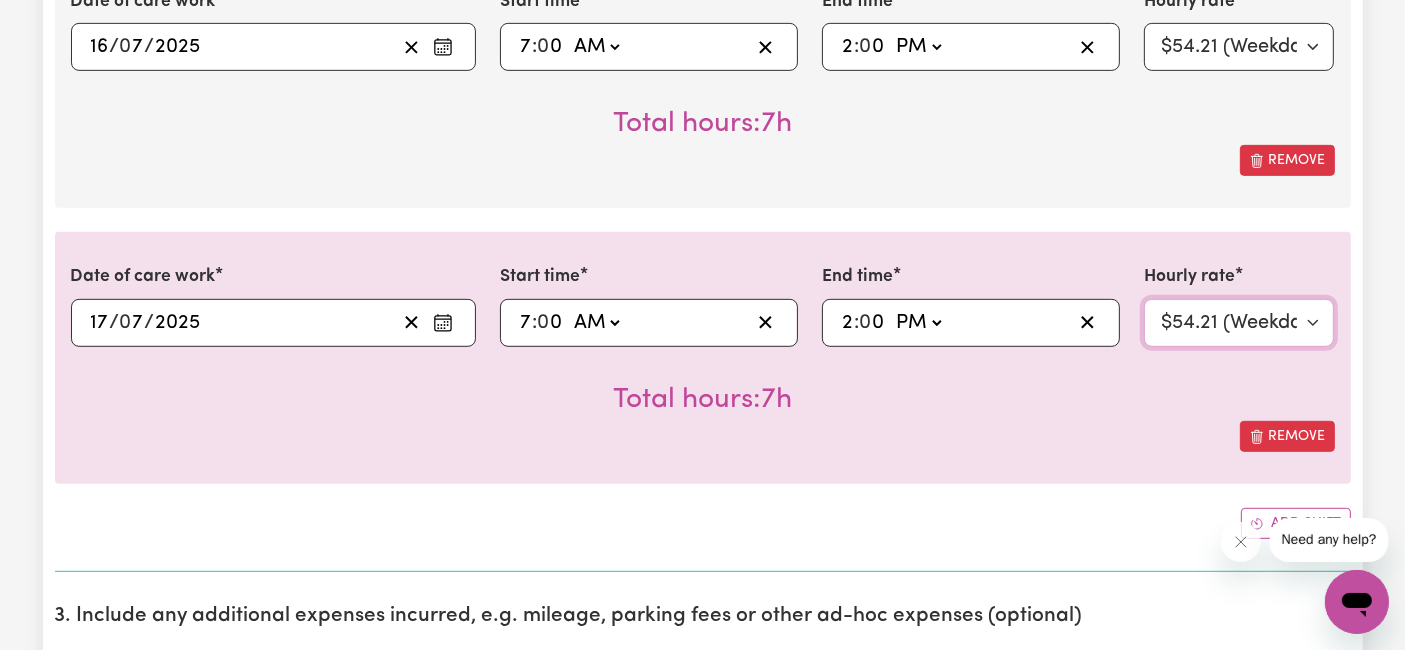 scroll, scrollTop: 1111, scrollLeft: 0, axis: vertical 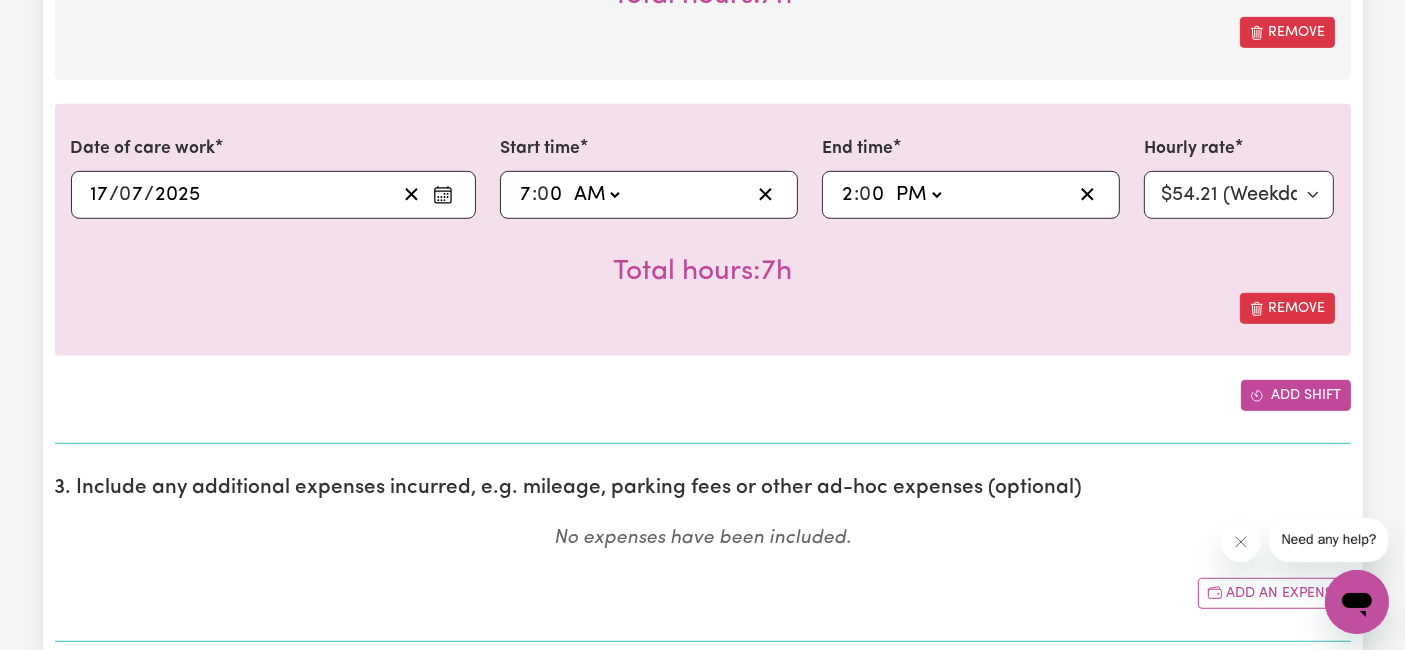 click on "Add shift" at bounding box center (1296, 395) 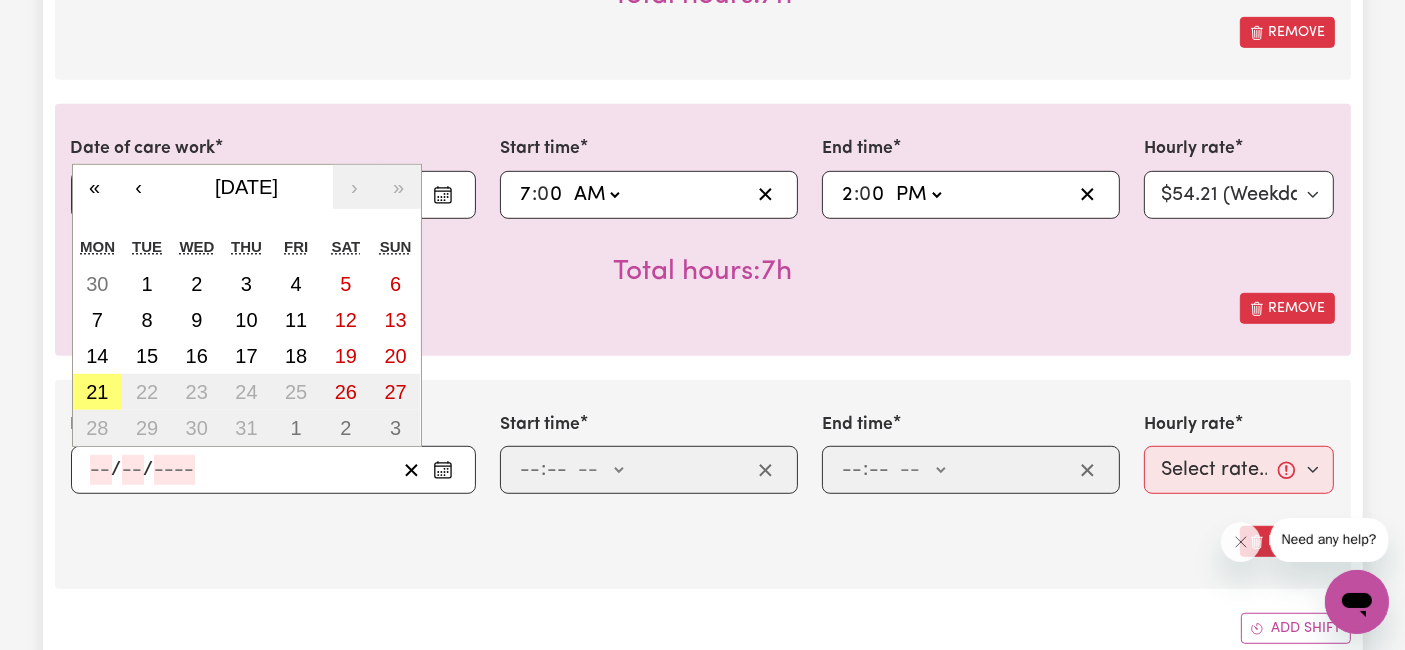 click 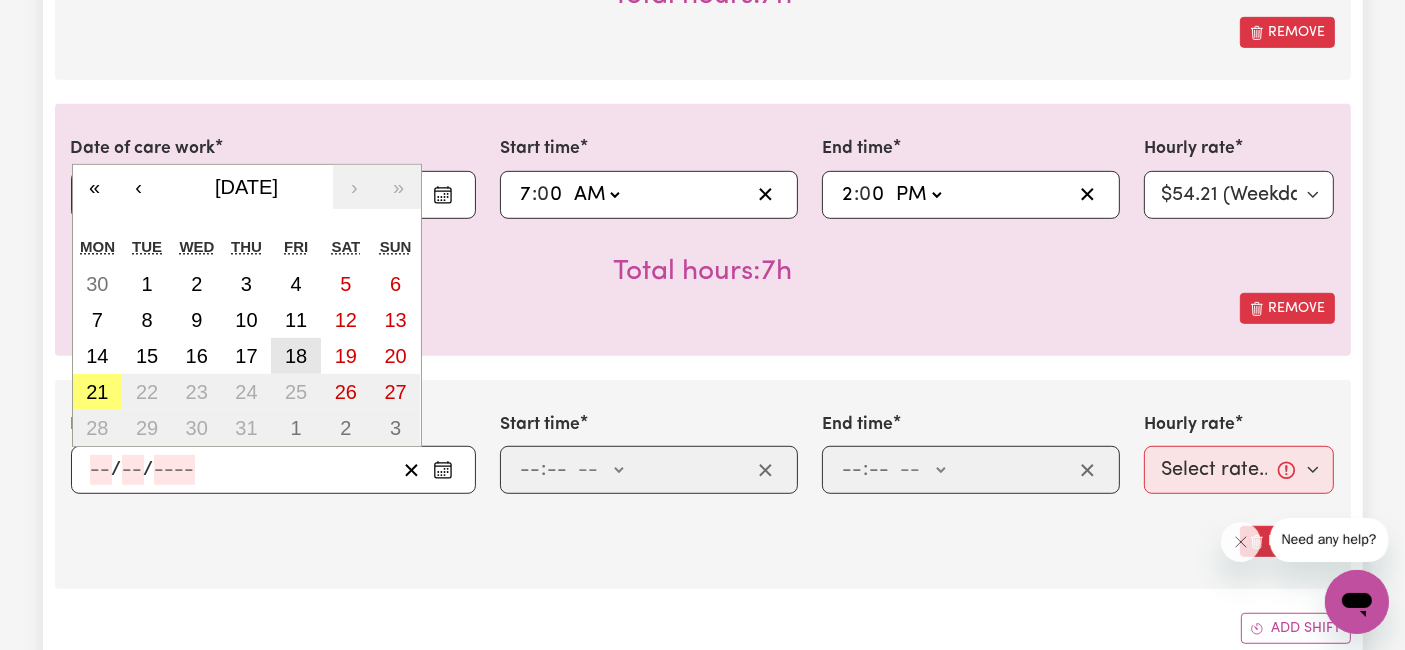 click on "18" at bounding box center (296, 356) 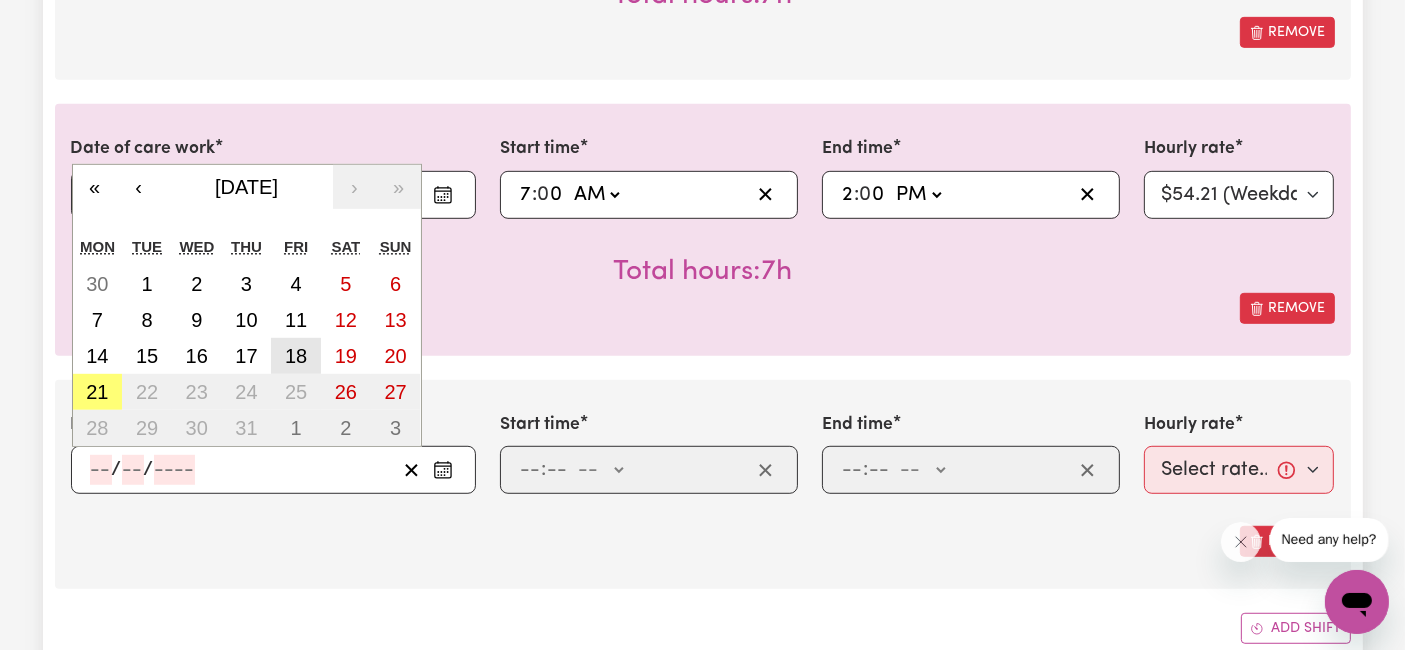 type on "[DATE]" 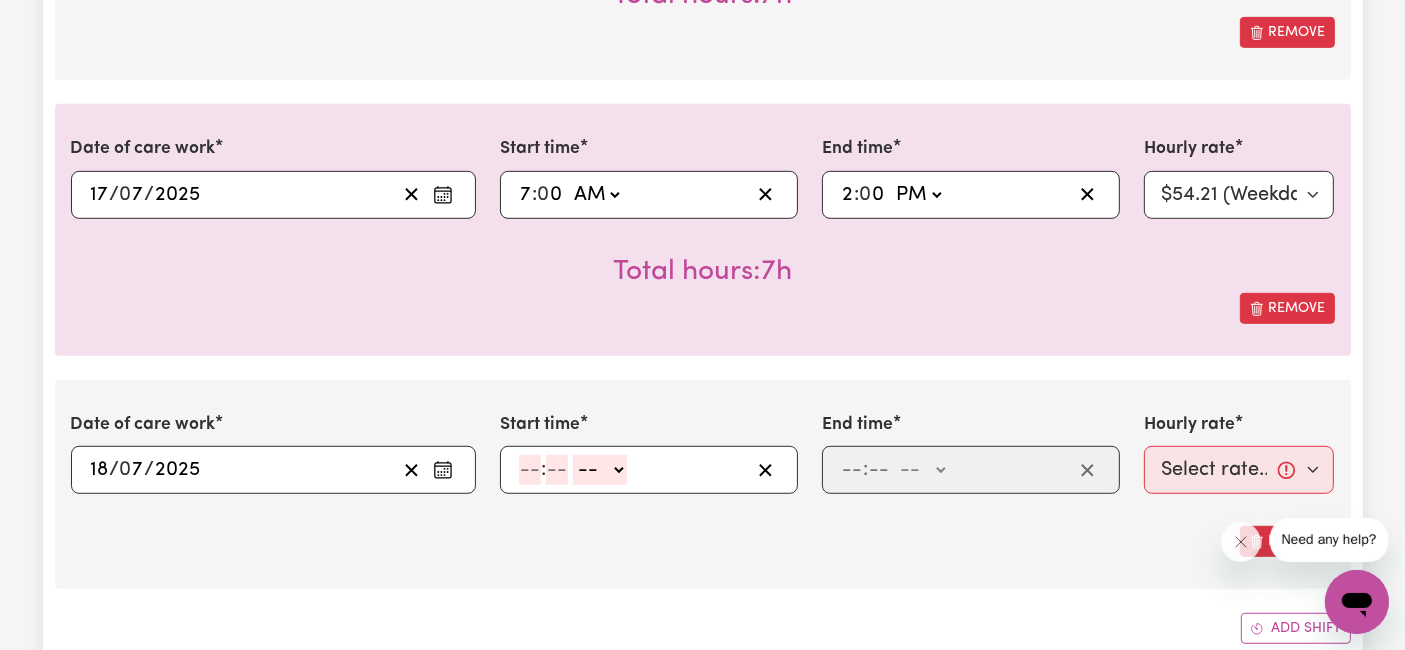 click 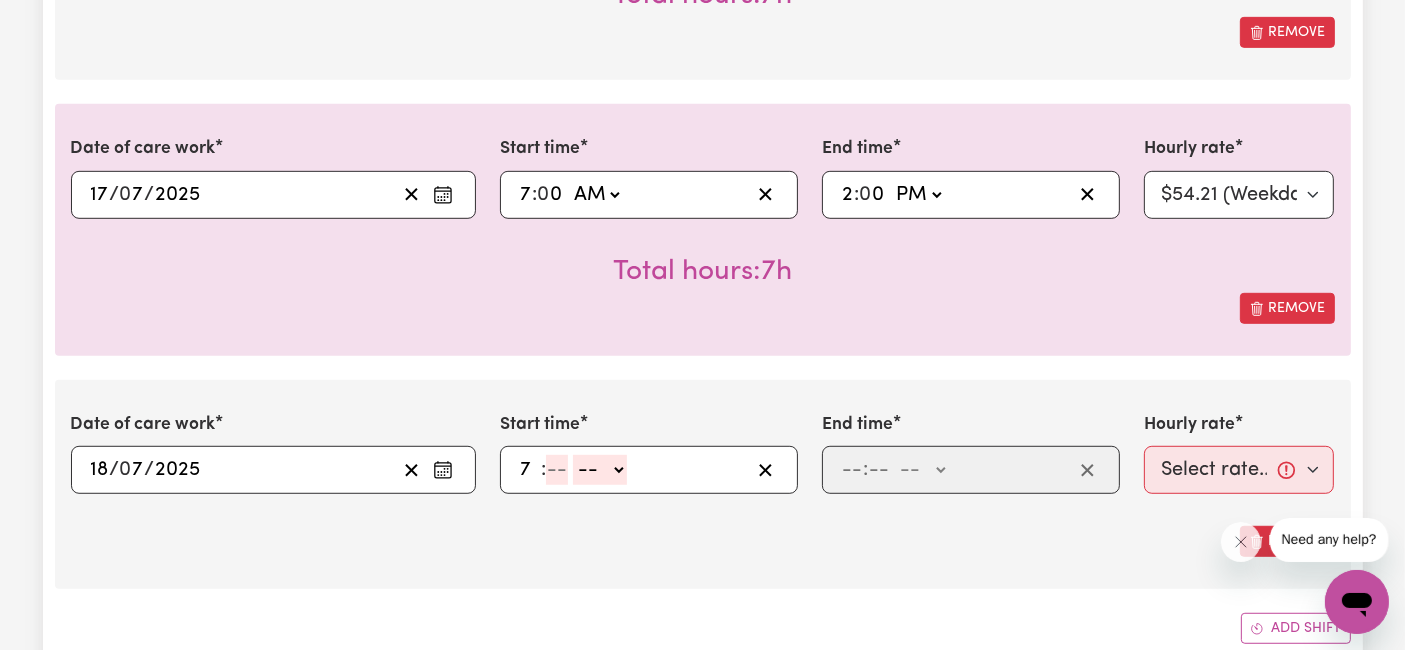 type on "7" 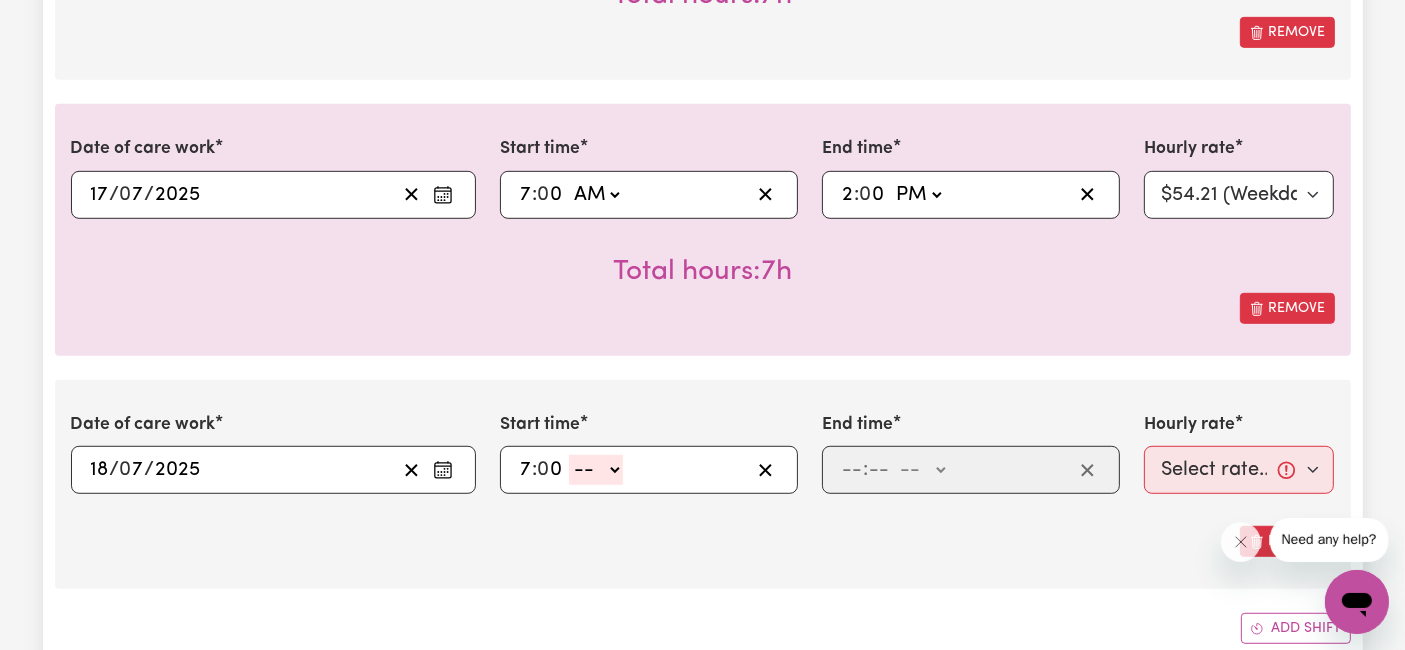 type on "0" 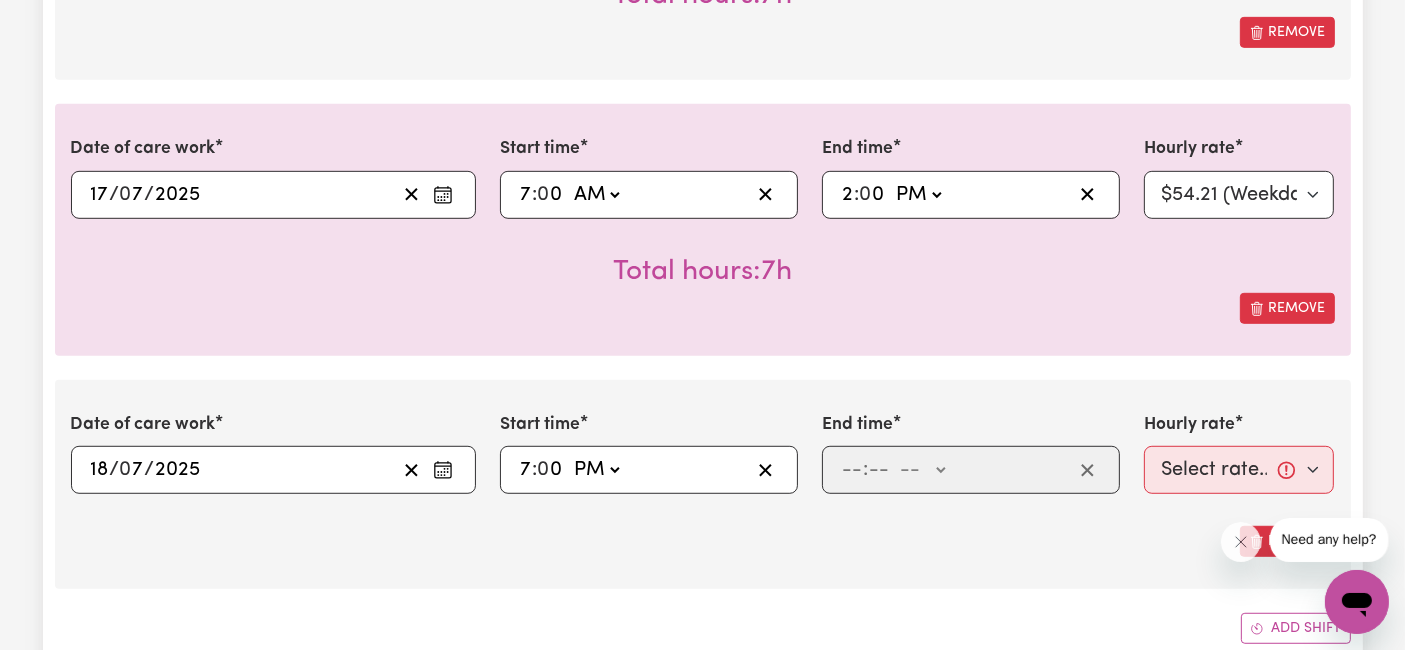 click on "-- AM PM" 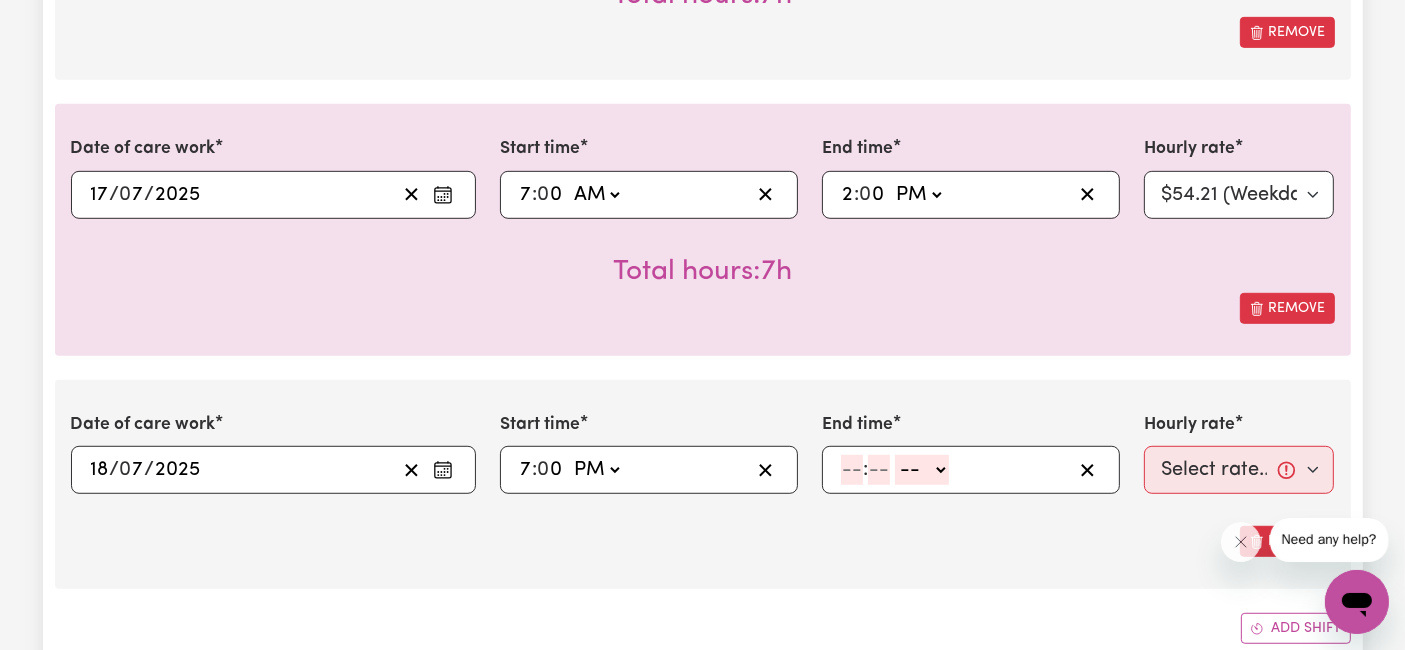 click 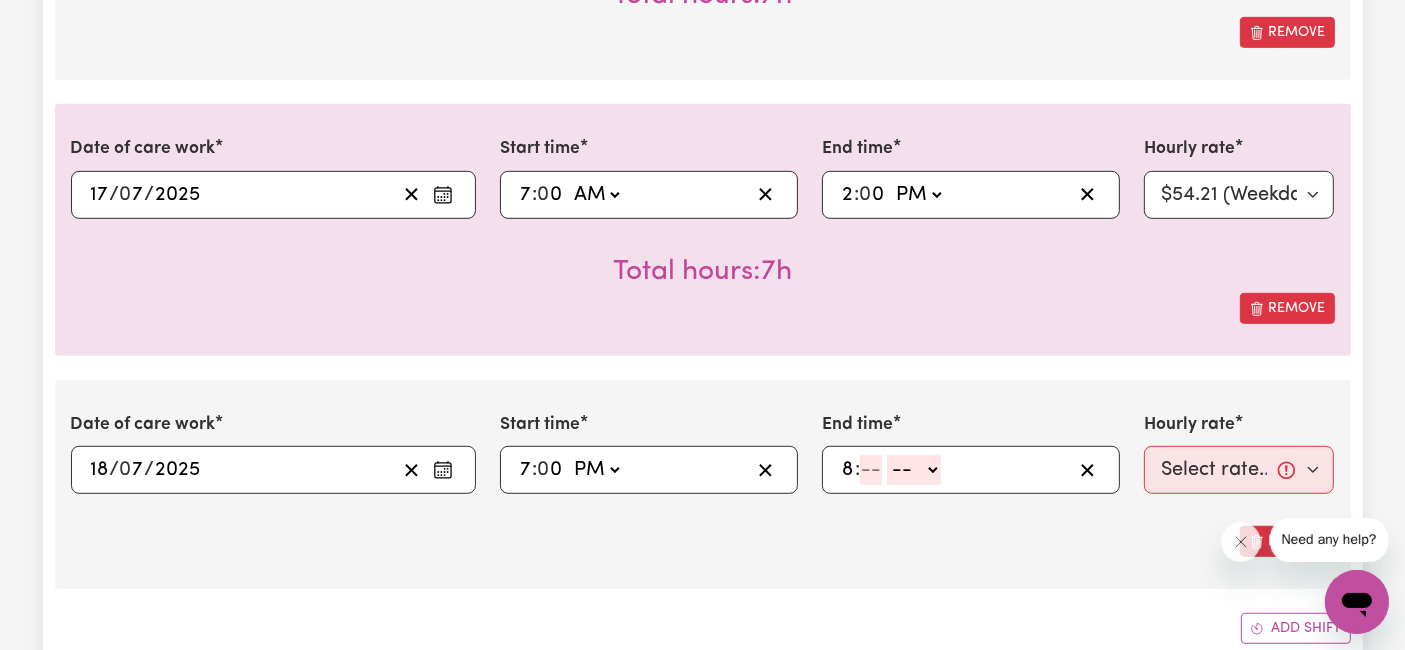 type on "8" 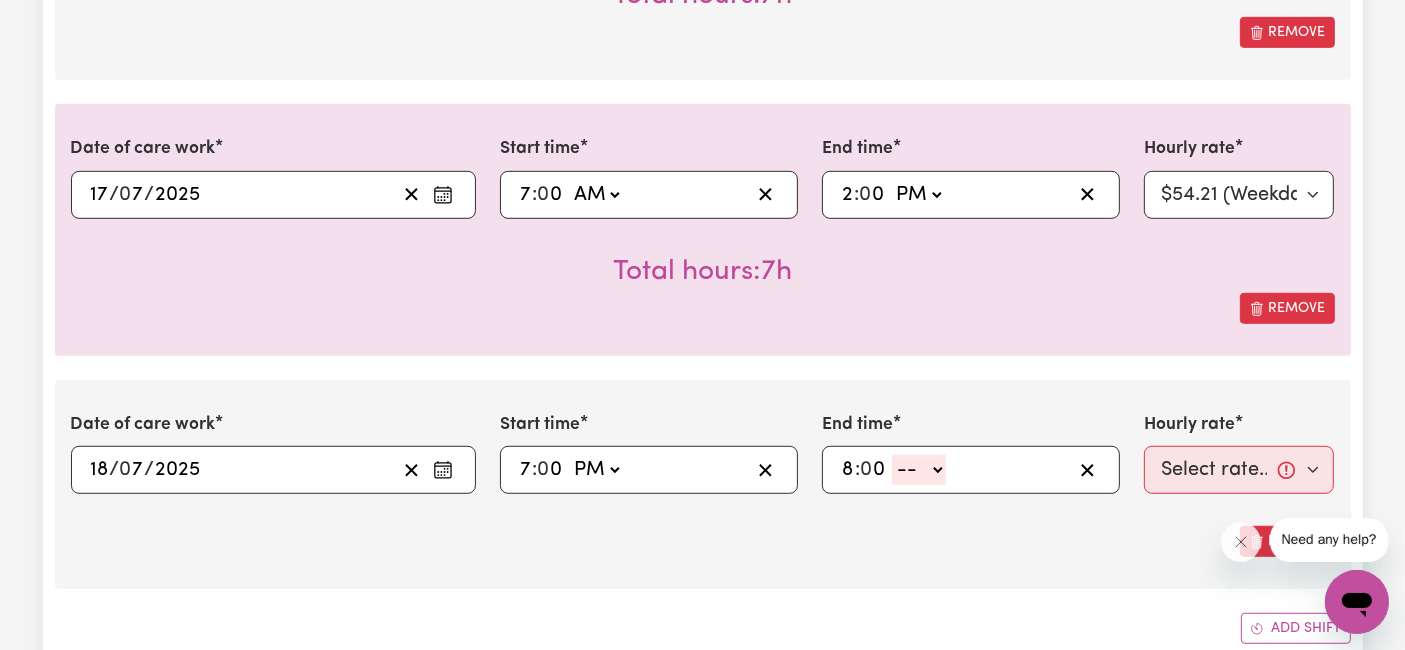 type on "0" 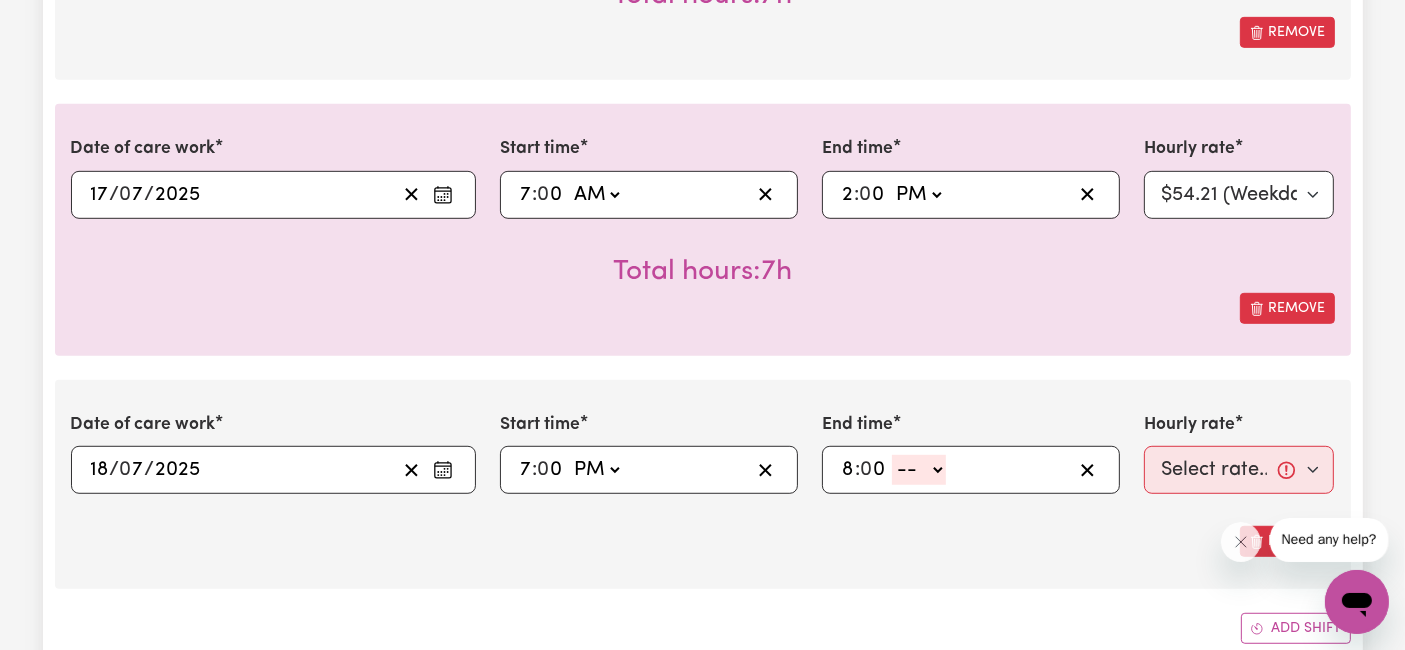 select on "pm" 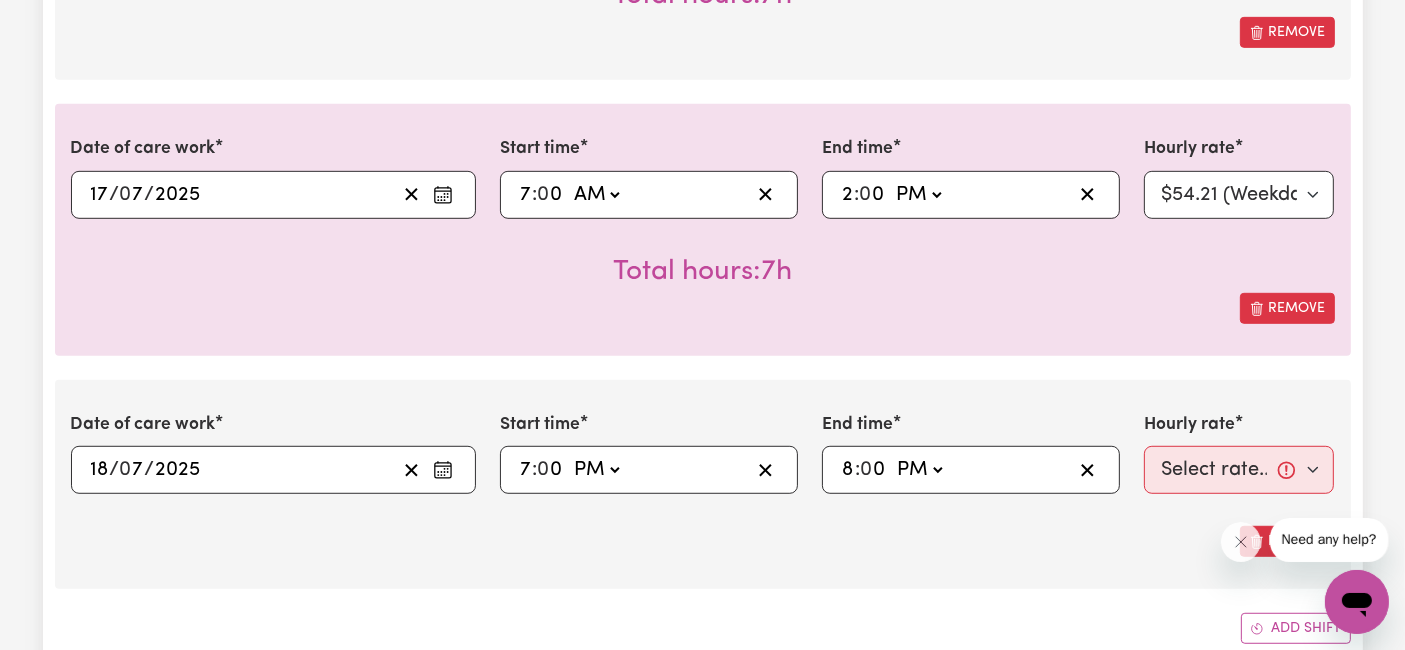 click on "-- AM PM" 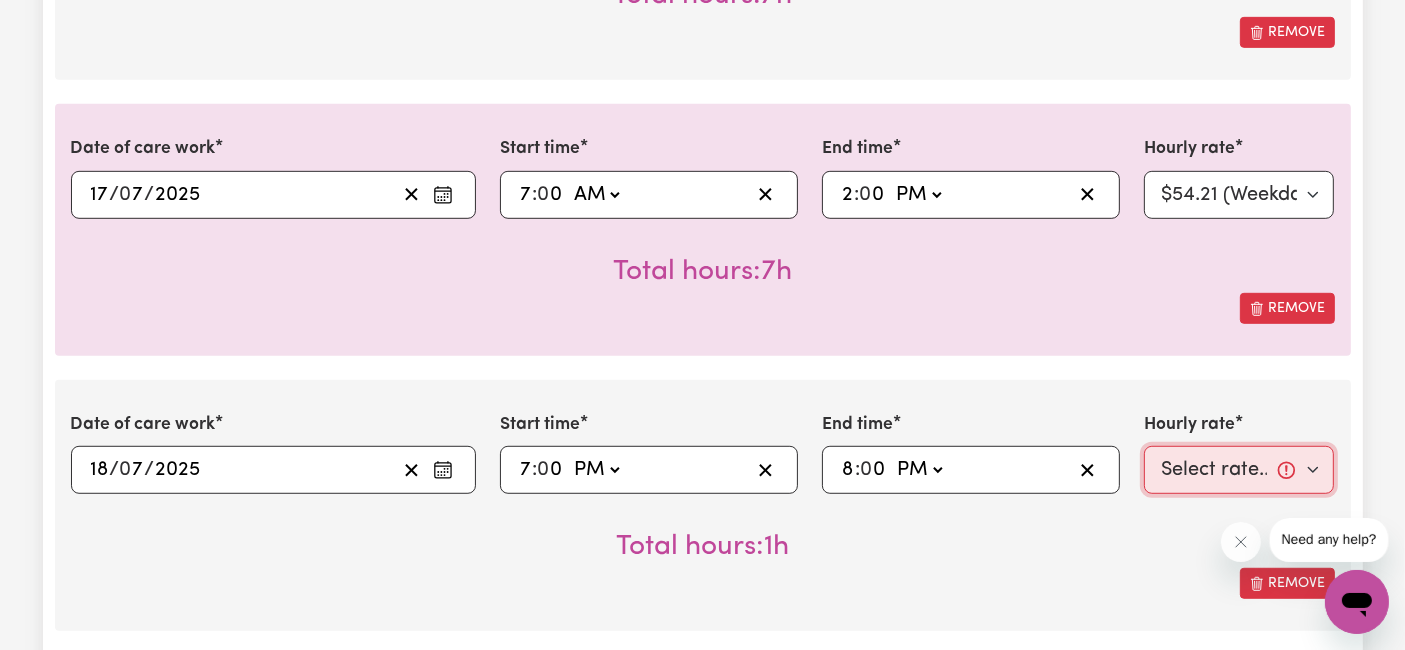click on "Select rate... $54.21 (Weekday) $77.06 ([DATE]) $94.20 ([DATE]) $92.12 (Public Holiday) $66.67 (Evening Care) $31.51 (Overnight)" at bounding box center [1239, 470] 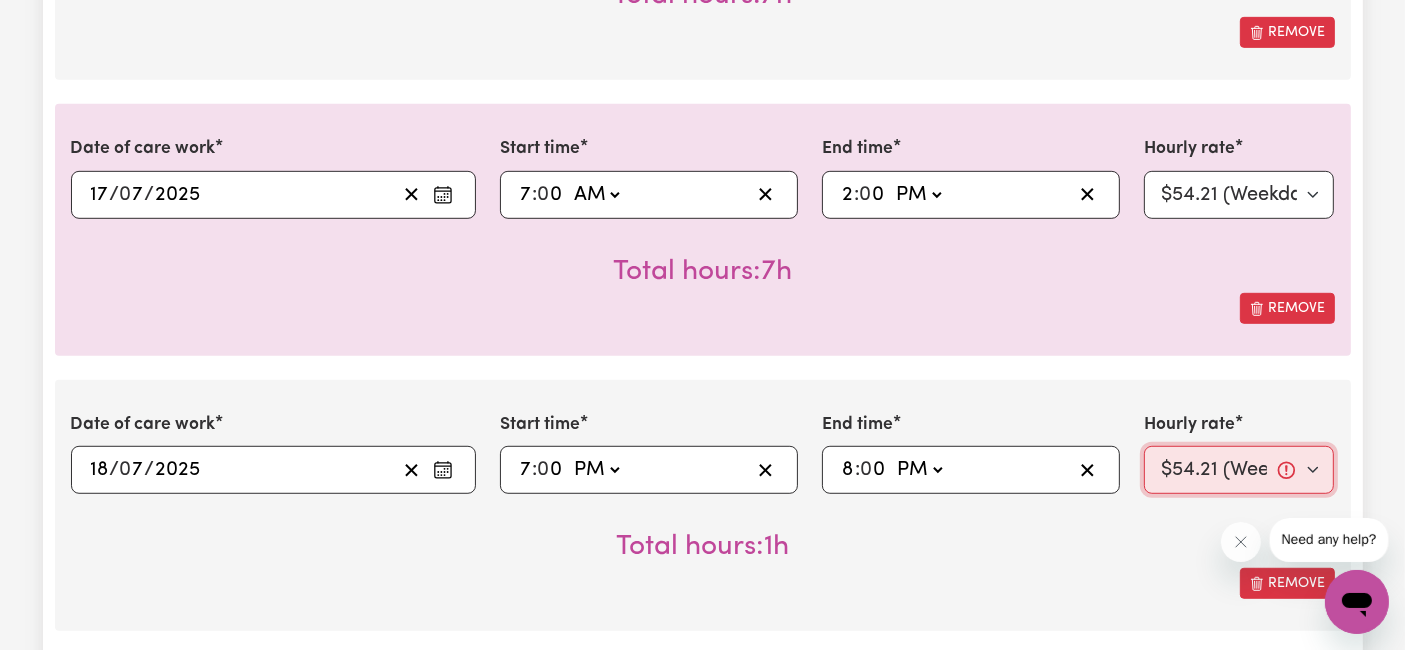 click on "Select rate... $54.21 (Weekday) $77.06 ([DATE]) $94.20 ([DATE]) $92.12 (Public Holiday) $66.67 (Evening Care) $31.51 (Overnight)" at bounding box center (1239, 470) 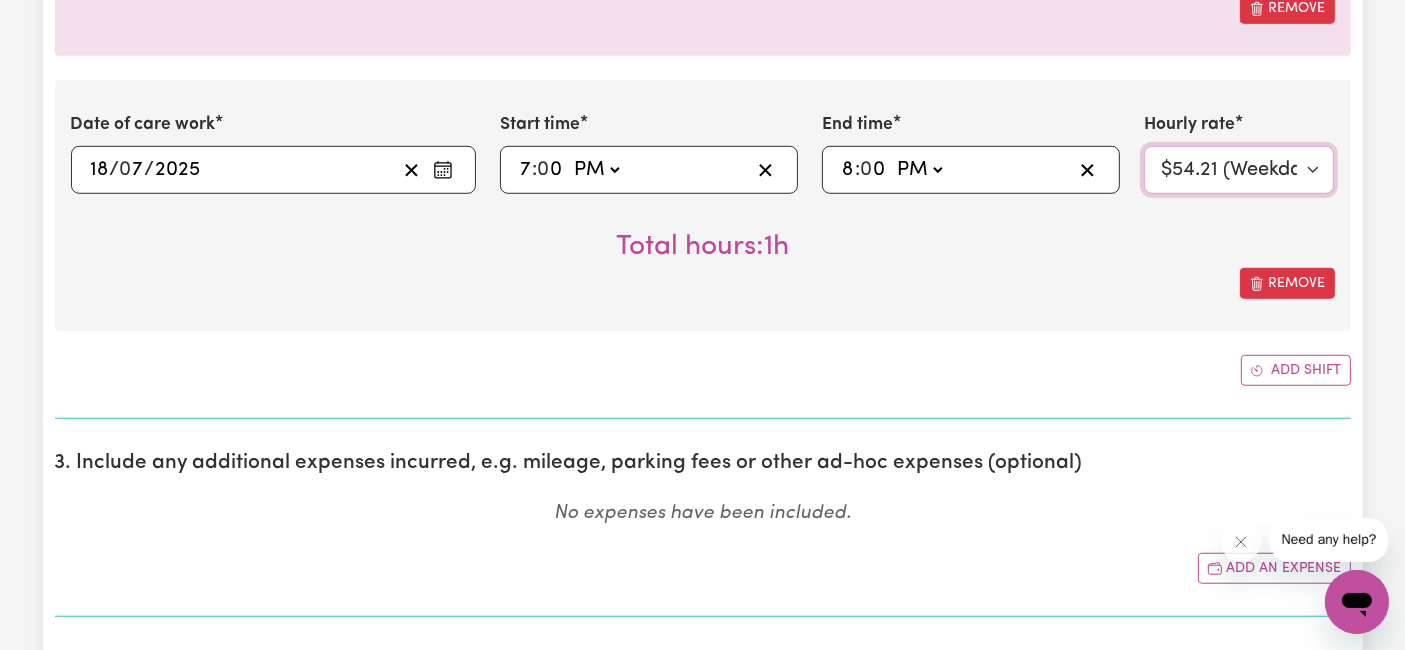 scroll, scrollTop: 1444, scrollLeft: 0, axis: vertical 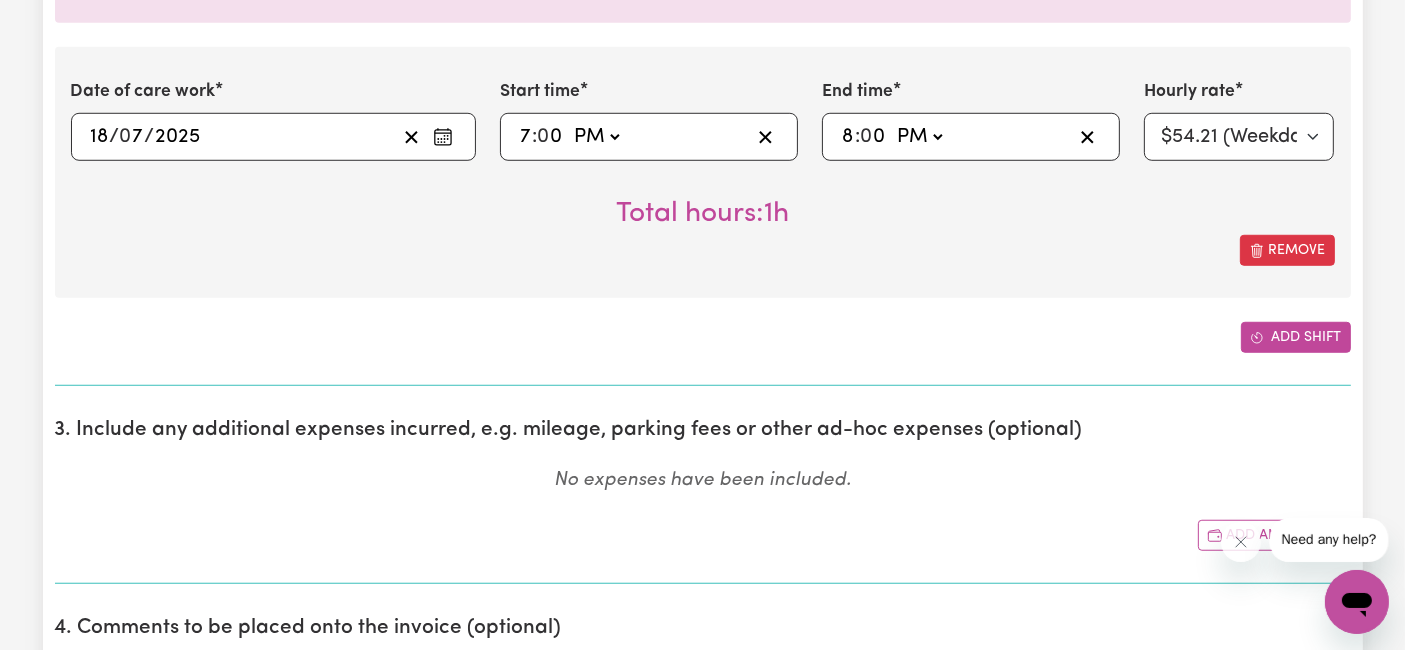 click on "Add shift" at bounding box center [1296, 337] 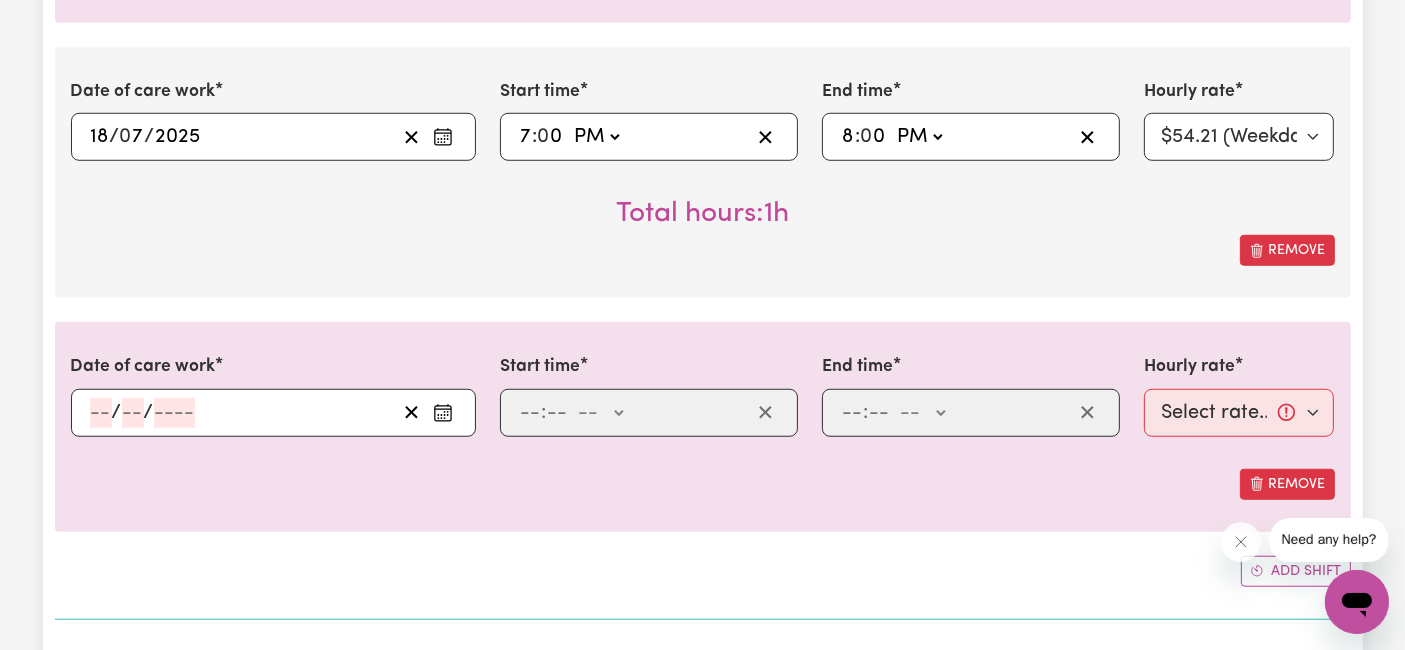 click 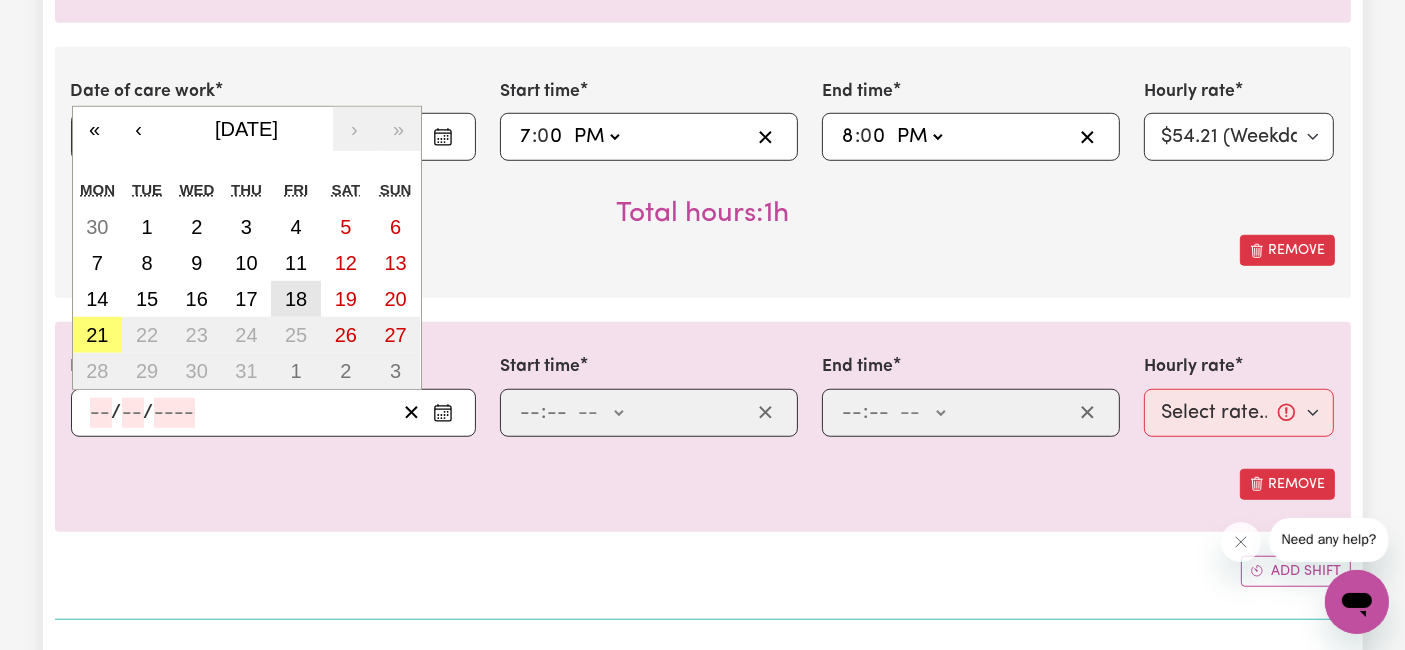 click on "18" at bounding box center [296, 299] 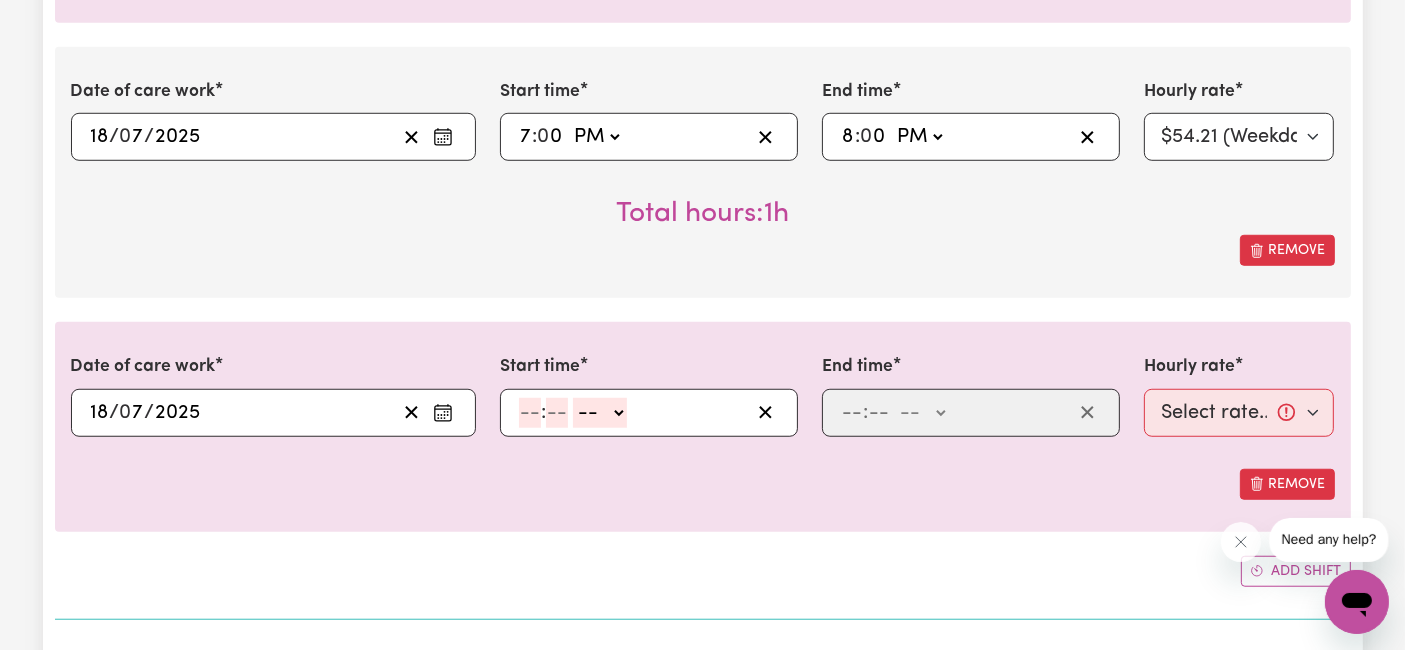 click 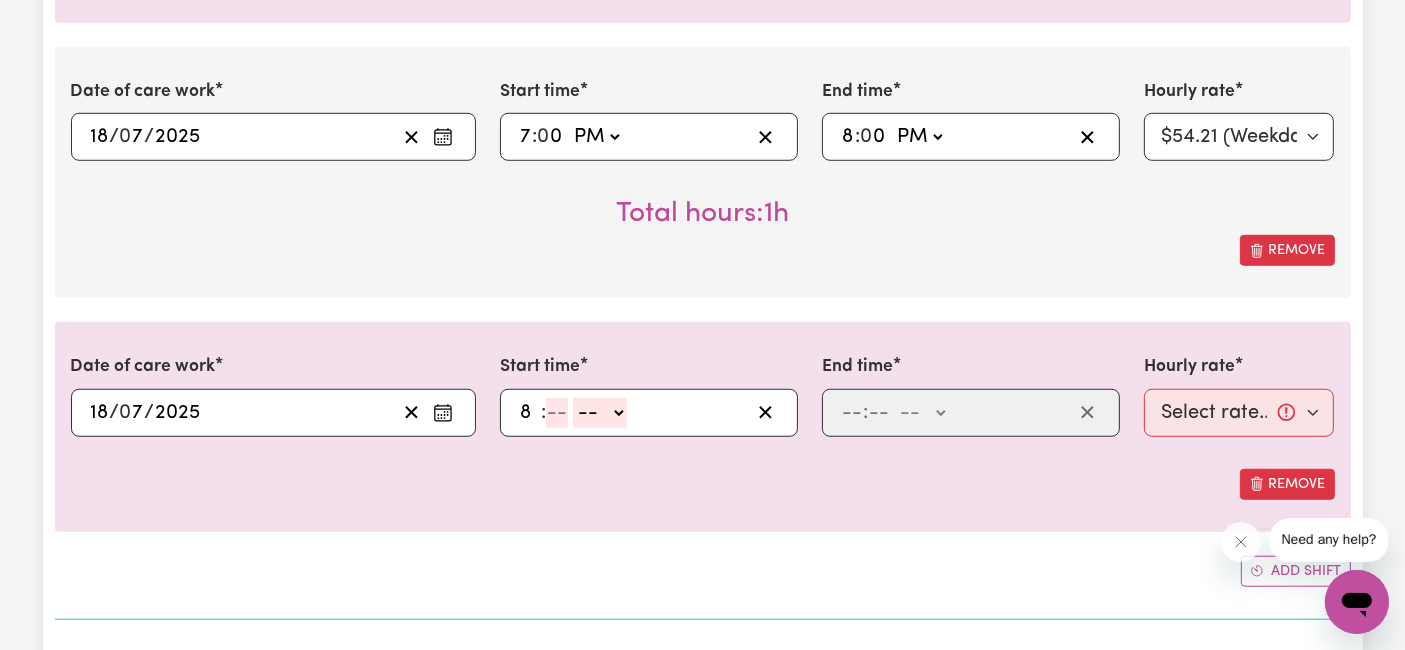 type on "8" 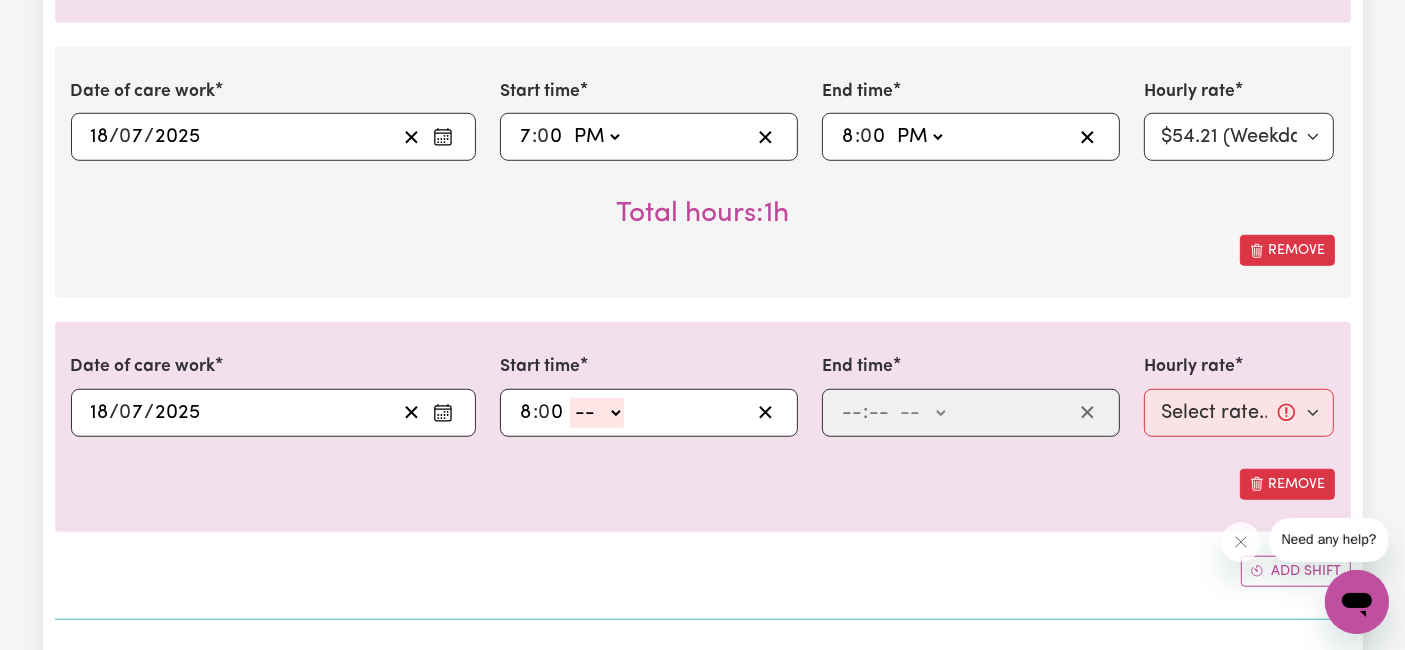 type on "0" 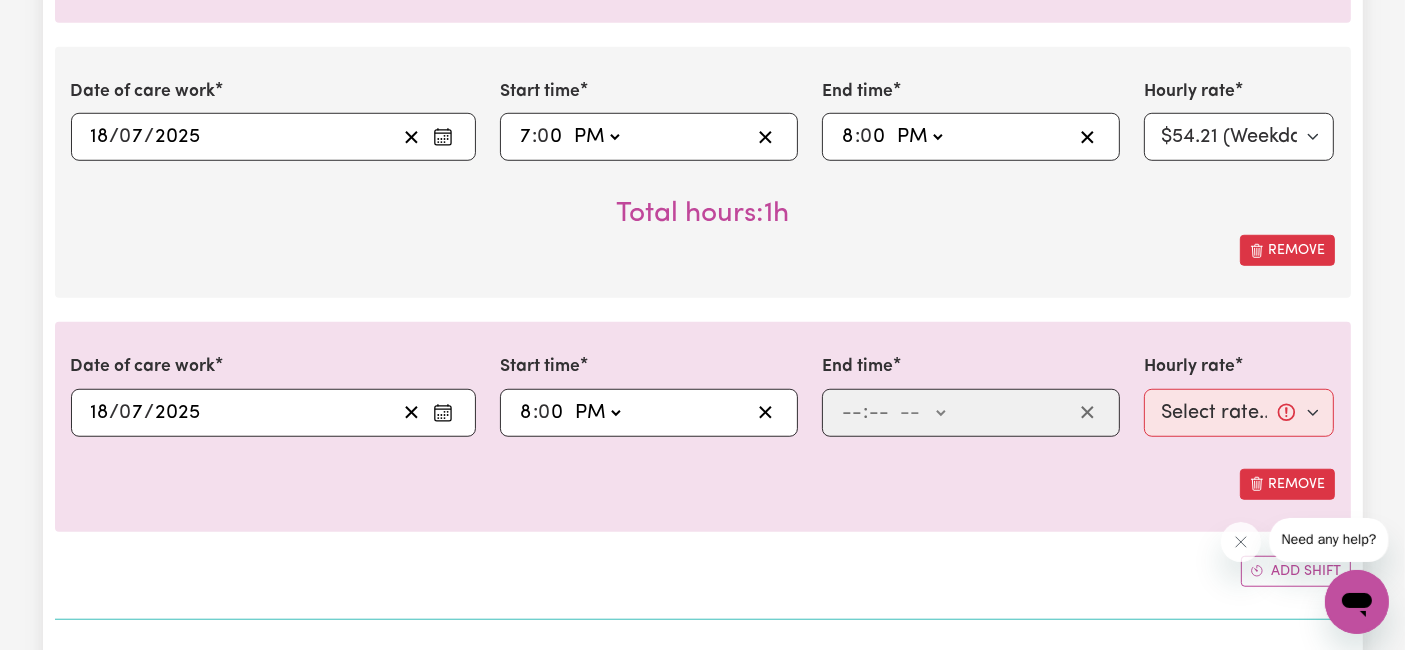 click on "-- AM PM" 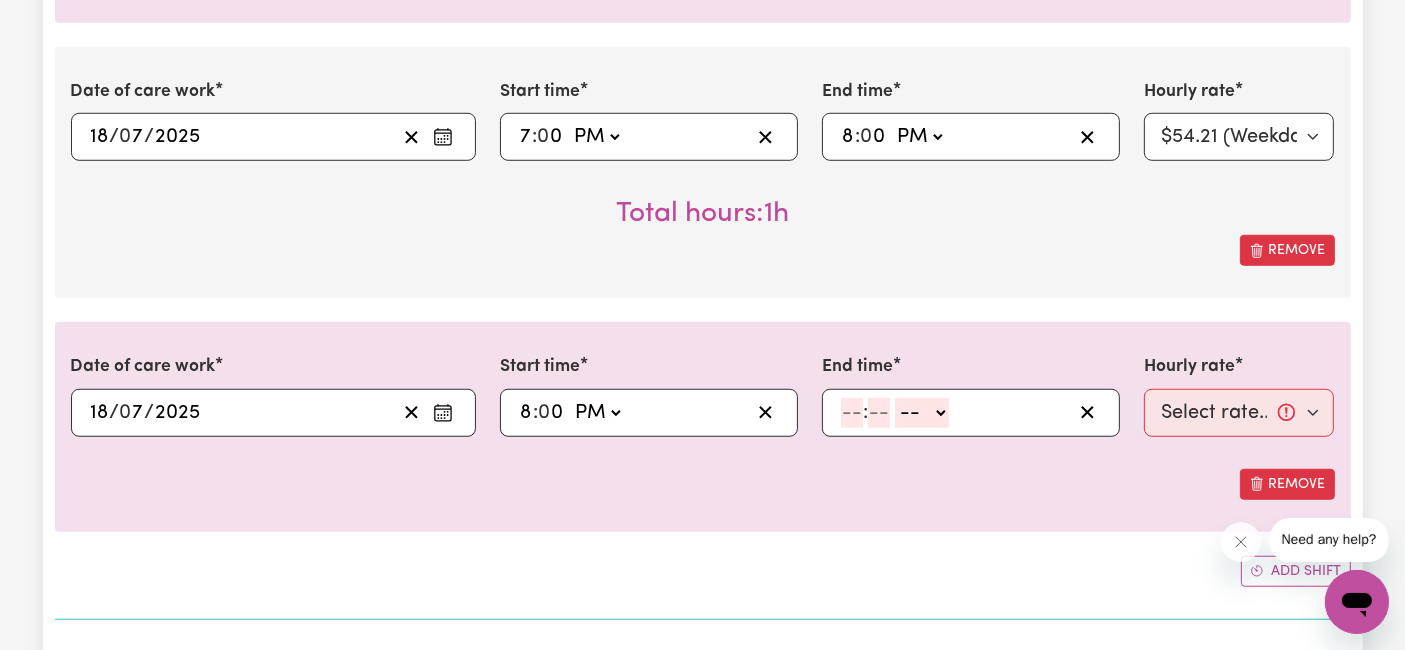 click 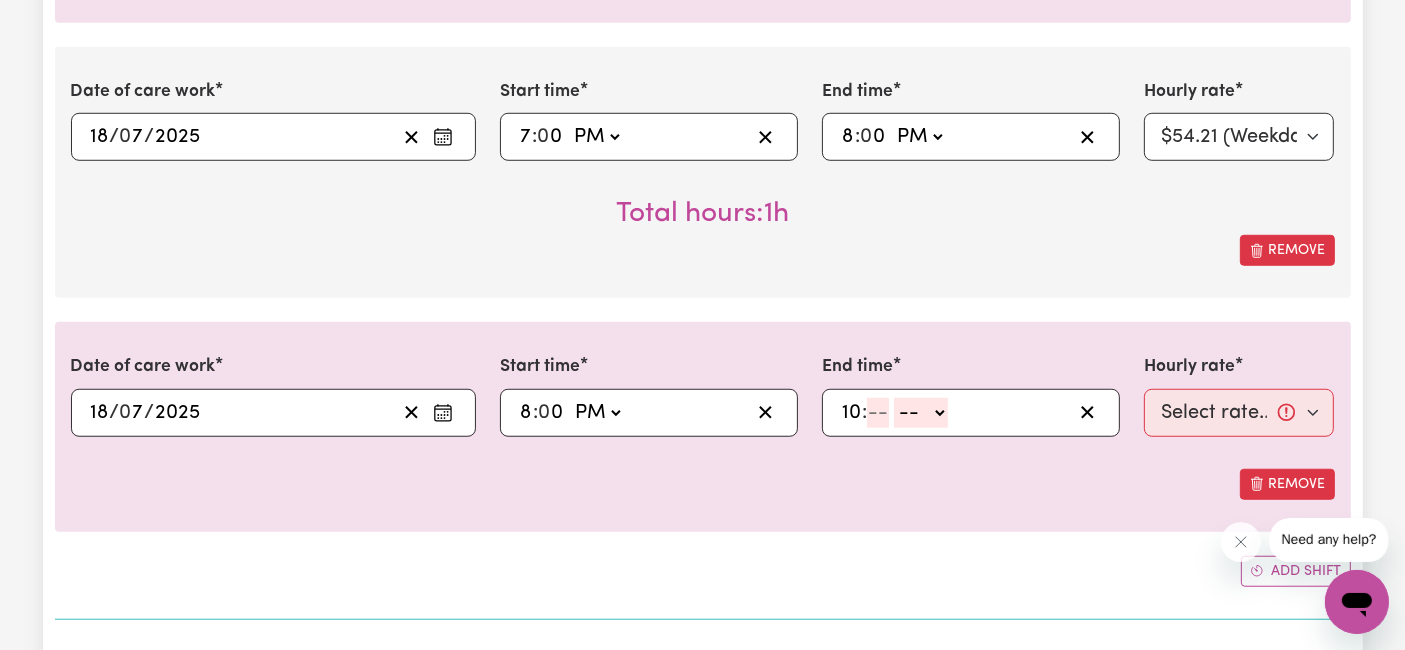 type on "10" 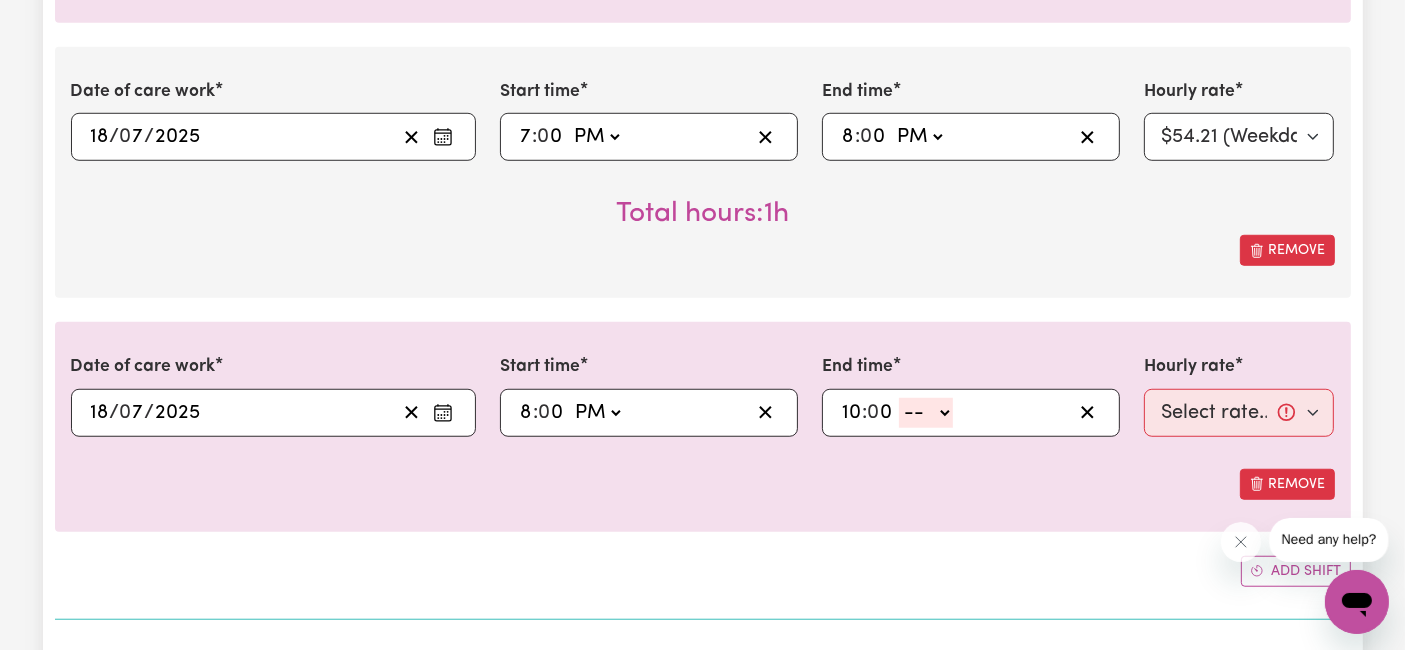 type on "0" 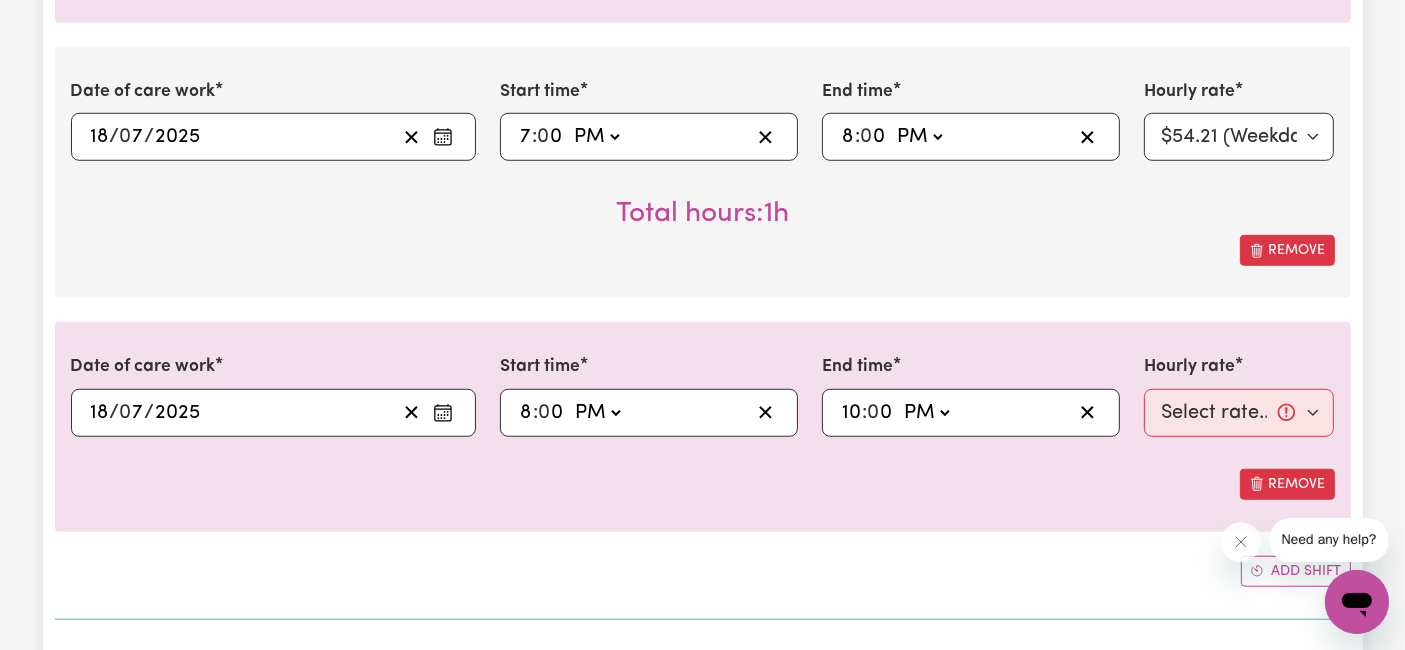 click on "-- AM PM" 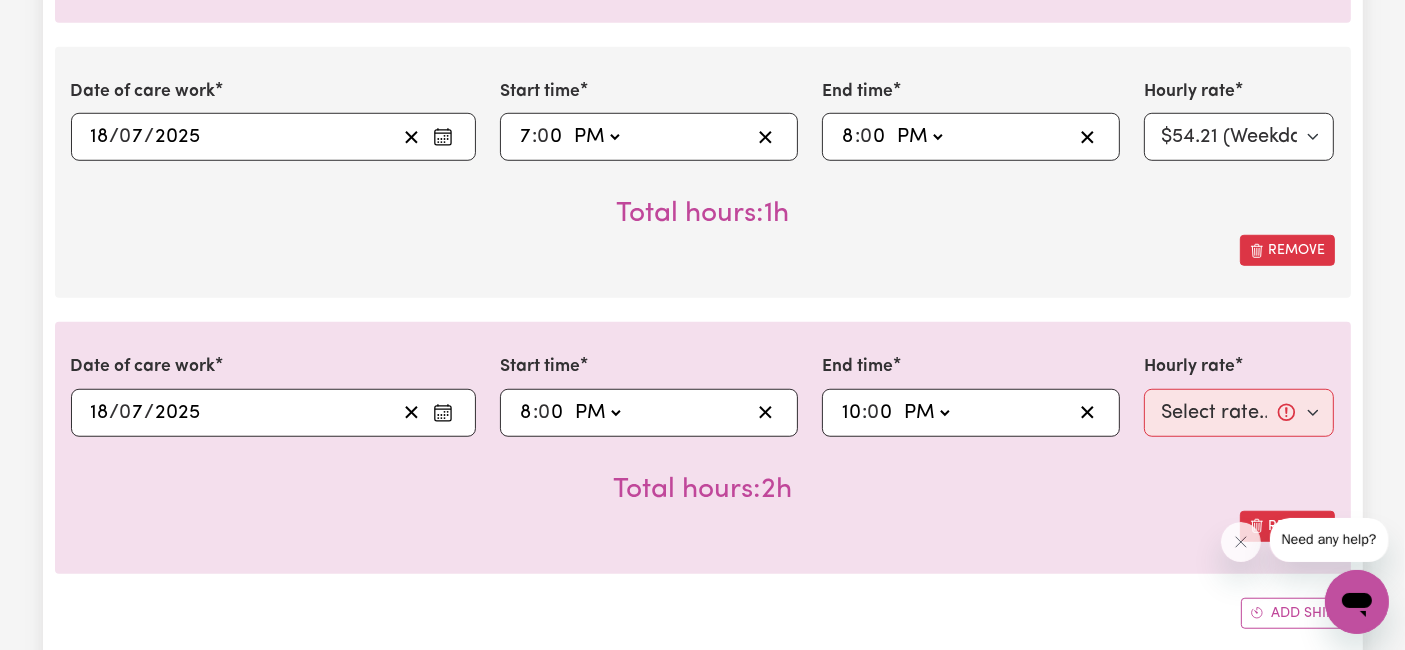 type on "22:00" 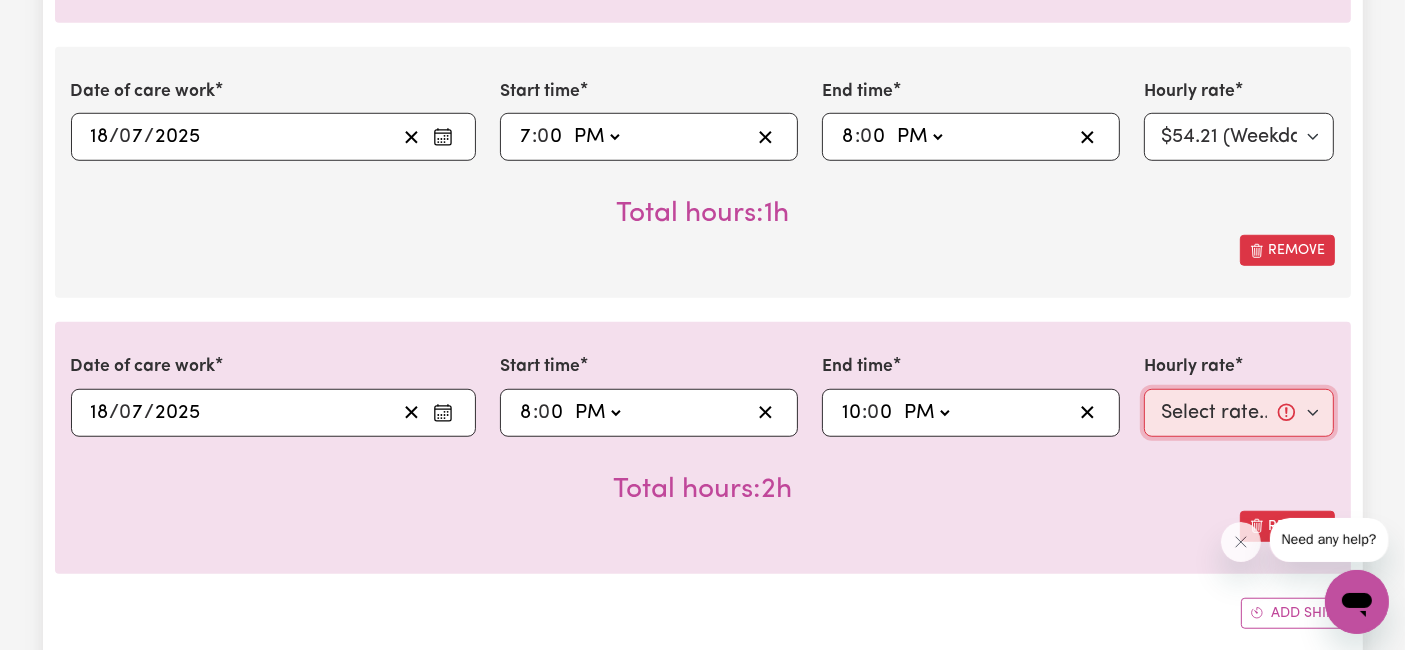 drag, startPoint x: 1182, startPoint y: 392, endPoint x: 1194, endPoint y: 396, distance: 12.649111 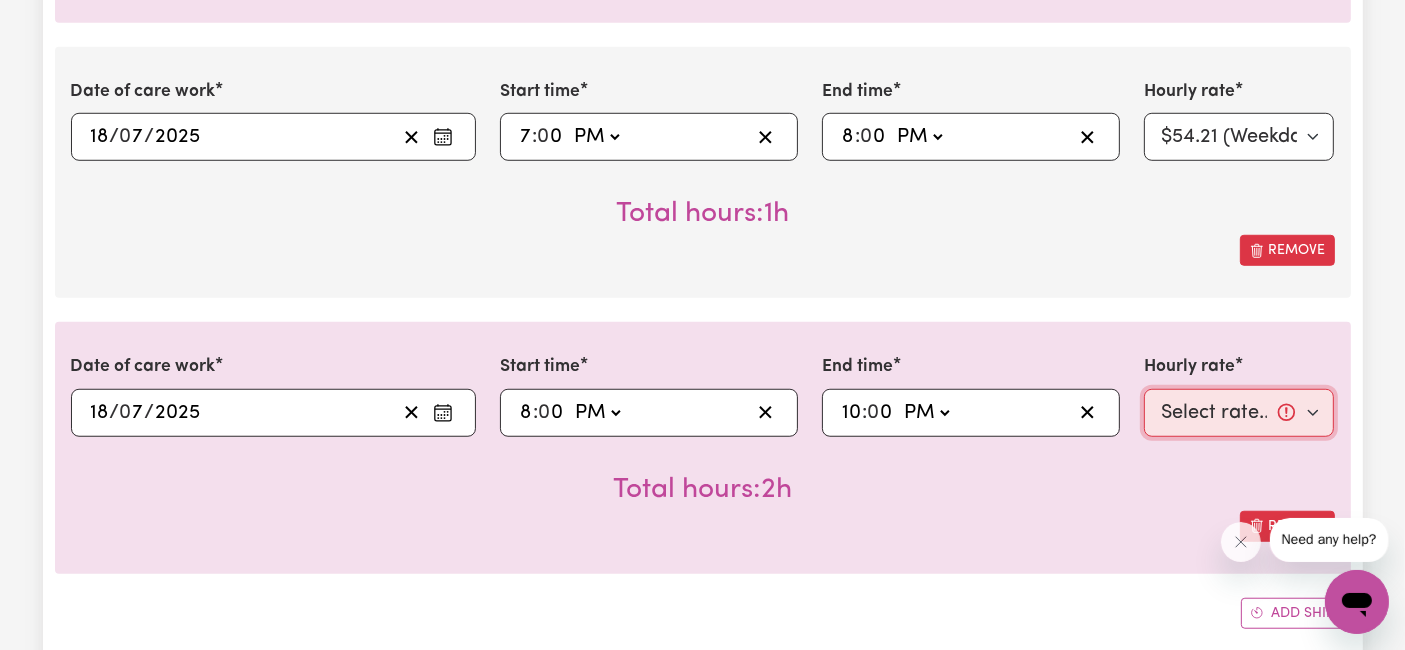 click on "Select rate... $54.21 (Weekday) $77.06 ([DATE]) $94.20 ([DATE]) $92.12 (Public Holiday) $66.67 (Evening Care) $31.51 (Overnight)" at bounding box center (1239, 413) 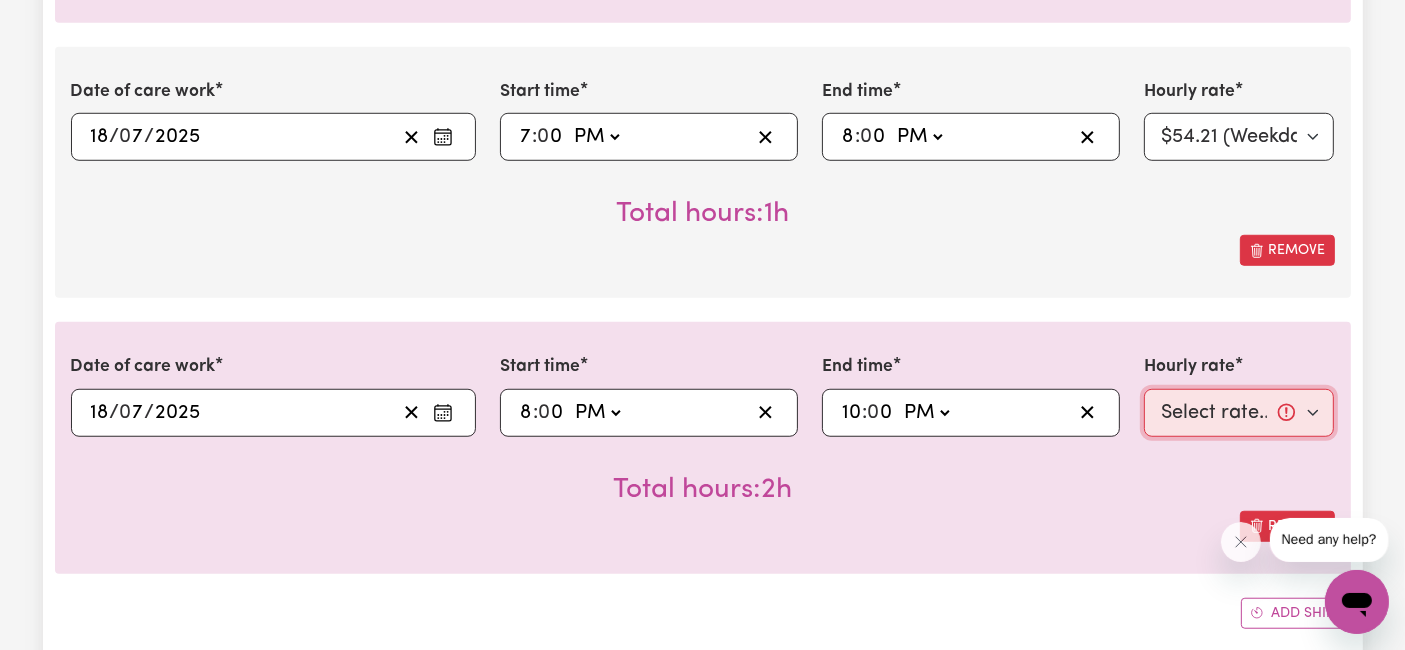select on "66.67-EveningCare" 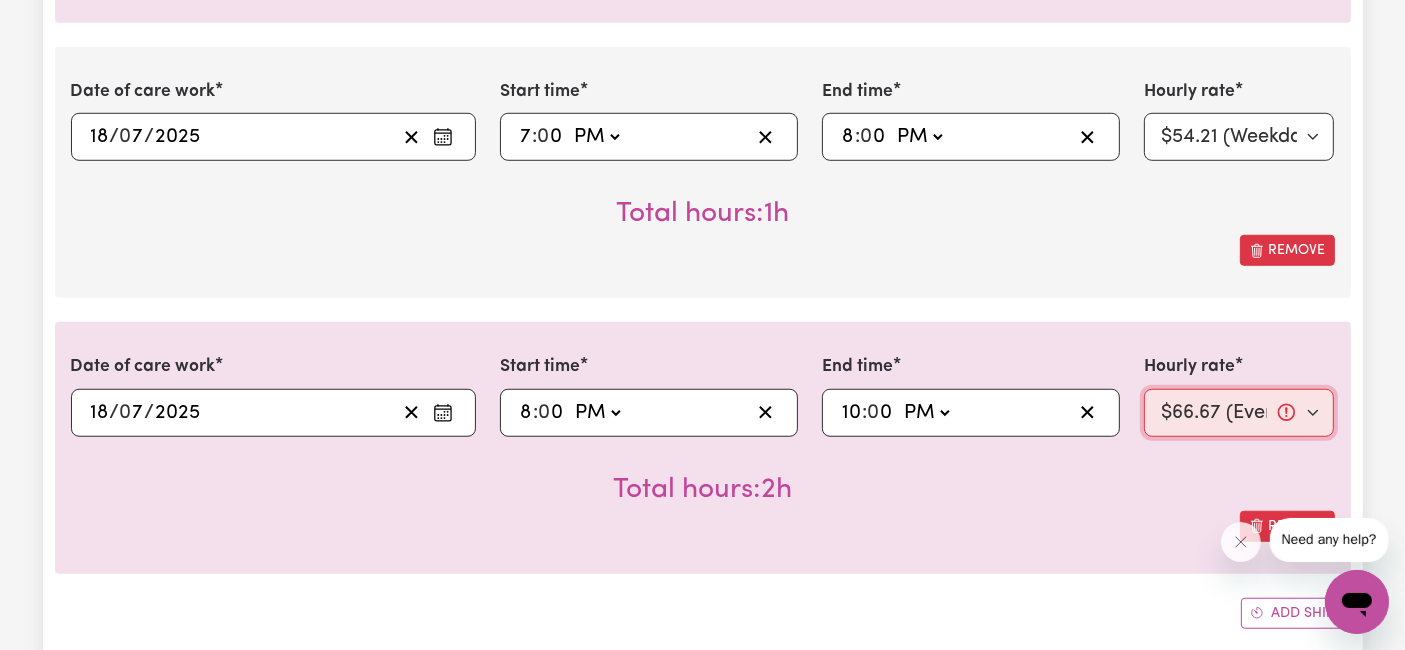 click on "Select rate... $54.21 (Weekday) $77.06 ([DATE]) $94.20 ([DATE]) $92.12 (Public Holiday) $66.67 (Evening Care) $31.51 (Overnight)" at bounding box center [1239, 413] 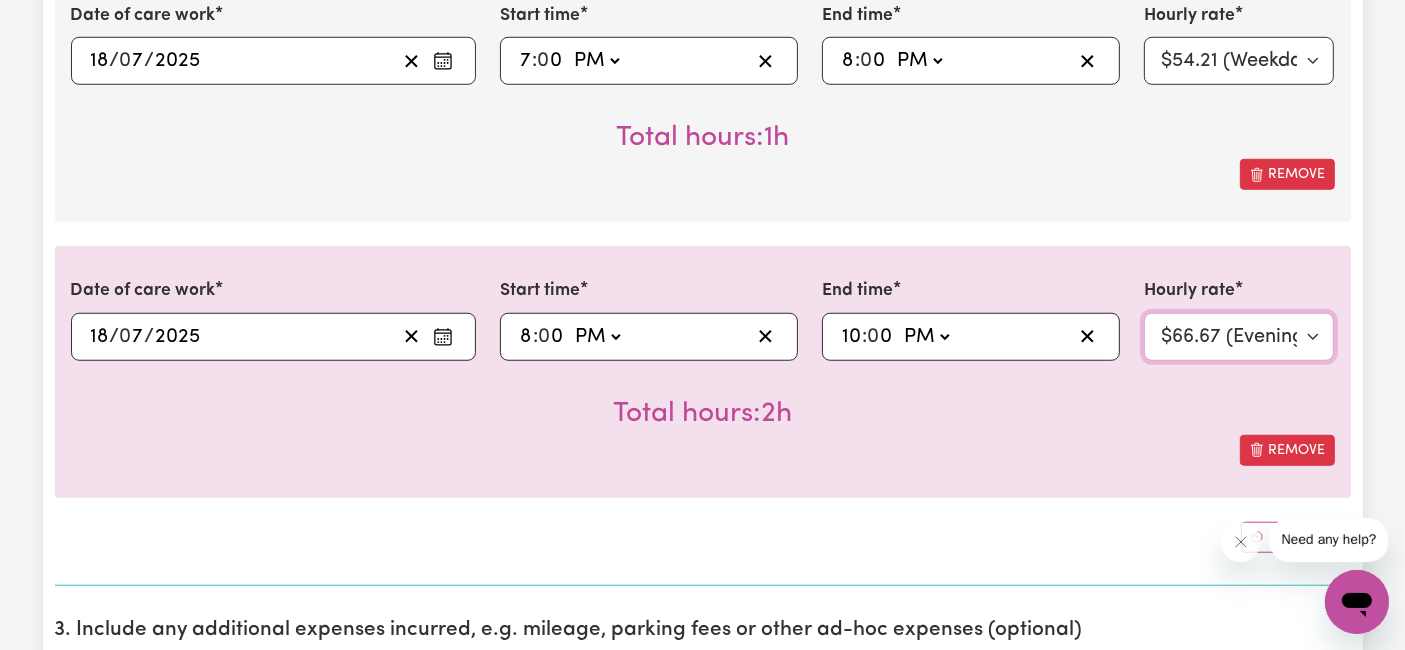 scroll, scrollTop: 1555, scrollLeft: 0, axis: vertical 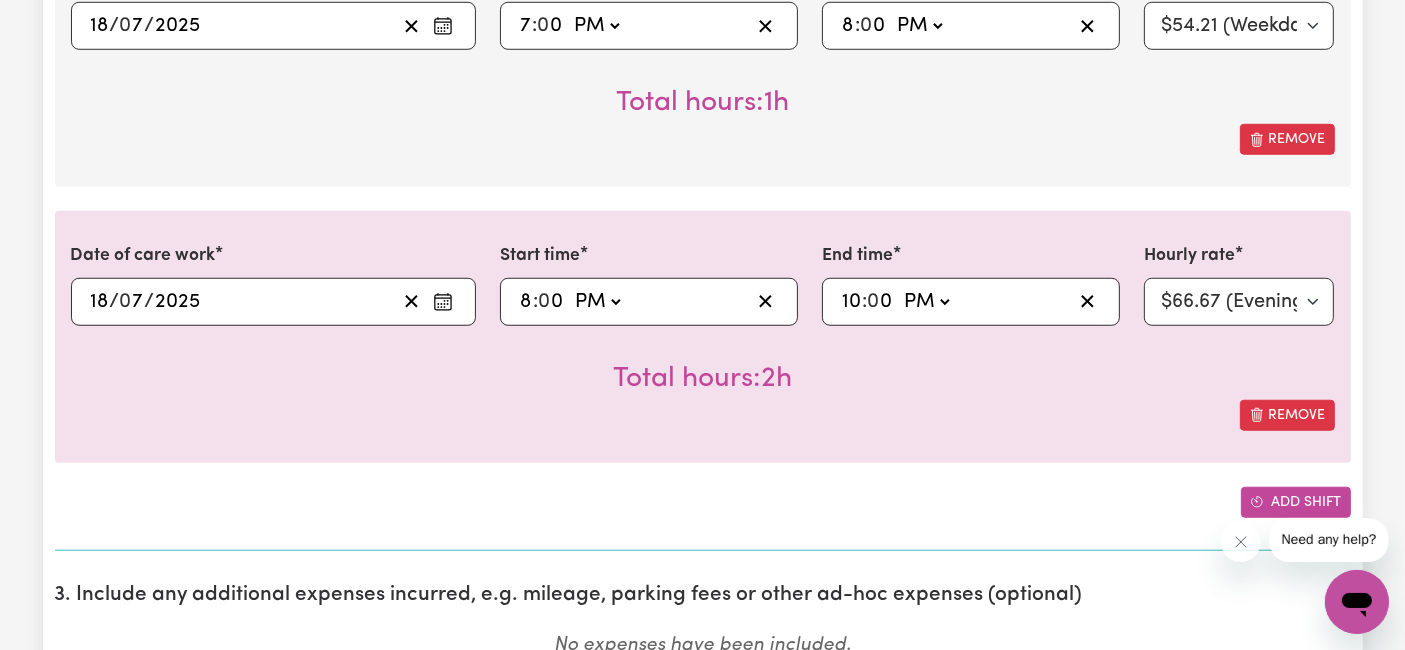click on "Add shift" at bounding box center (1296, 502) 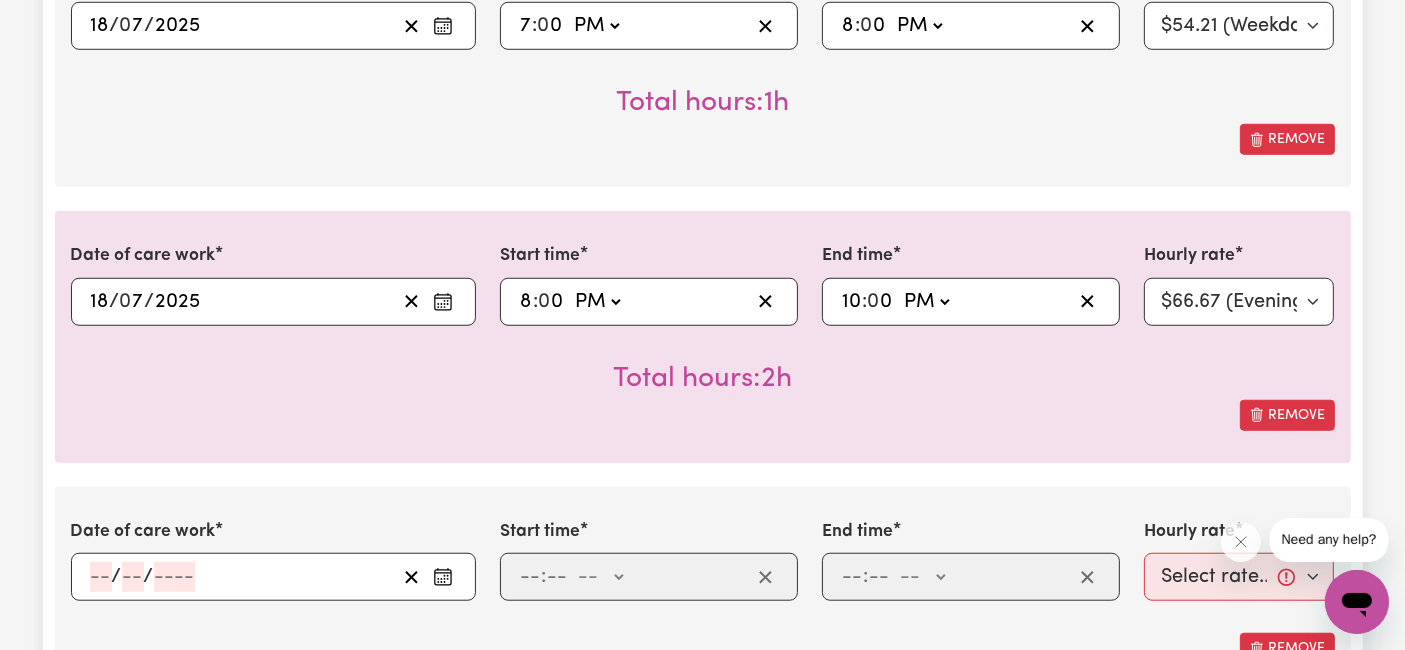 click 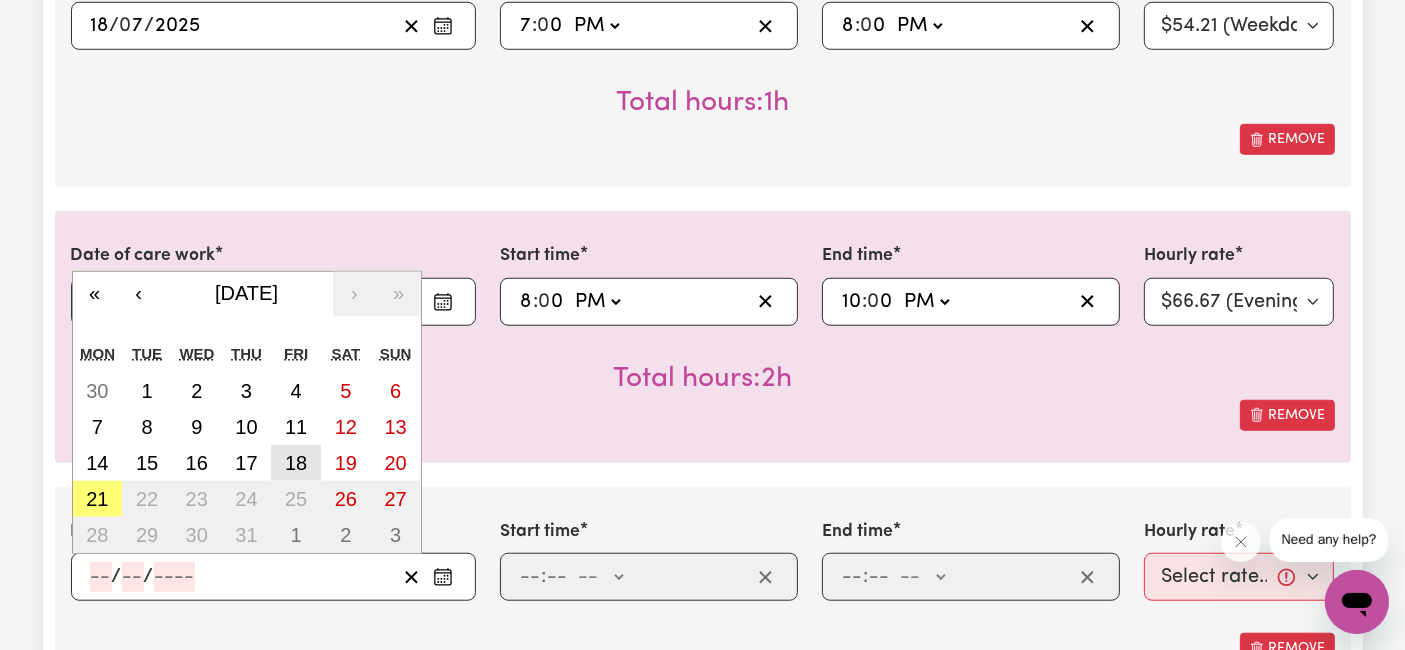 click on "18" at bounding box center [296, 463] 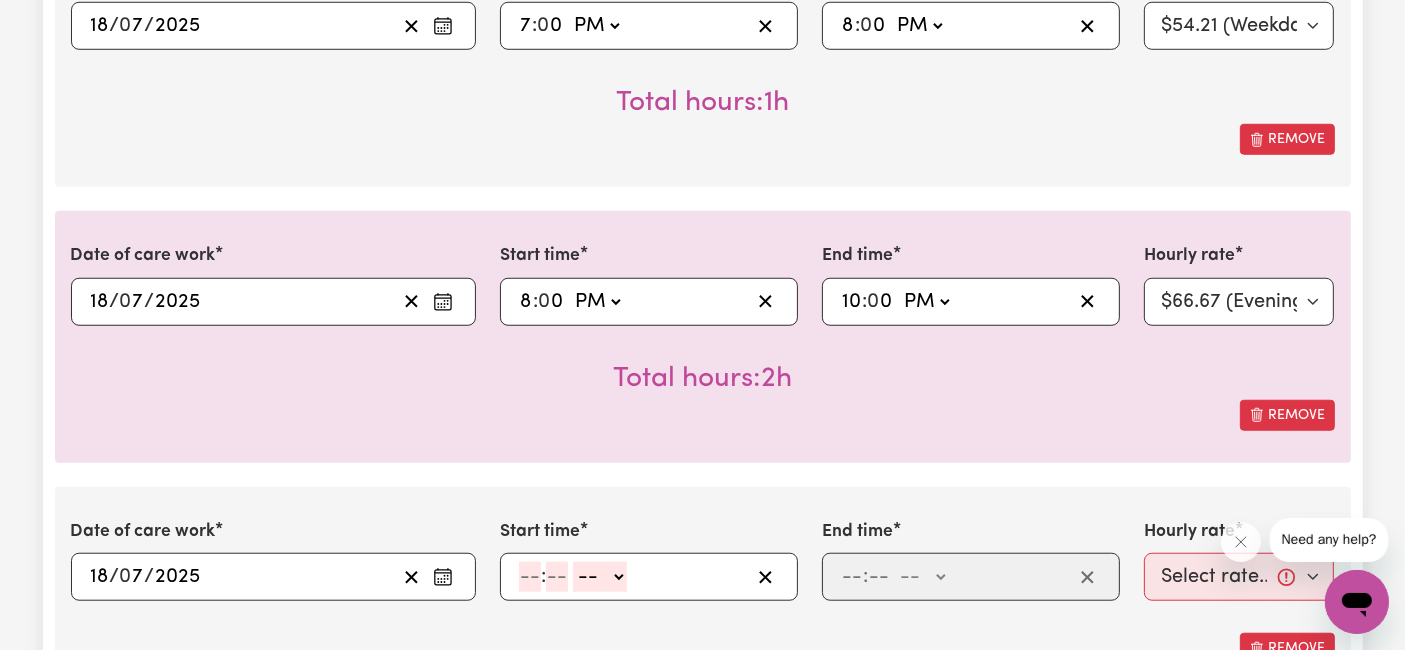 click 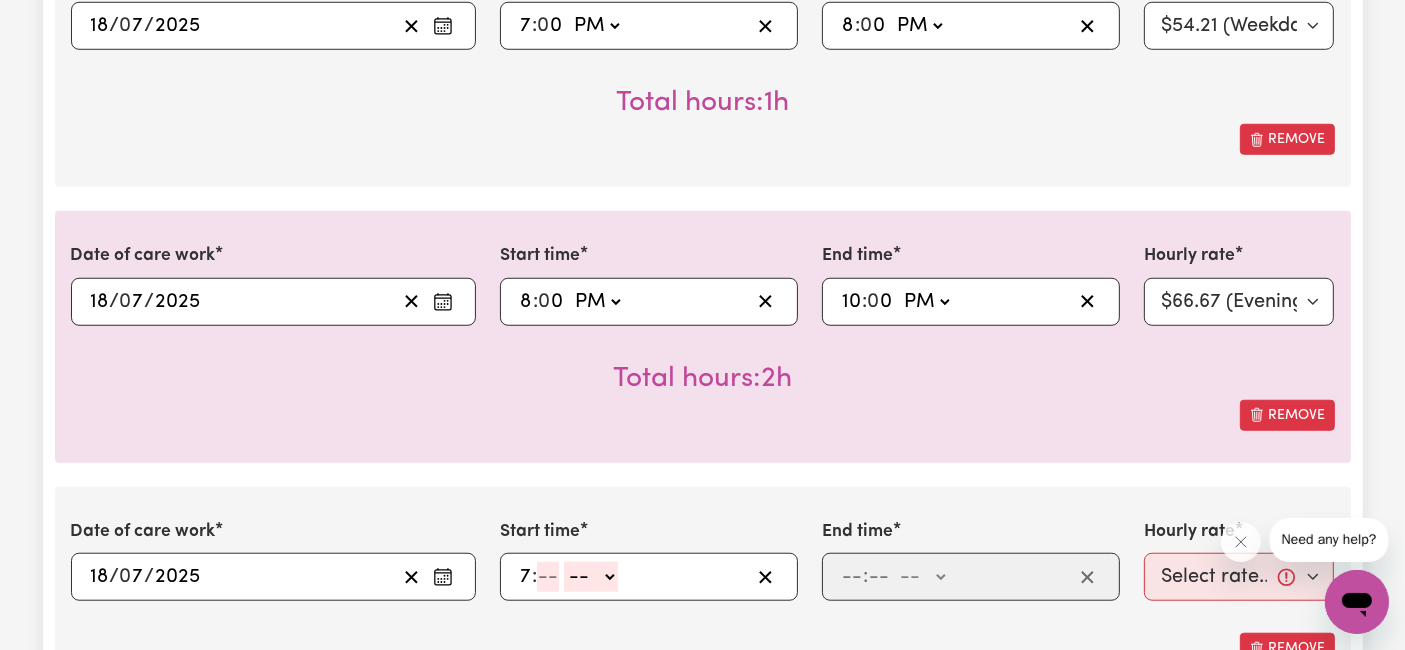 click on "7" 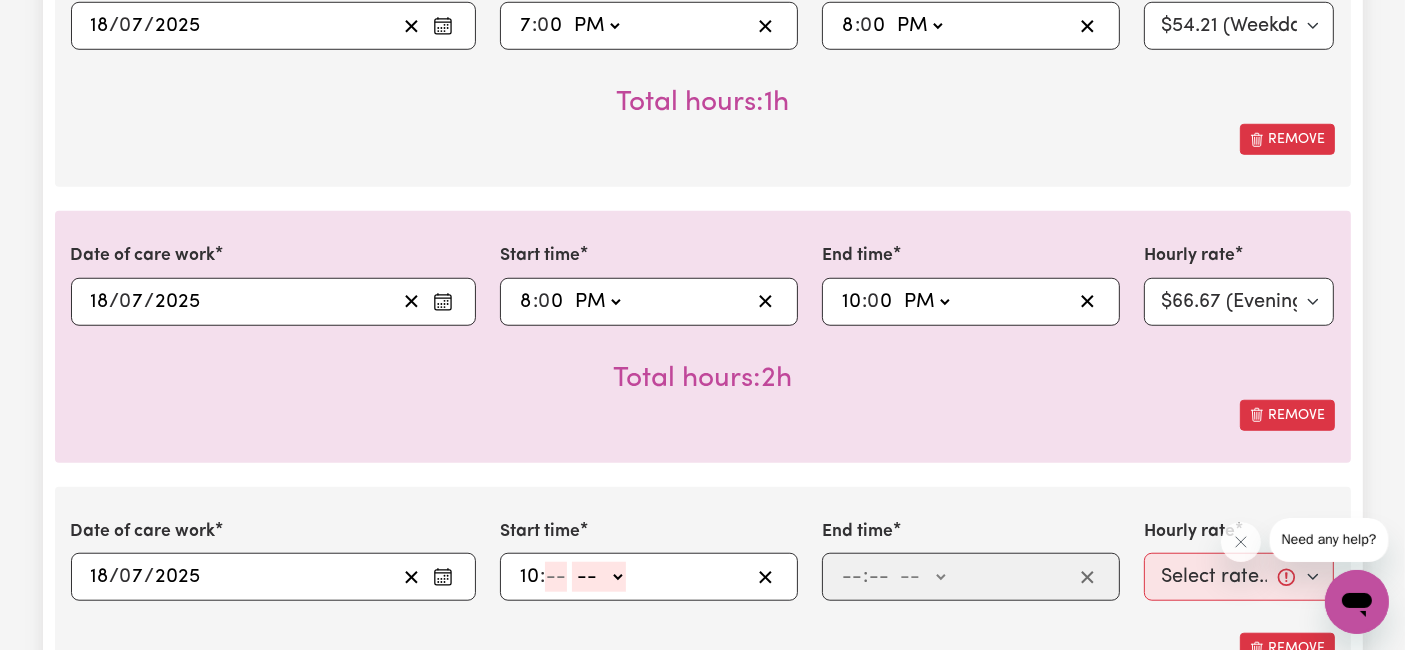type on "10" 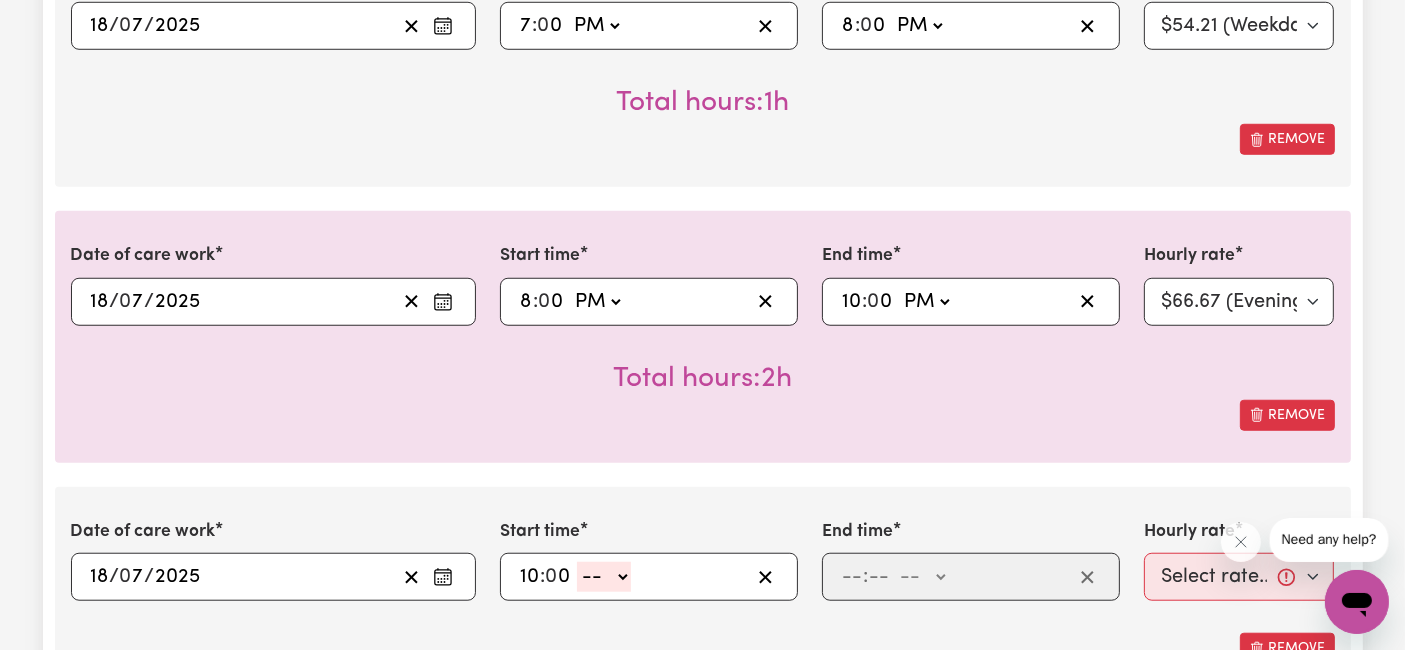 type on "0" 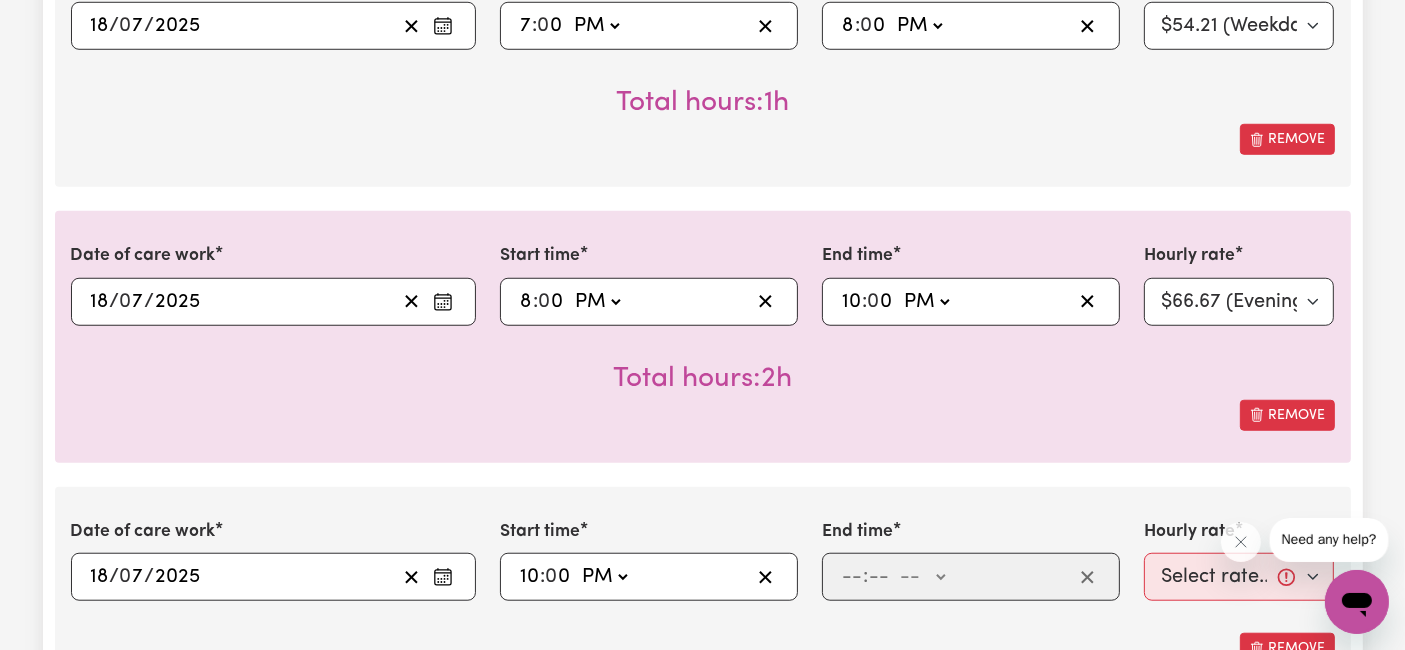 click on "-- AM PM" 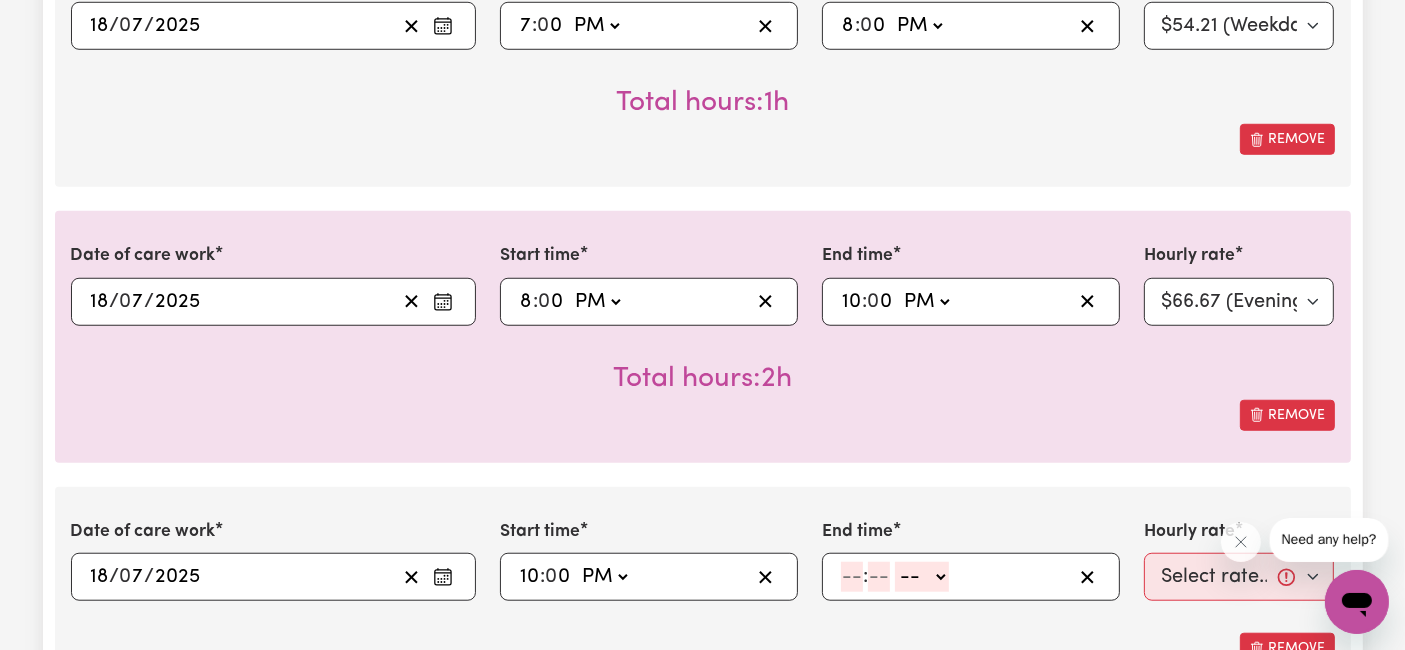 click 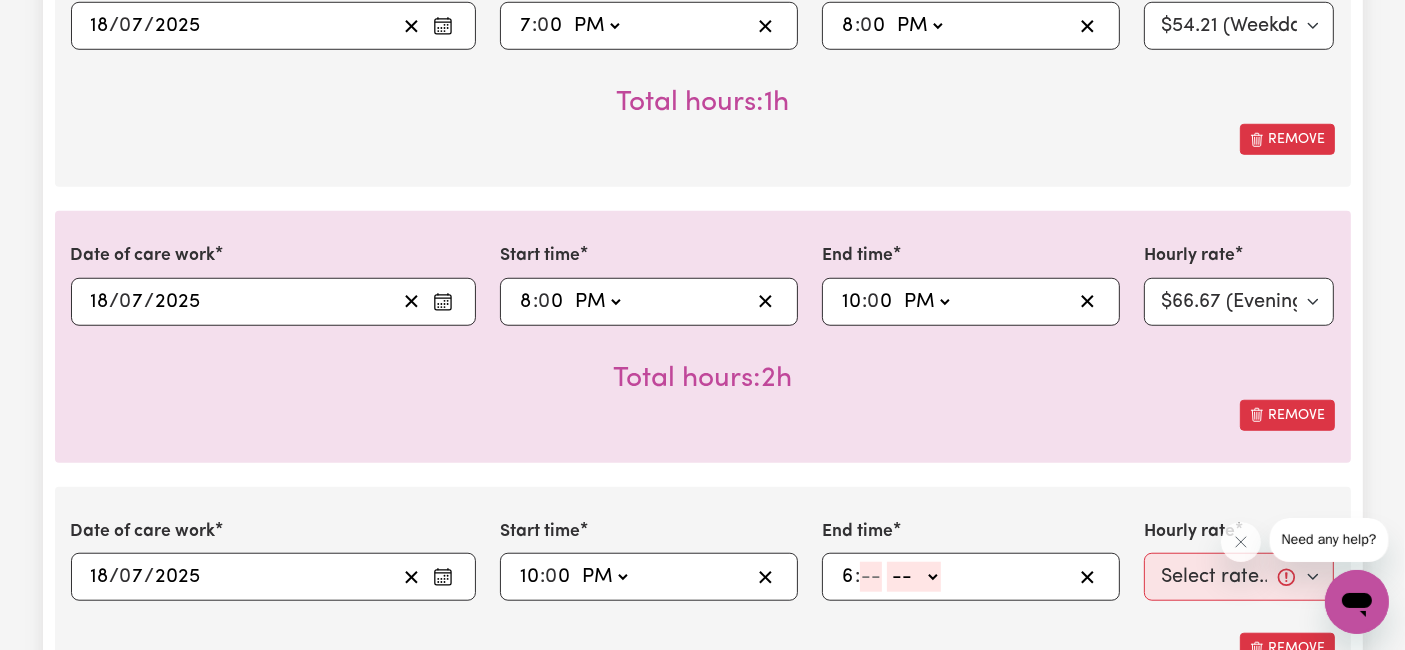 type on "6" 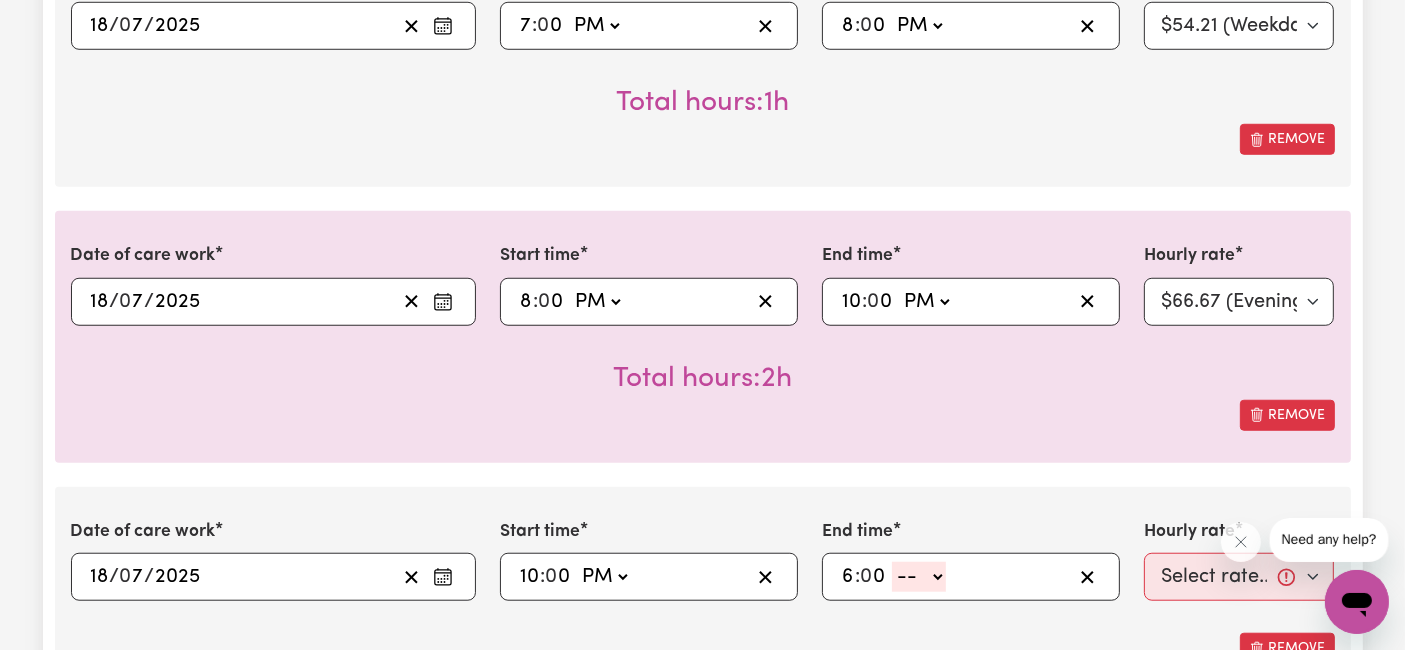 type on "0" 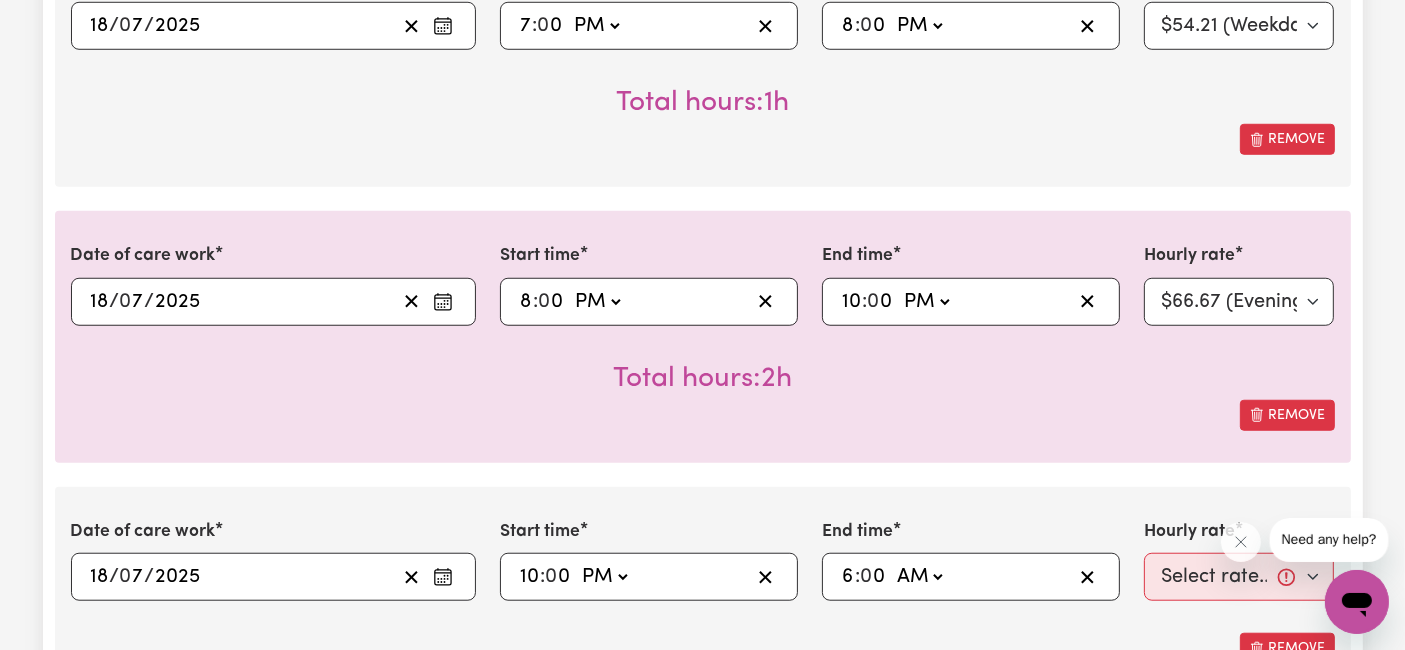 click on "-- AM PM" 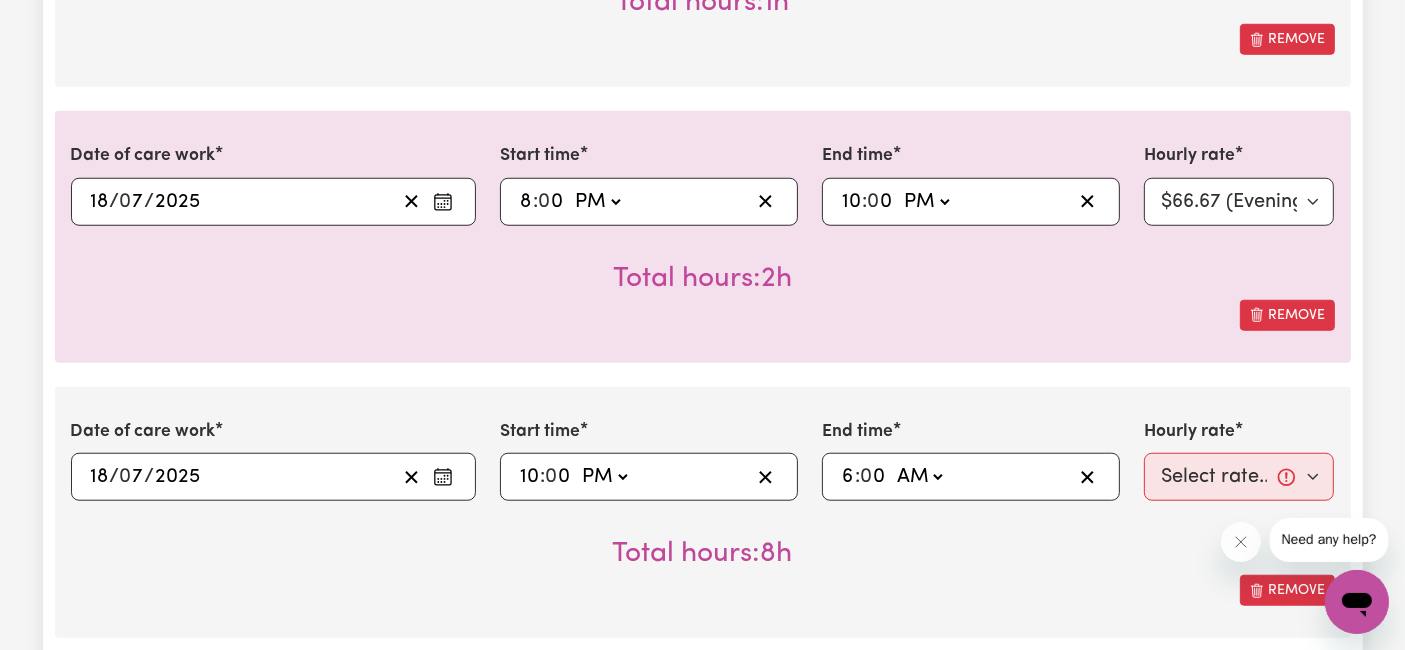 scroll, scrollTop: 1777, scrollLeft: 0, axis: vertical 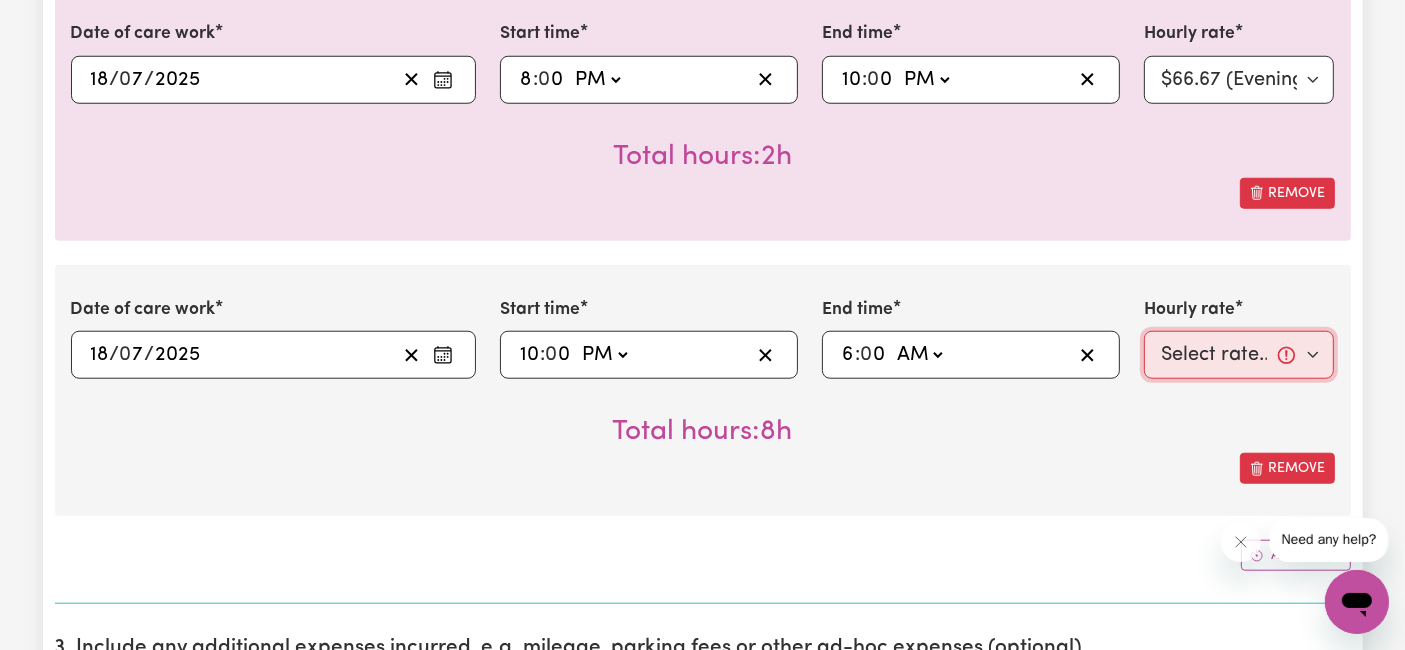 click on "Select rate... $54.21 (Weekday) $77.06 ([DATE]) $94.20 ([DATE]) $92.12 (Public Holiday) $66.67 (Evening Care) $31.51 (Overnight)" at bounding box center [1239, 355] 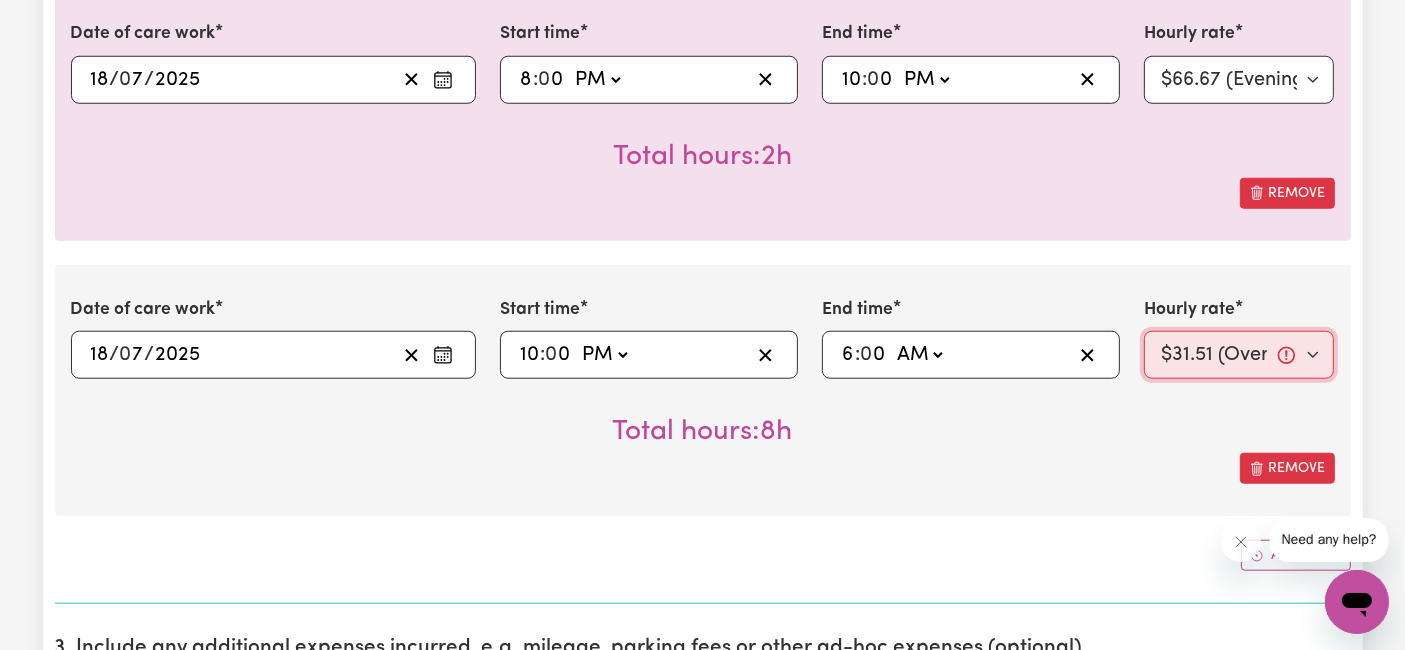 click on "Select rate... $54.21 (Weekday) $77.06 ([DATE]) $94.20 ([DATE]) $92.12 (Public Holiday) $66.67 (Evening Care) $31.51 (Overnight)" at bounding box center (1239, 355) 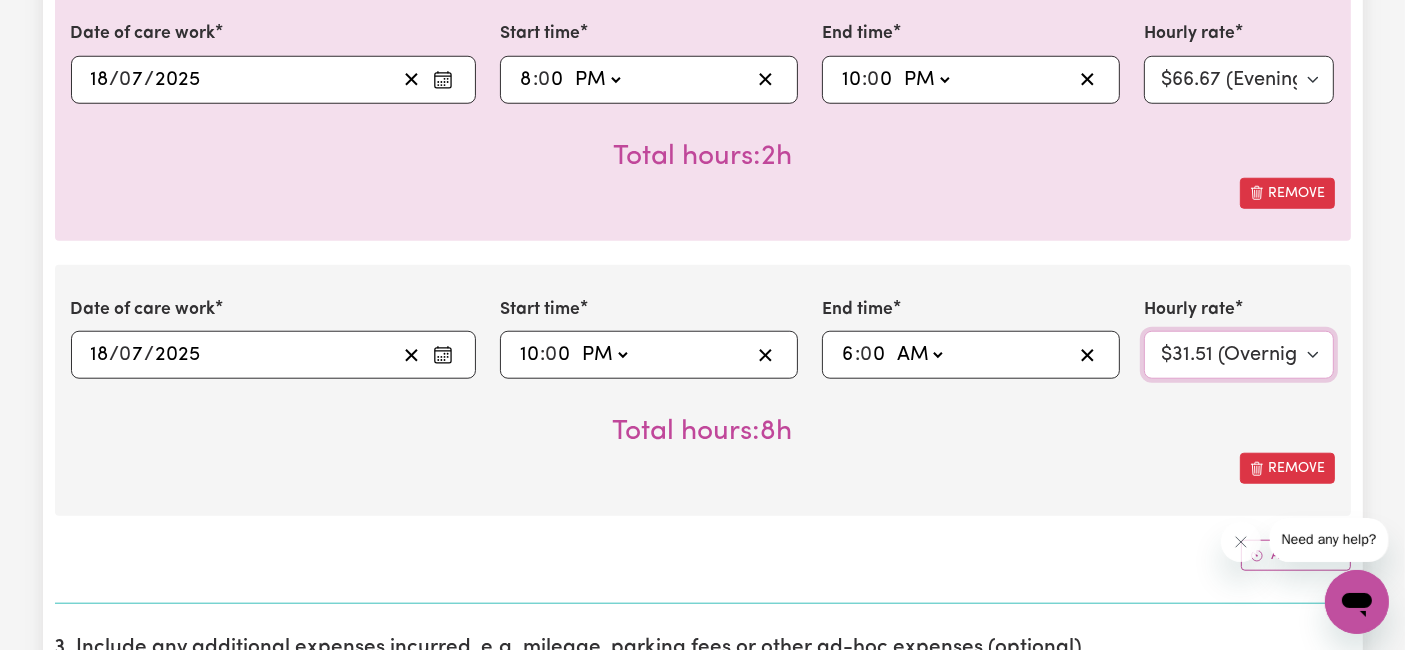 scroll, scrollTop: 1888, scrollLeft: 0, axis: vertical 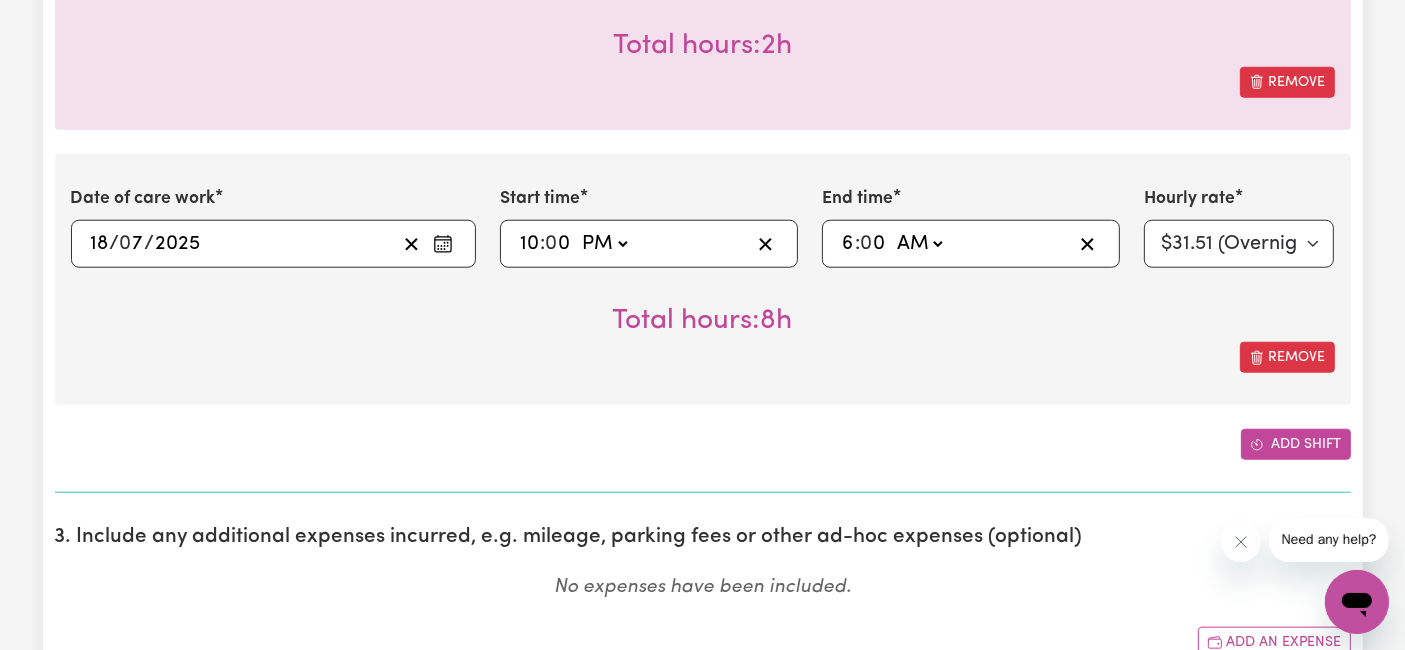 click on "Add shift" at bounding box center [1296, 444] 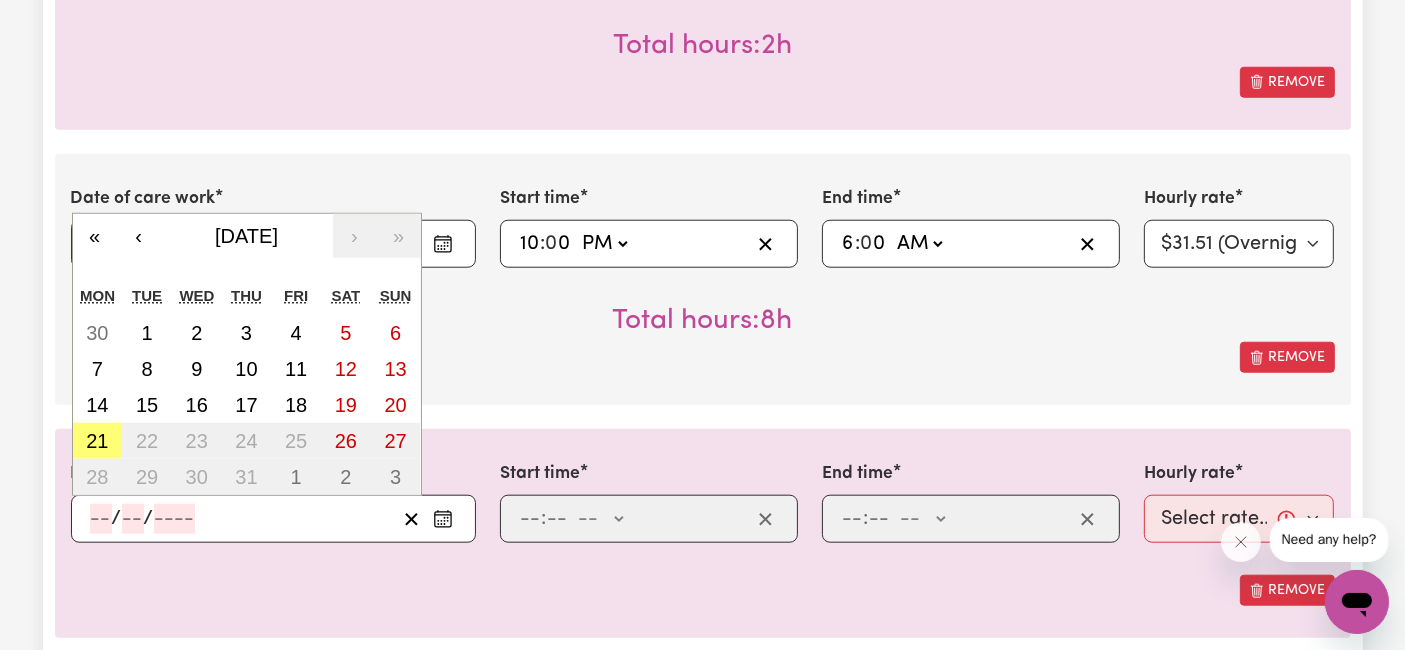 click 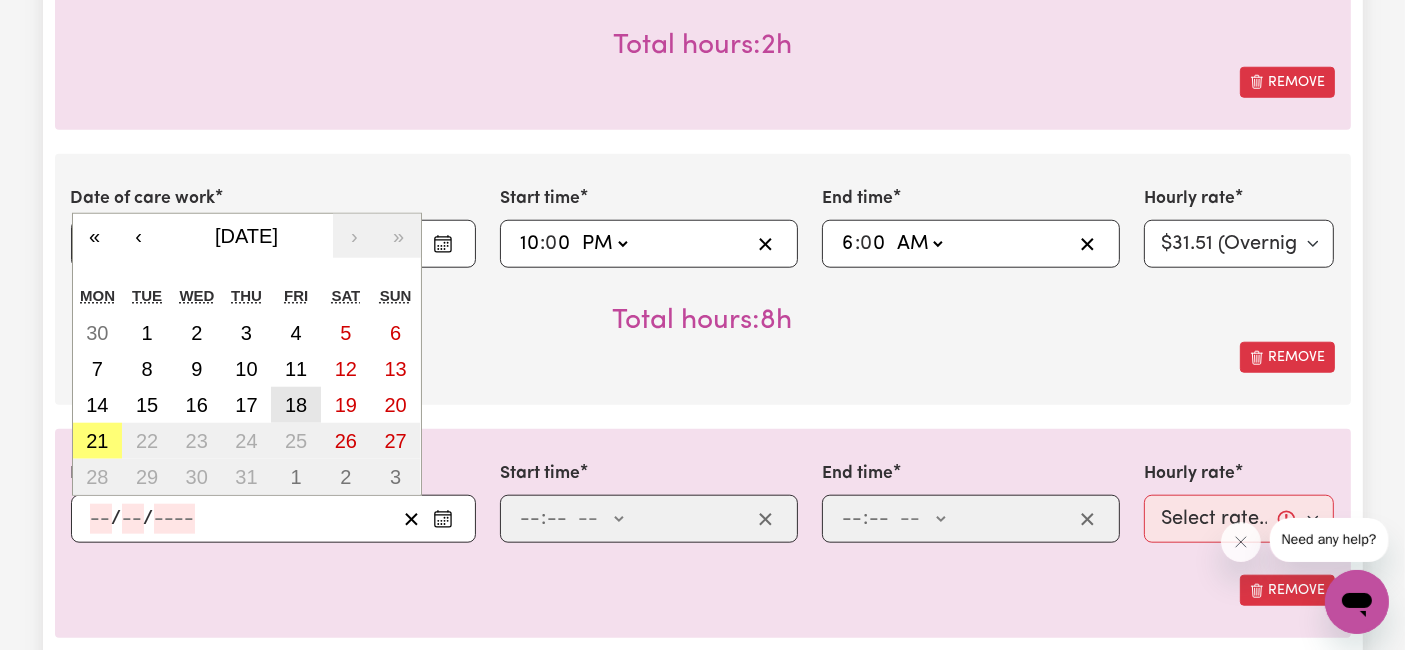 click on "18" at bounding box center (296, 405) 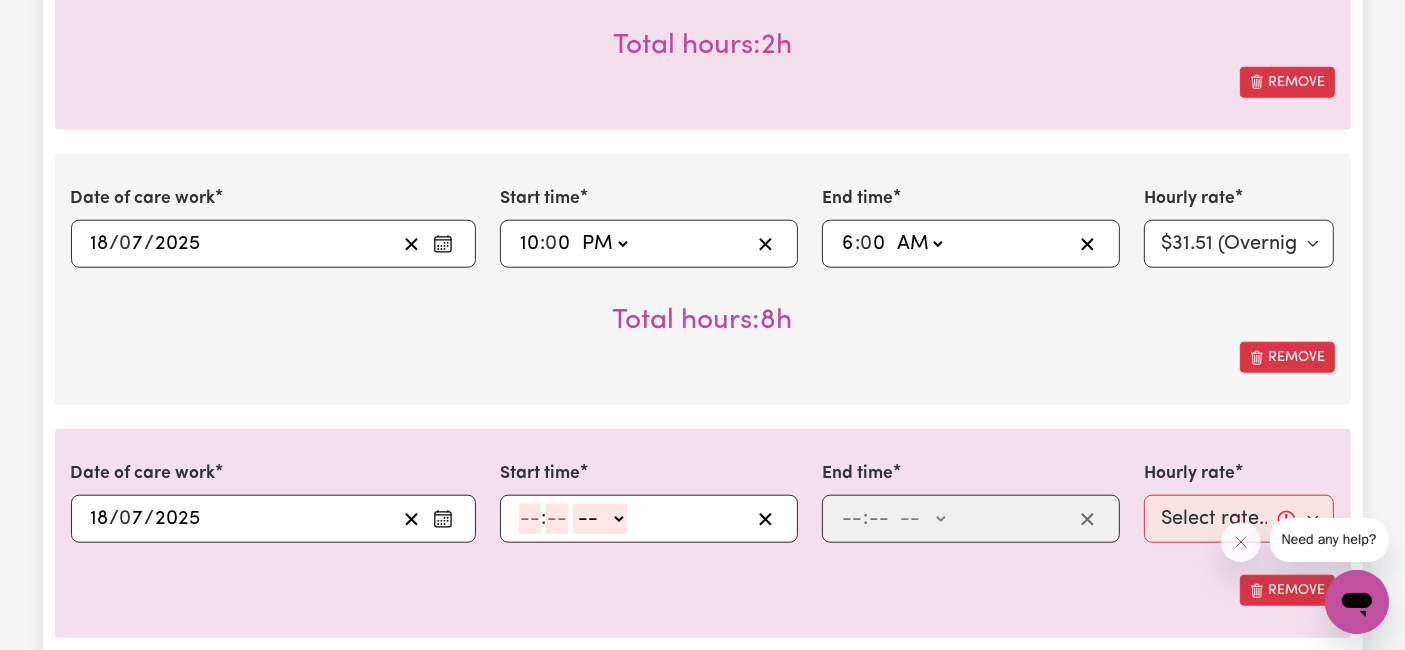 click 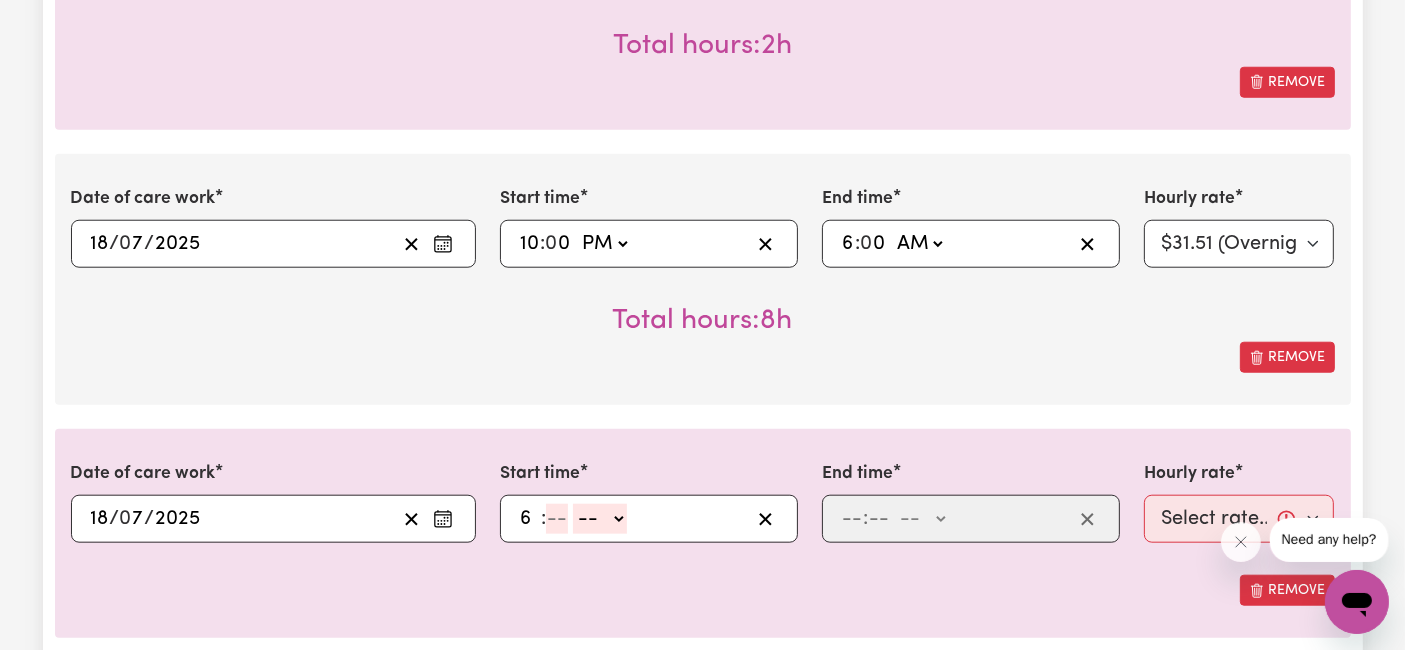 type on "6" 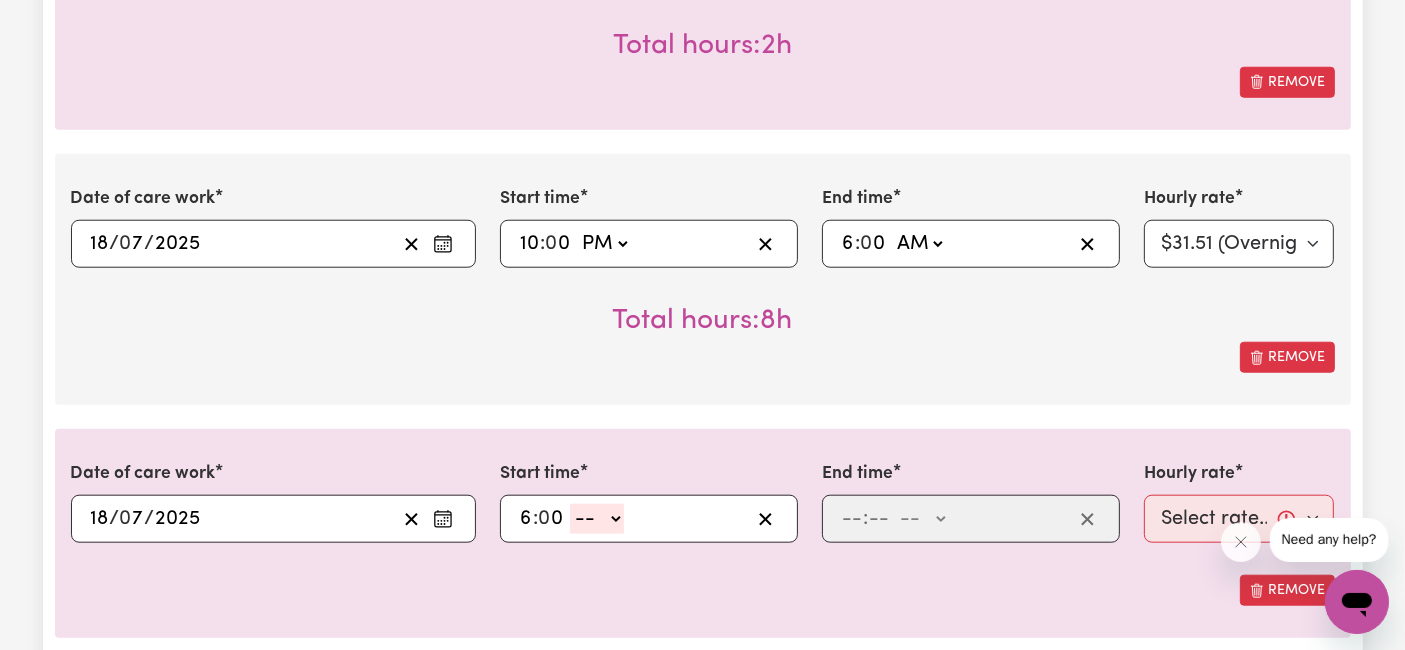 type on "0" 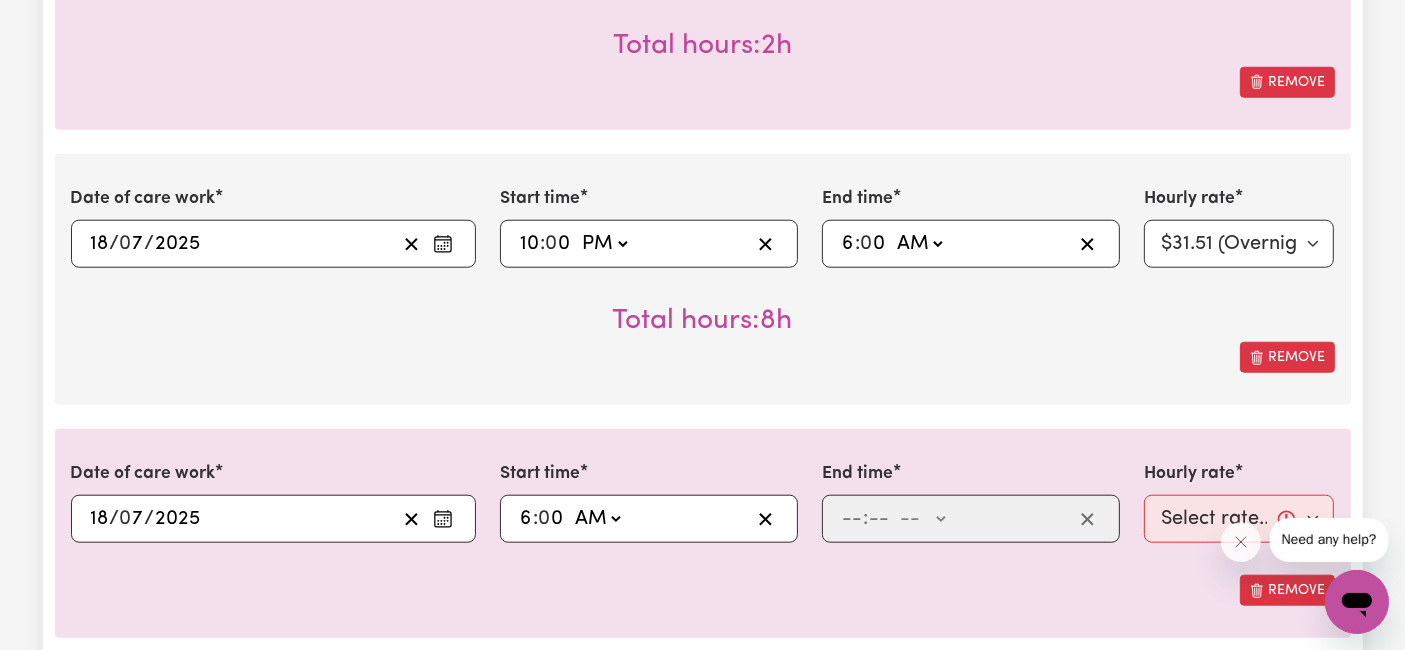 click on "-- AM PM" 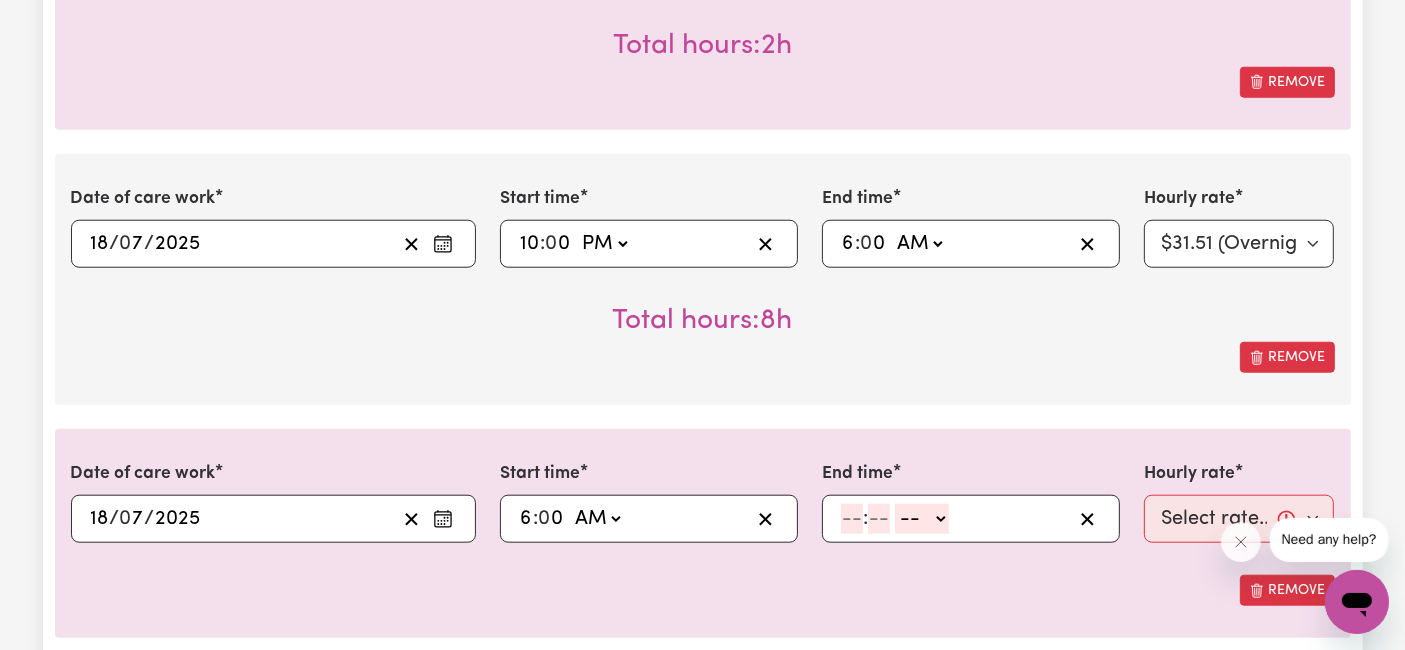 click 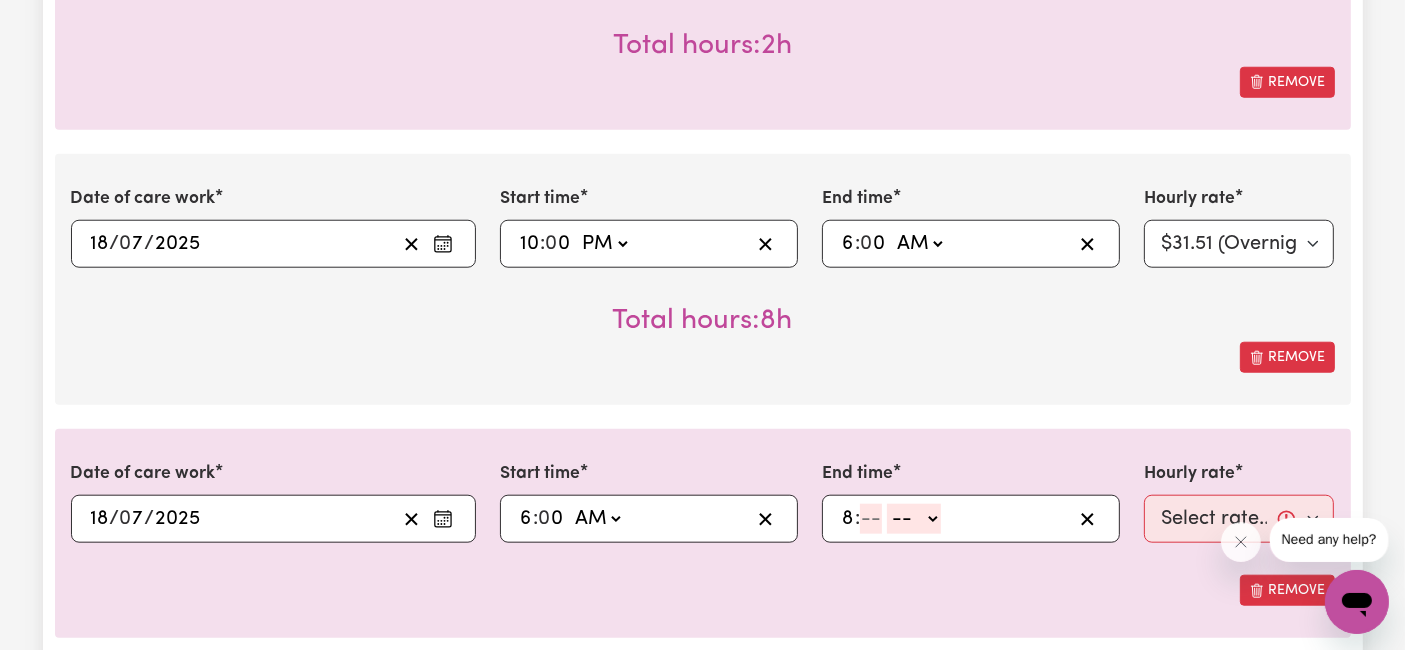 type on "8" 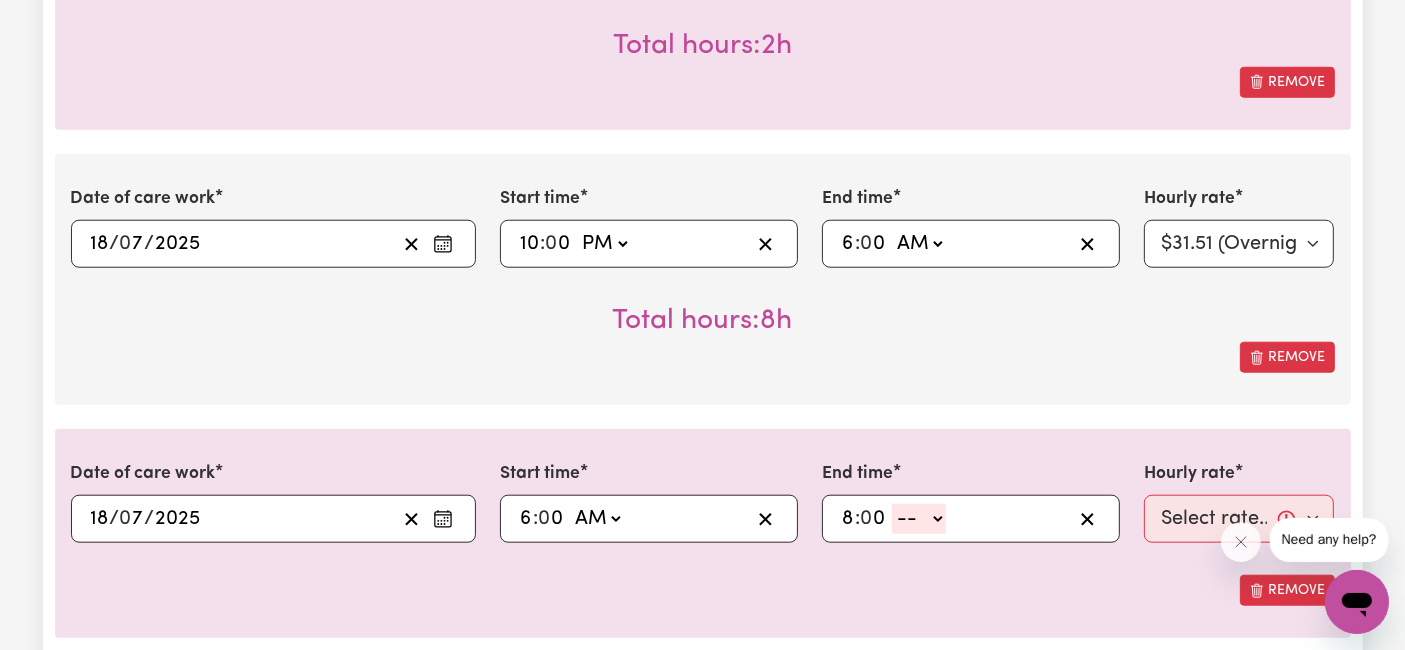 type on "0" 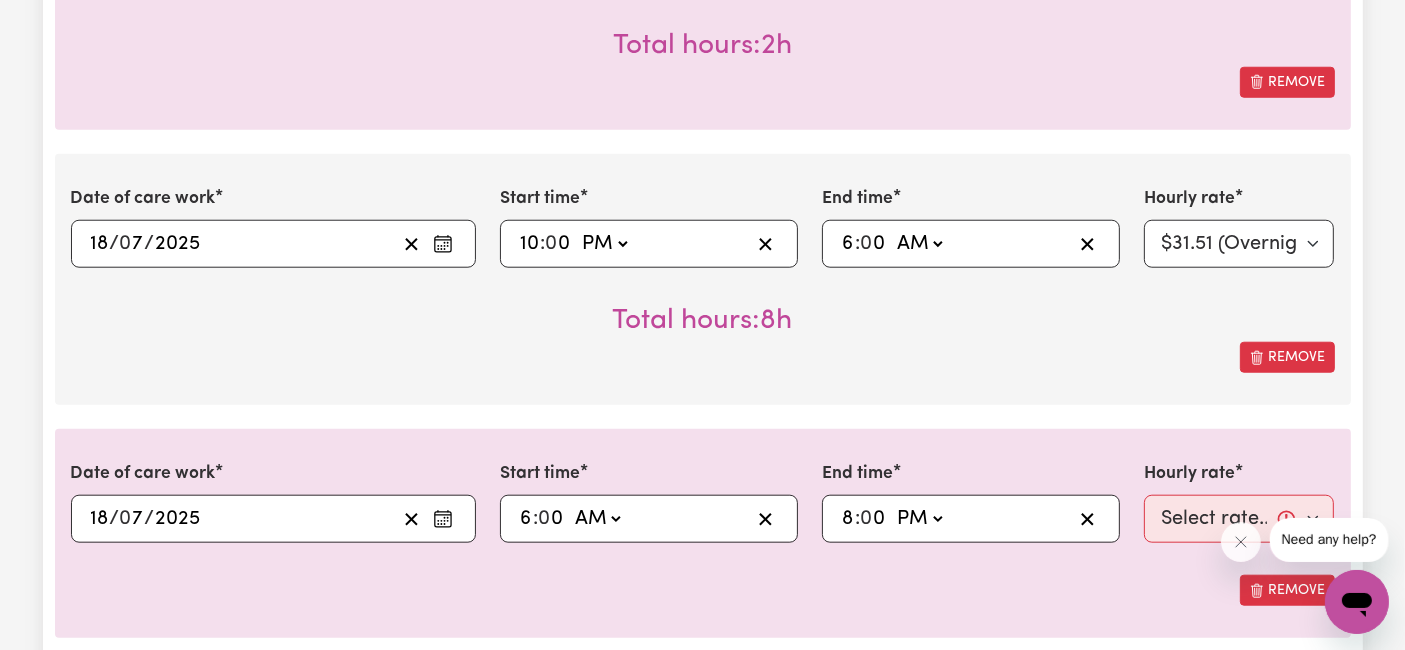 click on "-- AM PM" 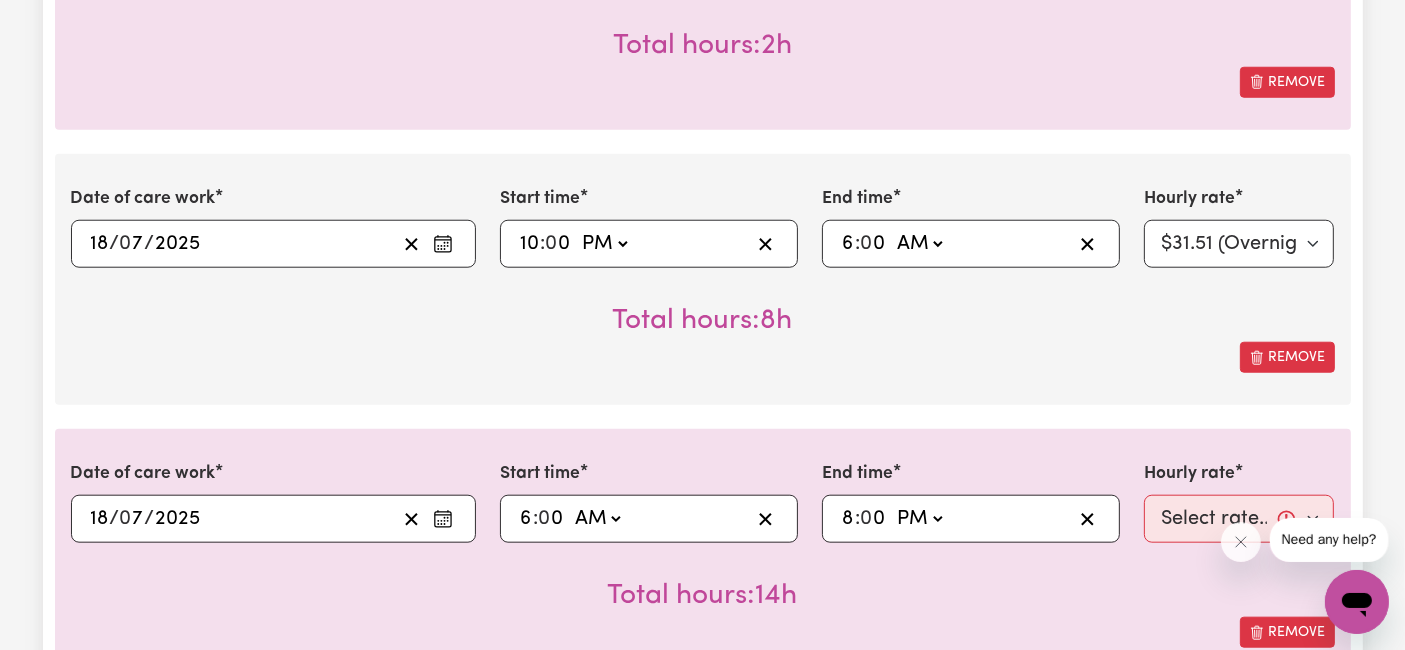 click on "AM PM" 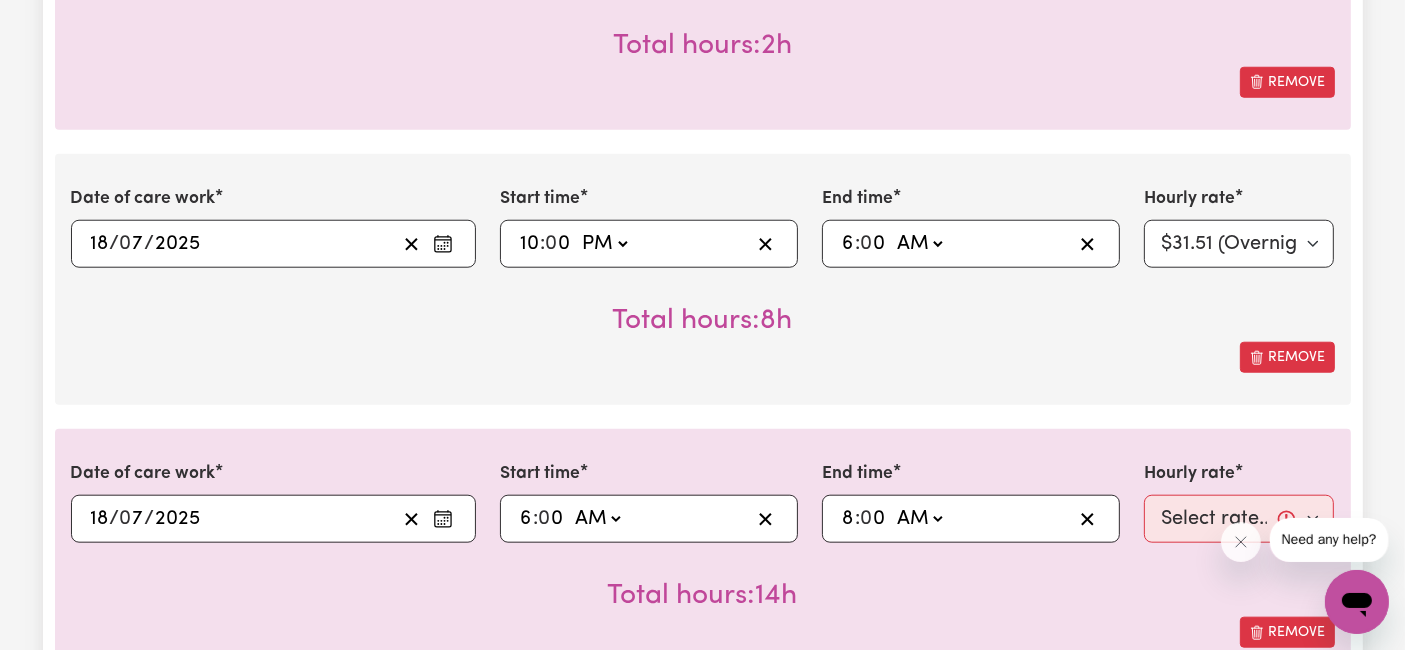 click on "AM PM" 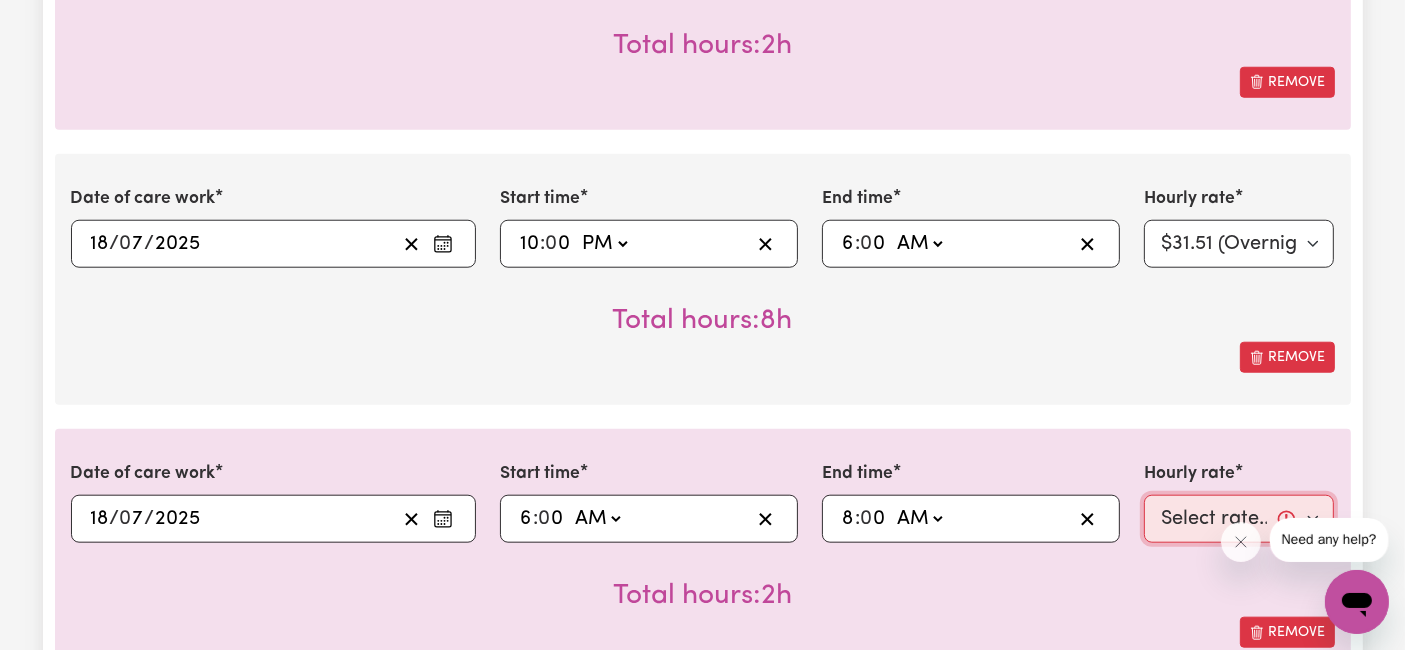 click on "Select rate... $54.21 (Weekday) $77.06 ([DATE]) $94.20 ([DATE]) $92.12 (Public Holiday) $66.67 (Evening Care) $31.51 (Overnight)" at bounding box center [1239, 519] 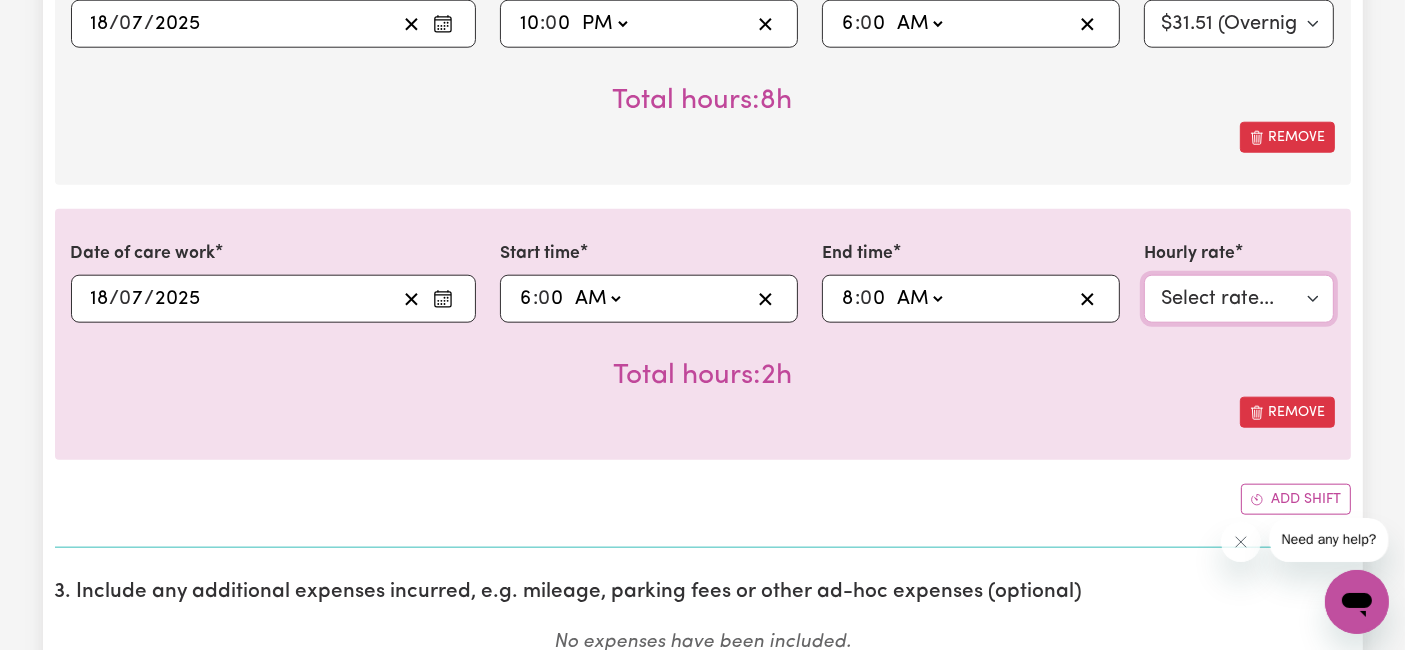 scroll, scrollTop: 2222, scrollLeft: 0, axis: vertical 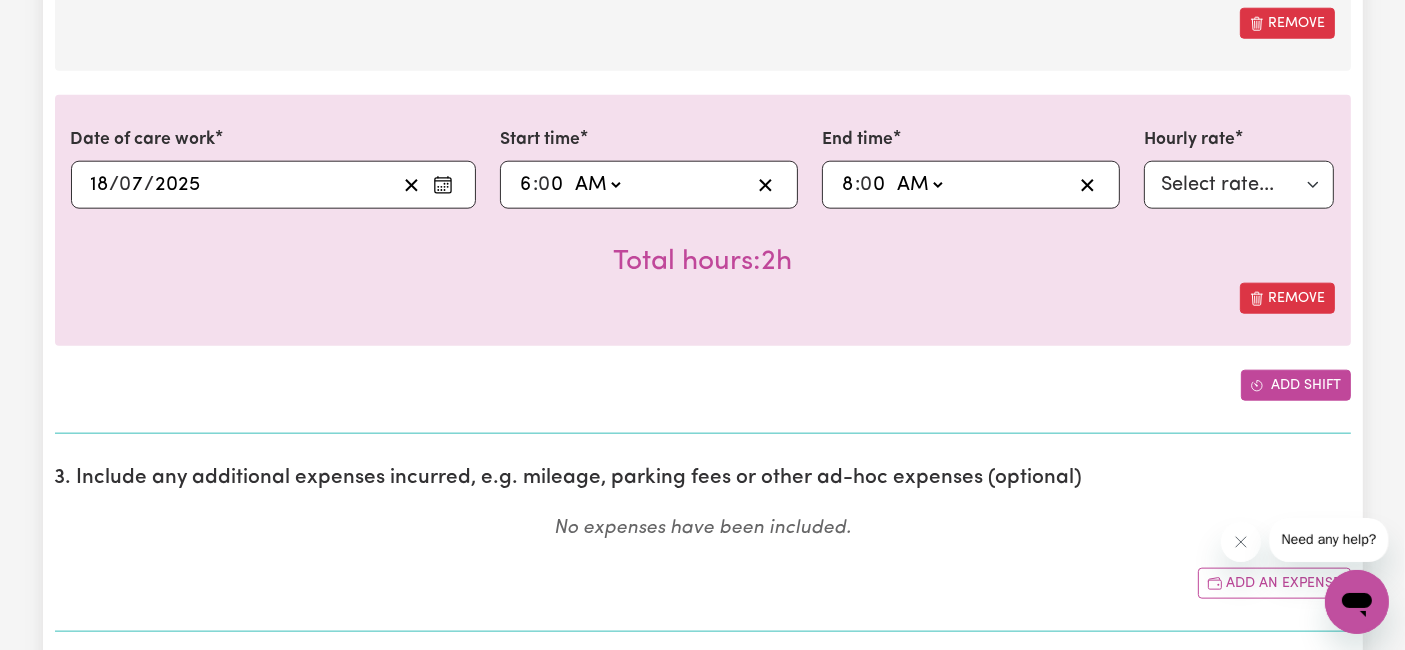 click 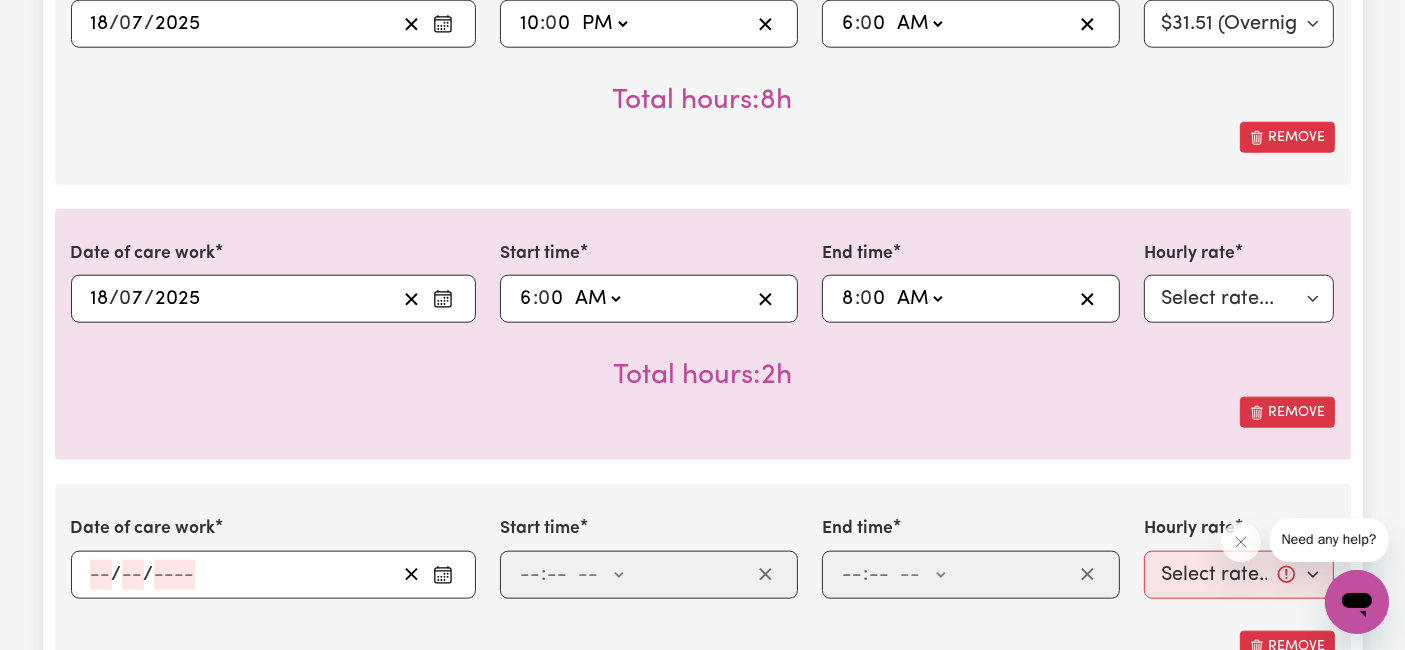 scroll, scrollTop: 2000, scrollLeft: 0, axis: vertical 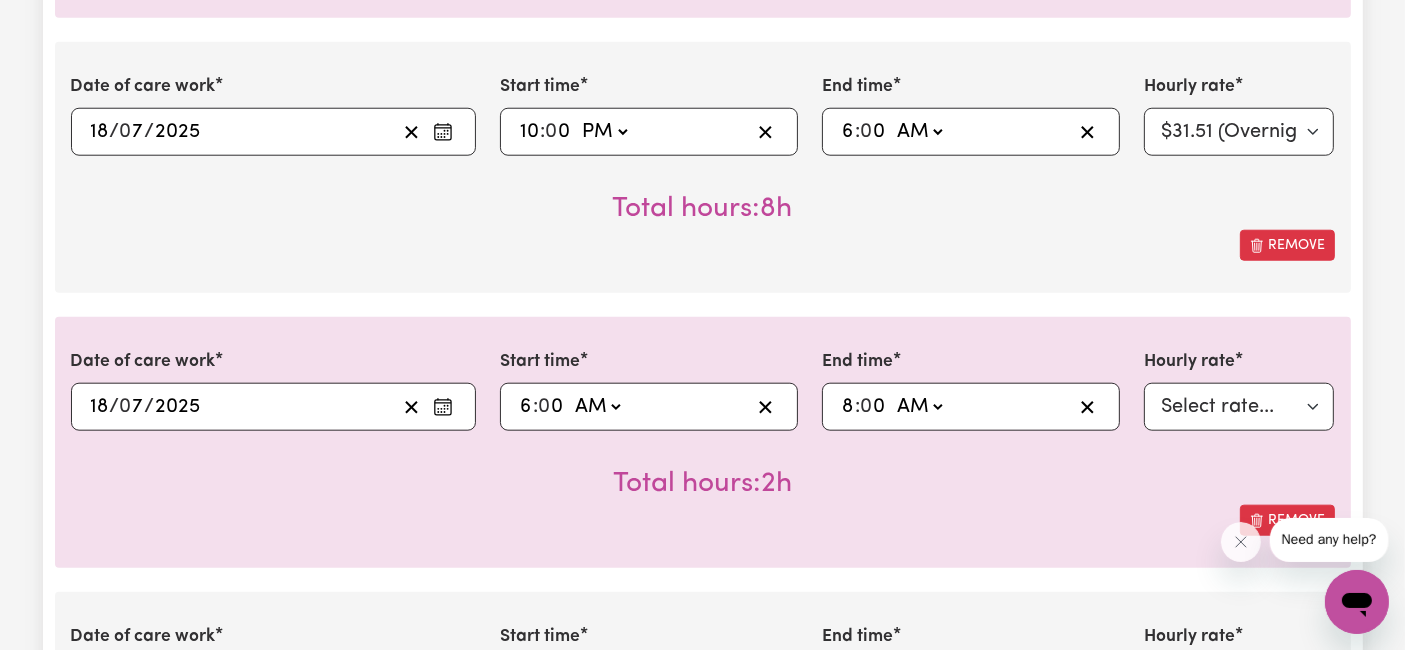 click on "18" 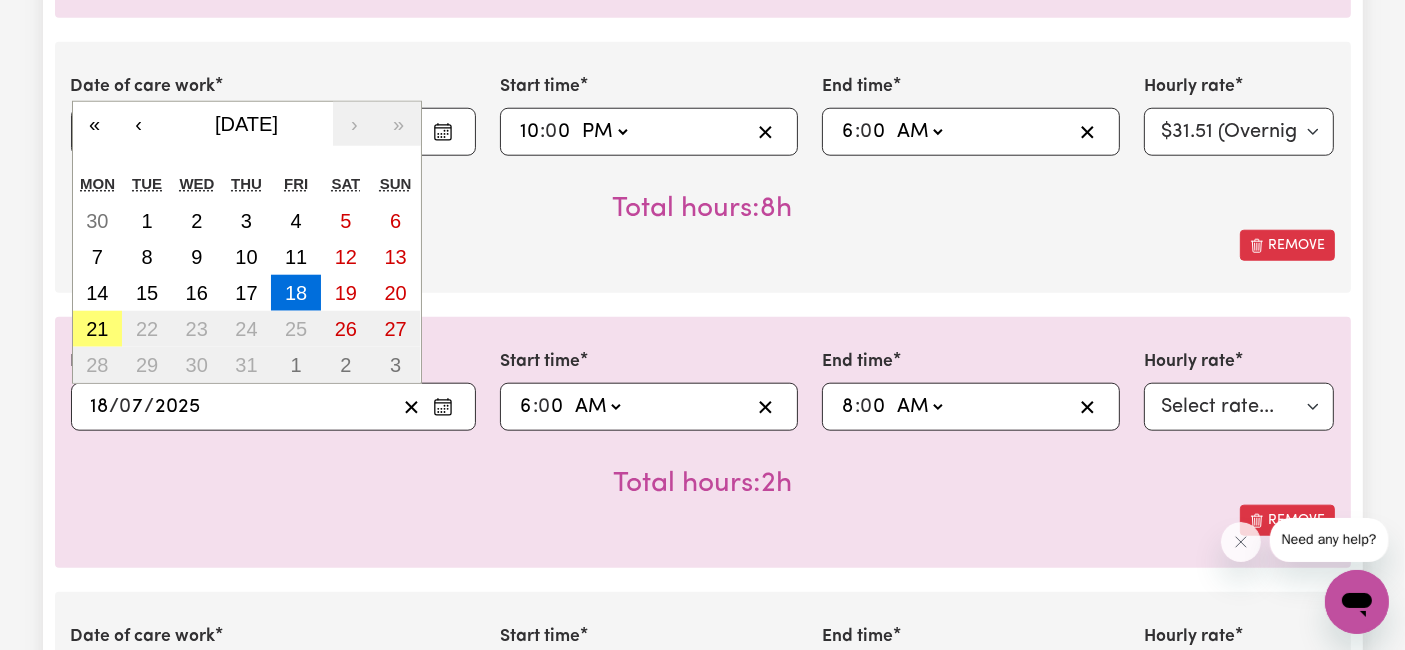 click on "18" 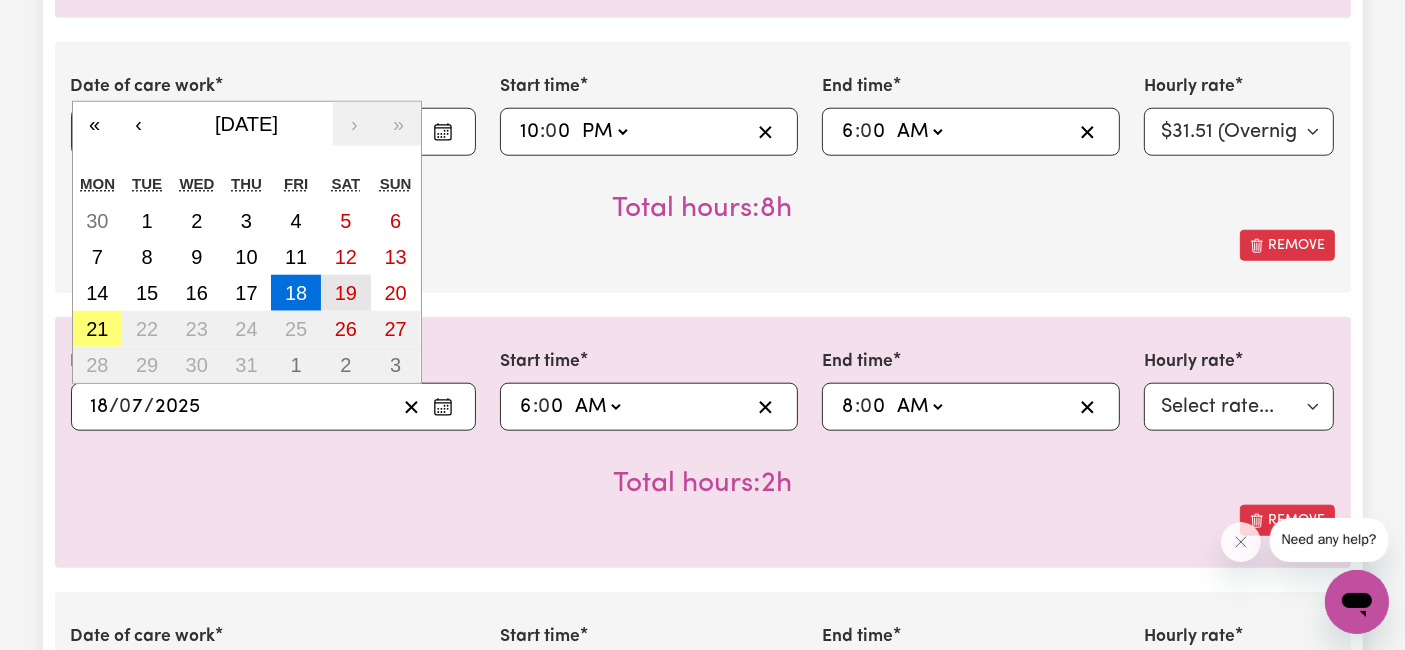 click on "19" at bounding box center (346, 293) 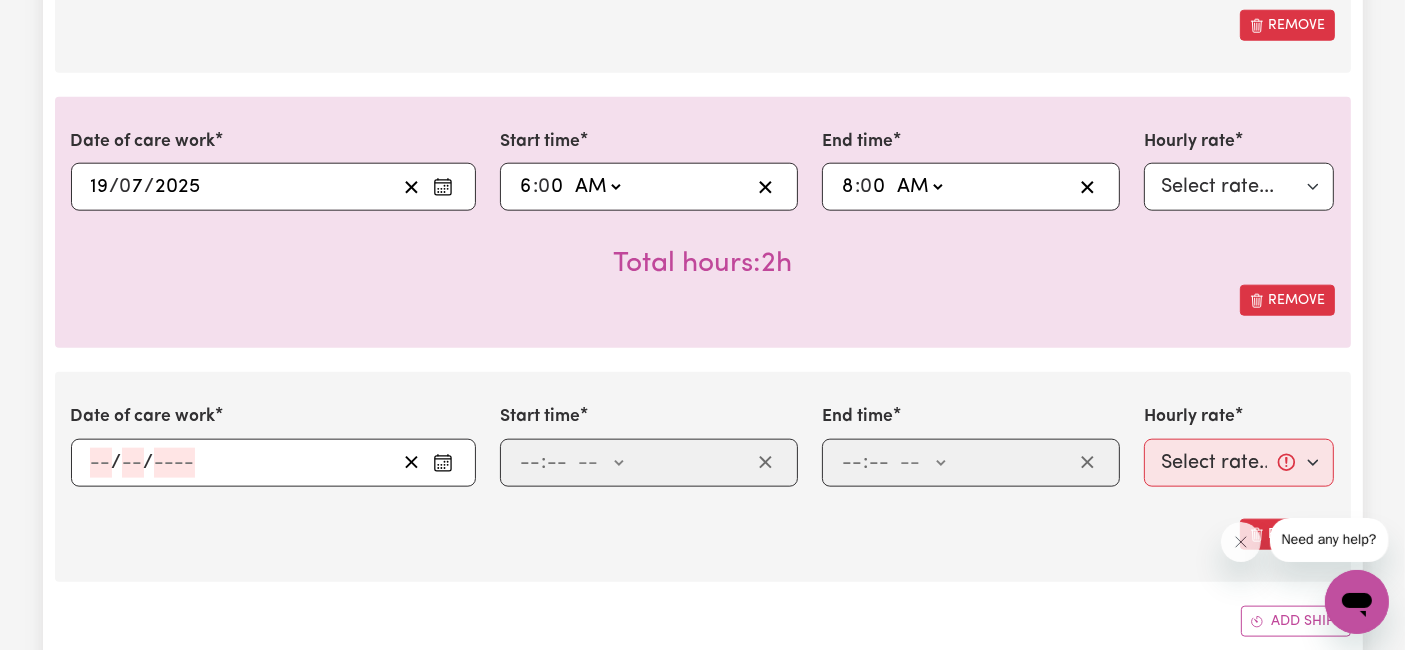 scroll, scrollTop: 2222, scrollLeft: 0, axis: vertical 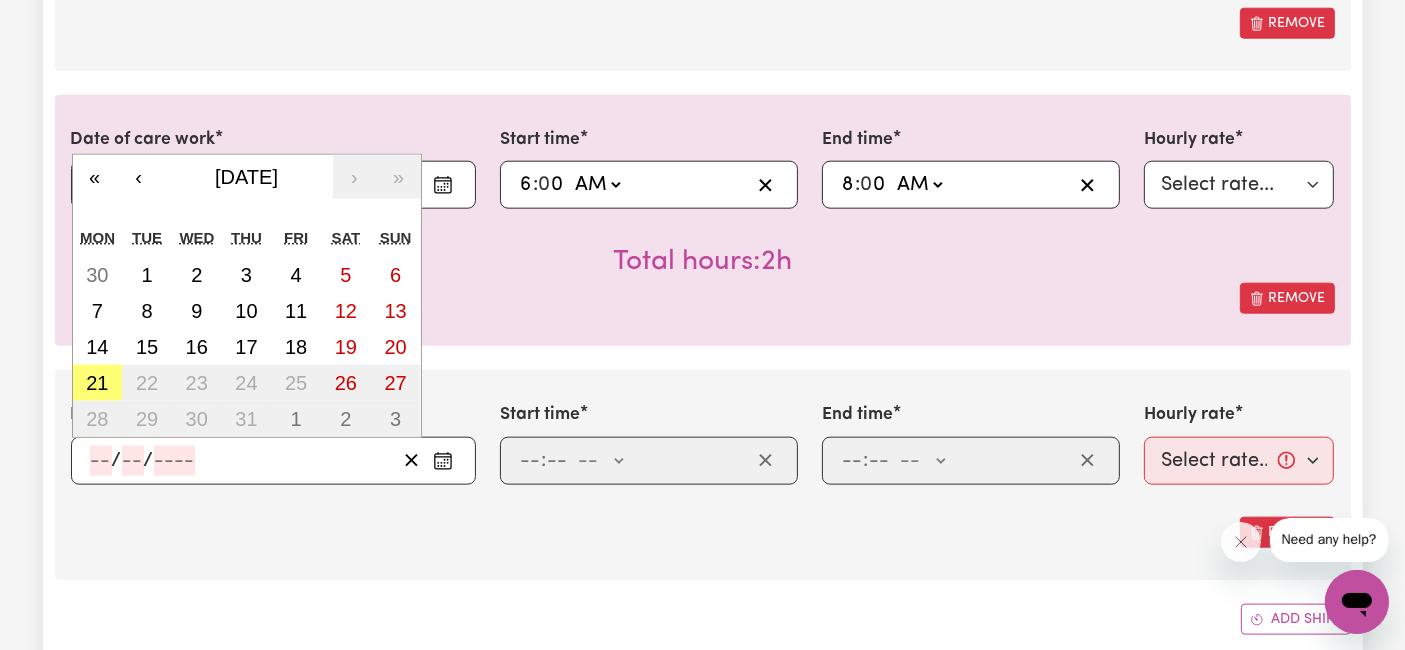 click 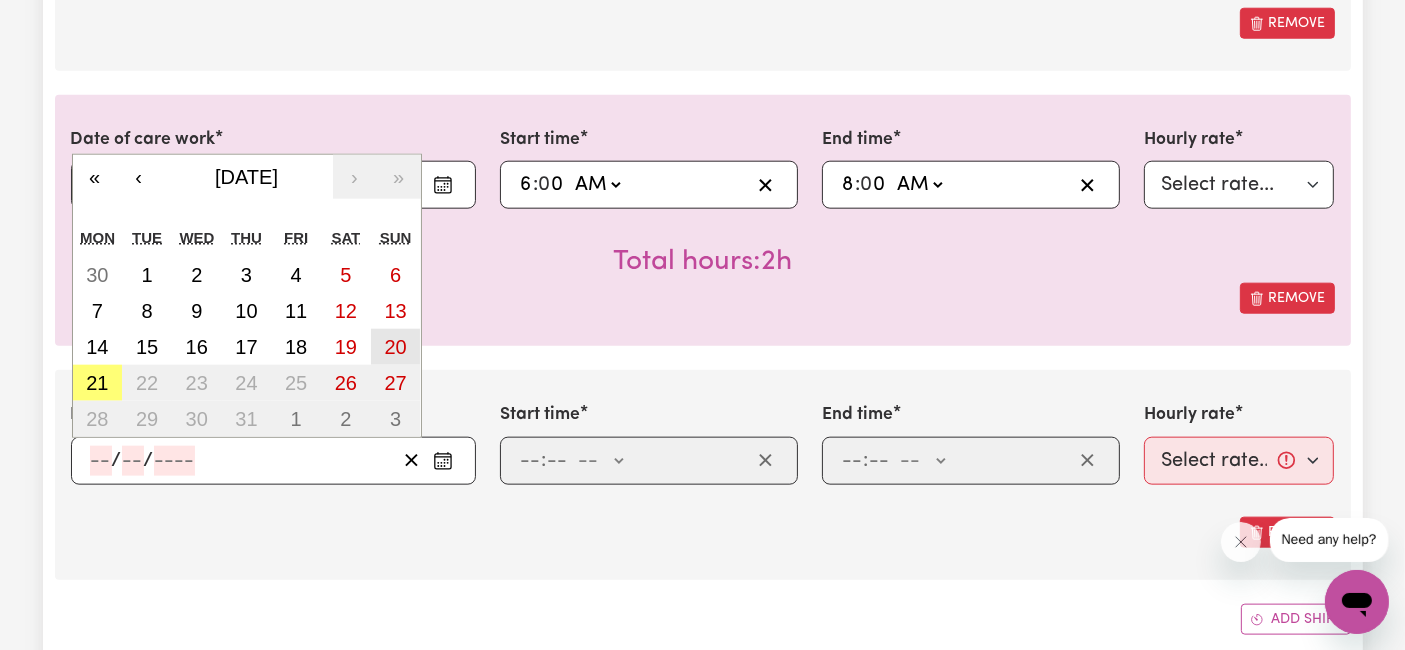click on "20" at bounding box center (395, 347) 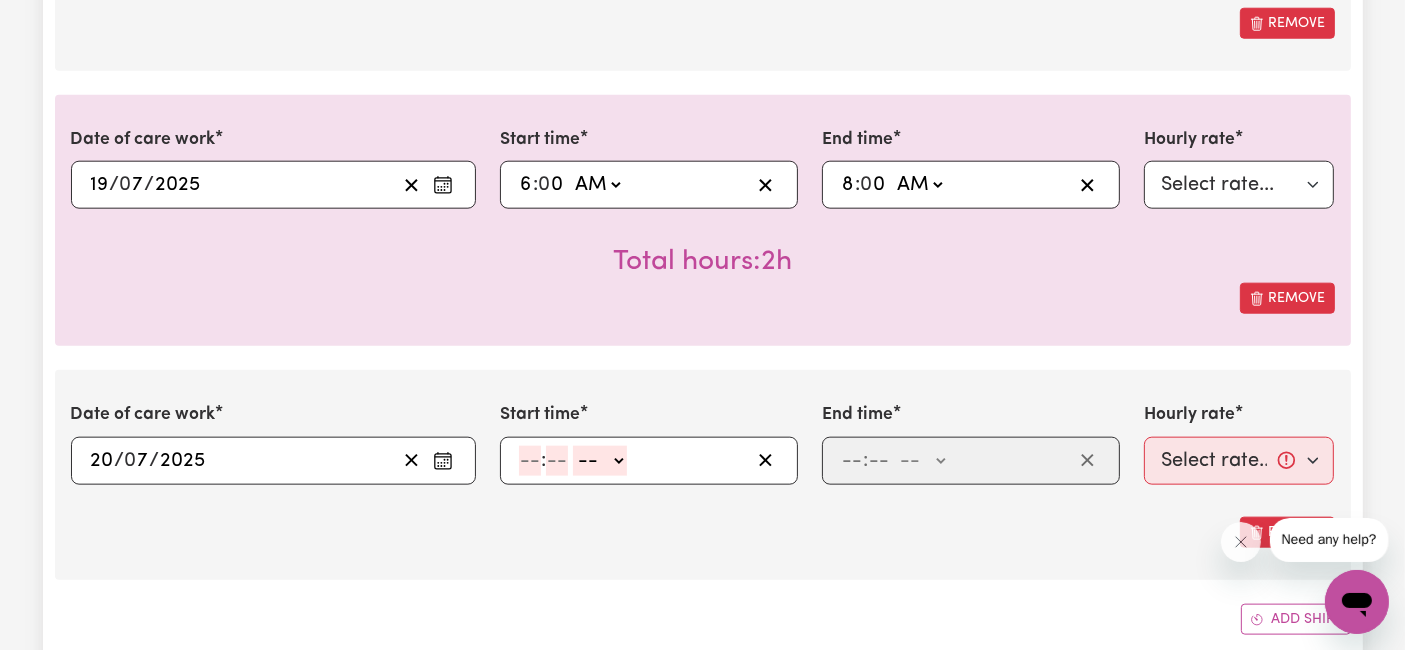 click 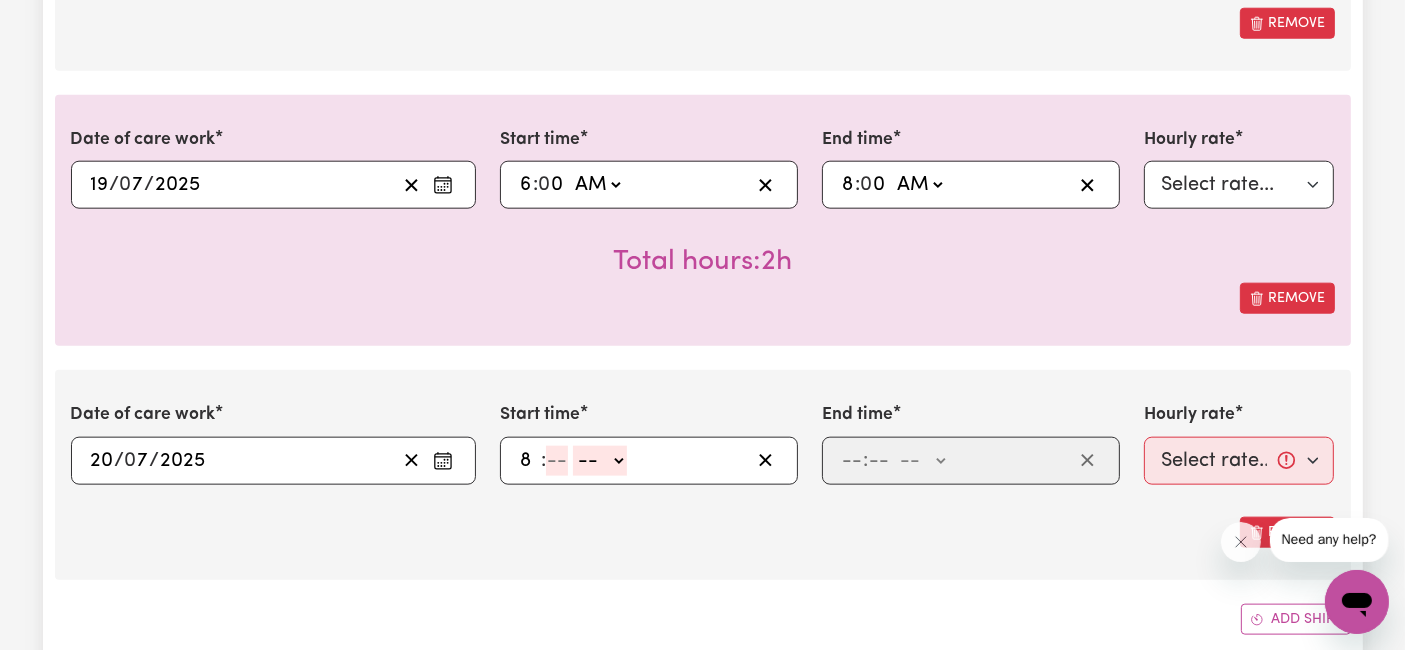 type on "8" 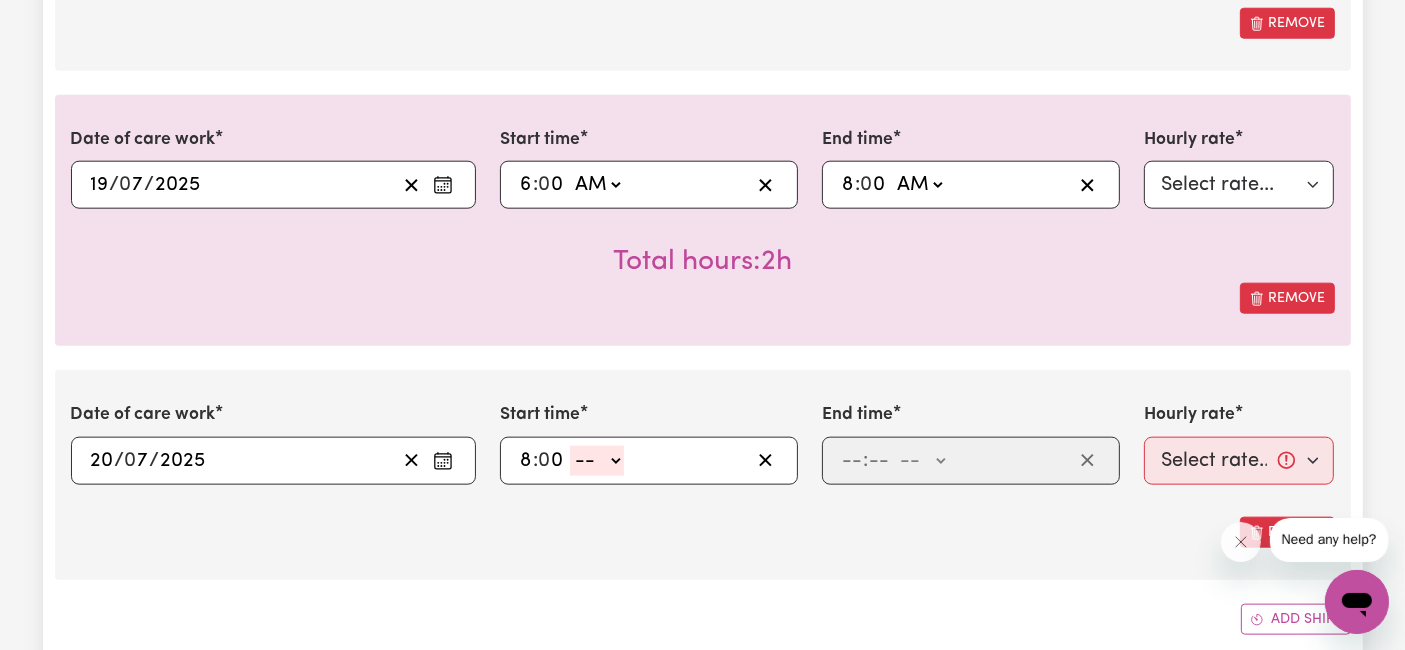 type on "0" 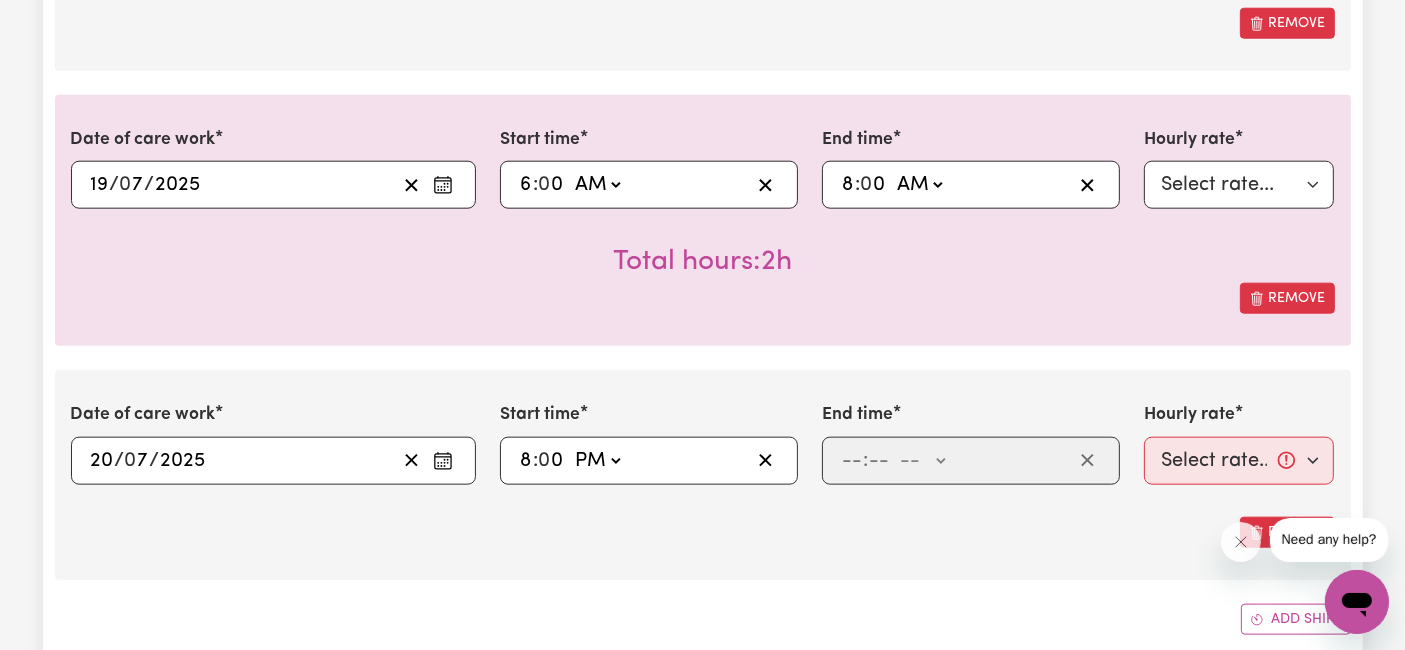 click on "-- AM PM" 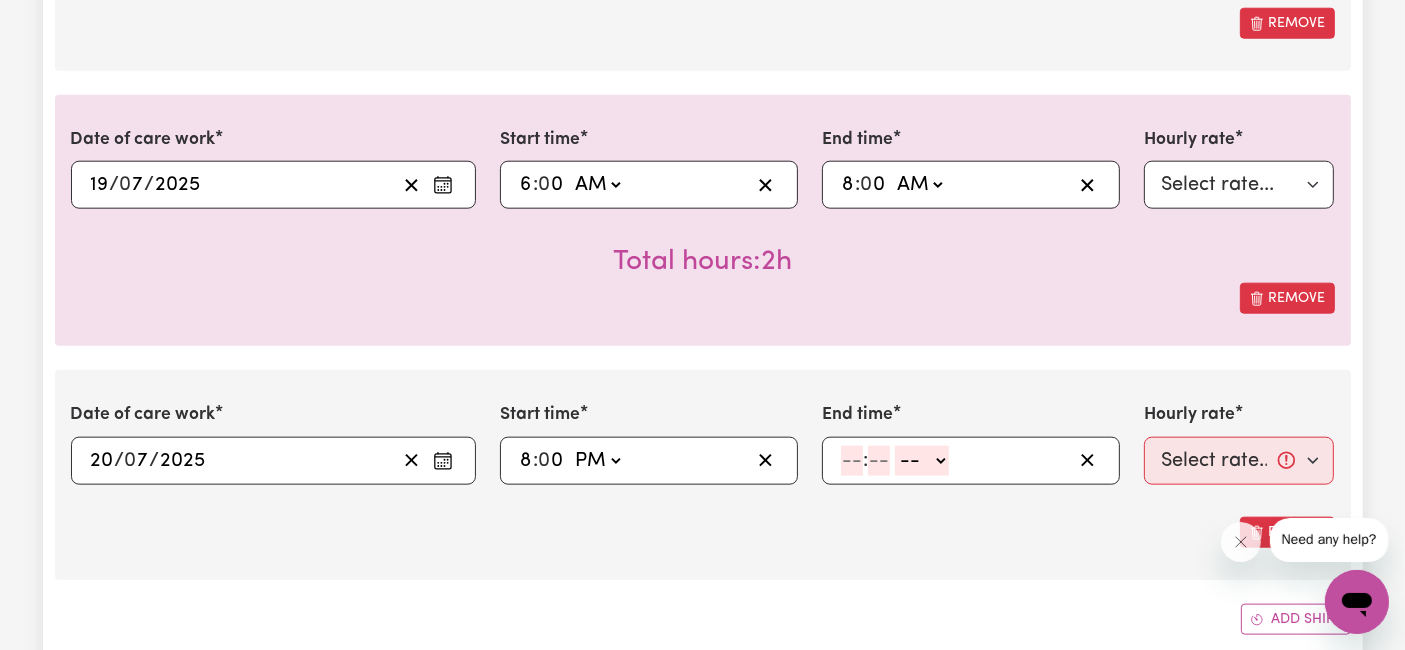 click 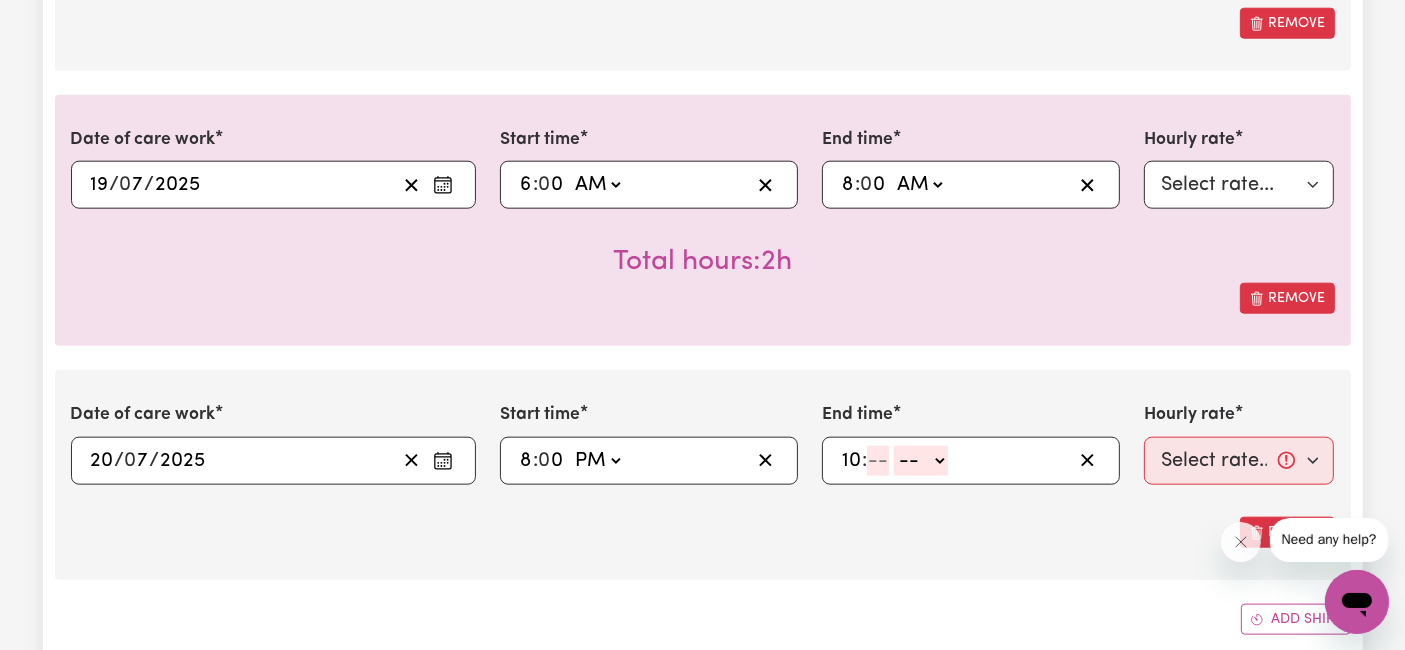 type on "10" 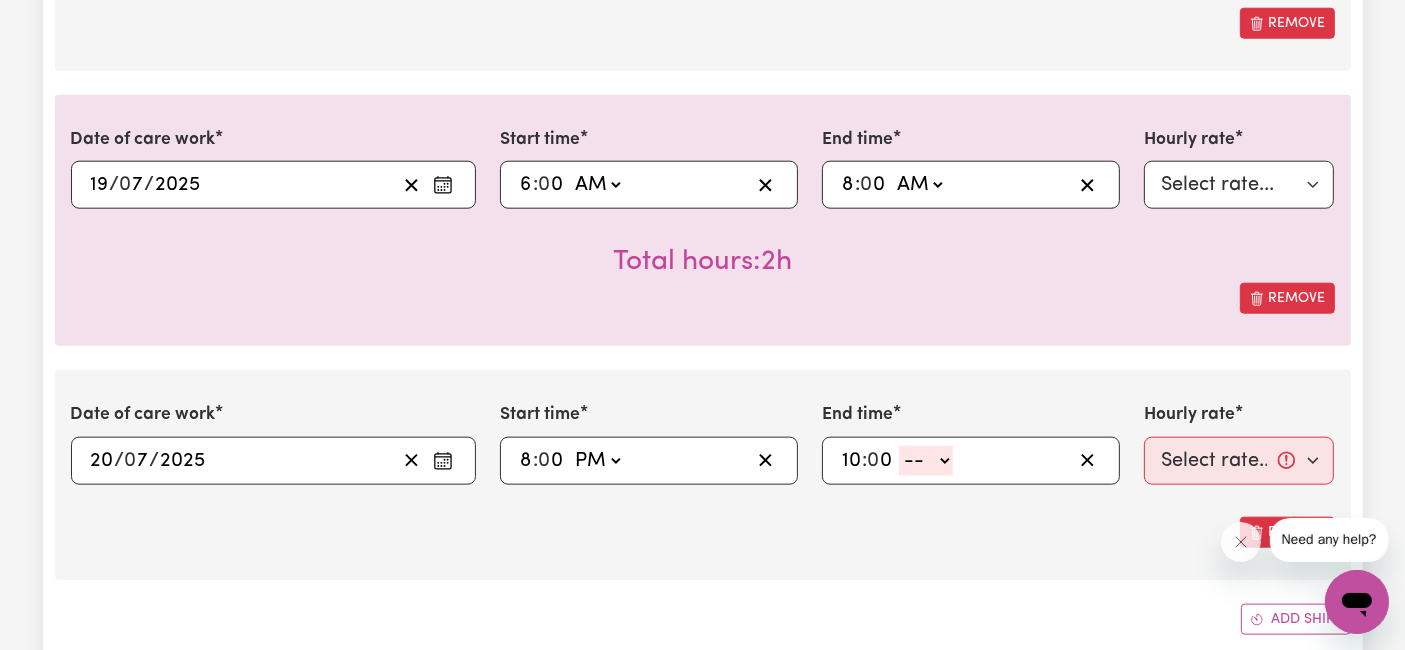 type on "0" 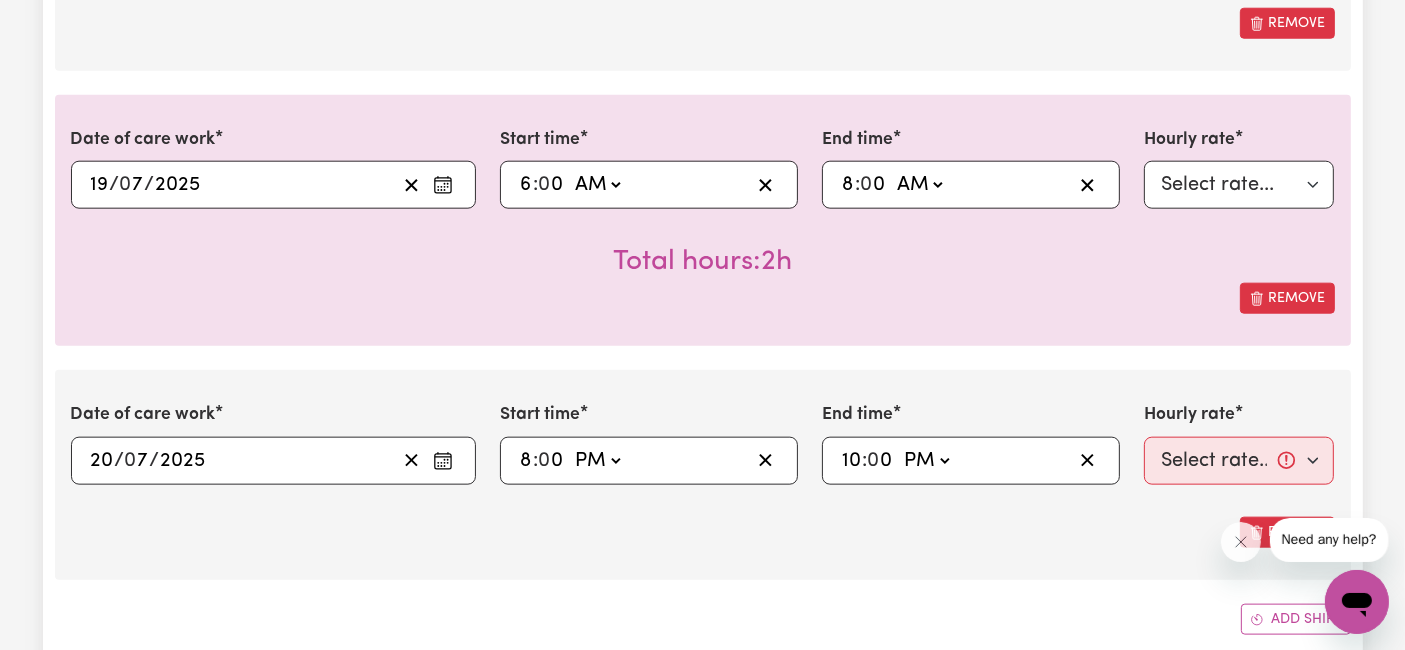 click on "-- AM PM" 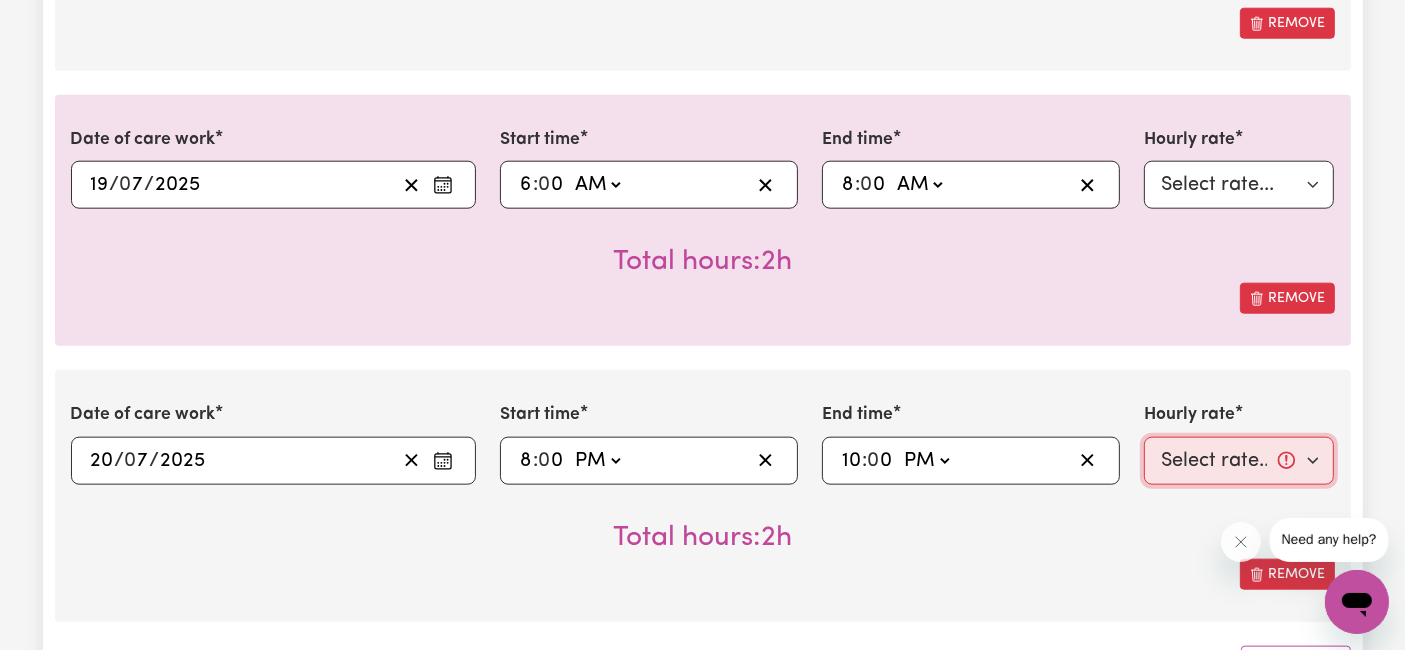 click on "Select rate... $54.21 (Weekday) $77.06 ([DATE]) $94.20 ([DATE]) $92.12 (Public Holiday) $66.67 (Evening Care) $31.51 (Overnight)" at bounding box center [1239, 461] 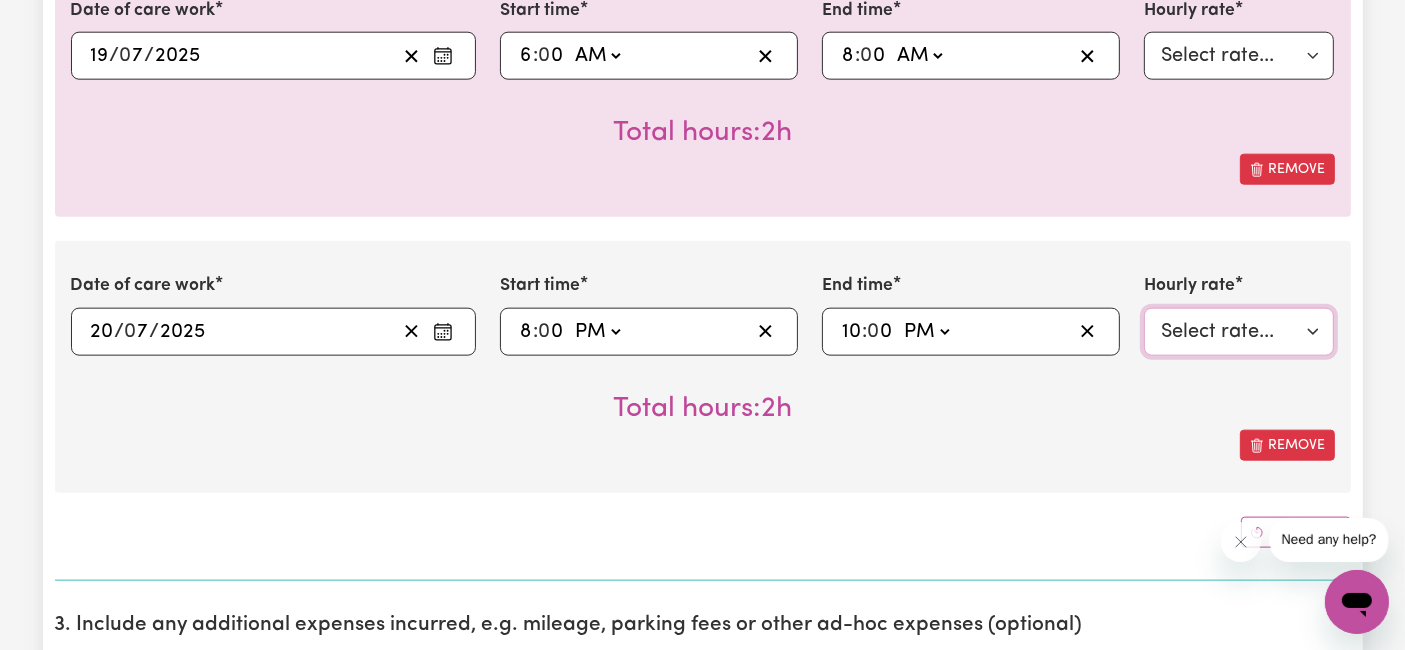 scroll, scrollTop: 2444, scrollLeft: 0, axis: vertical 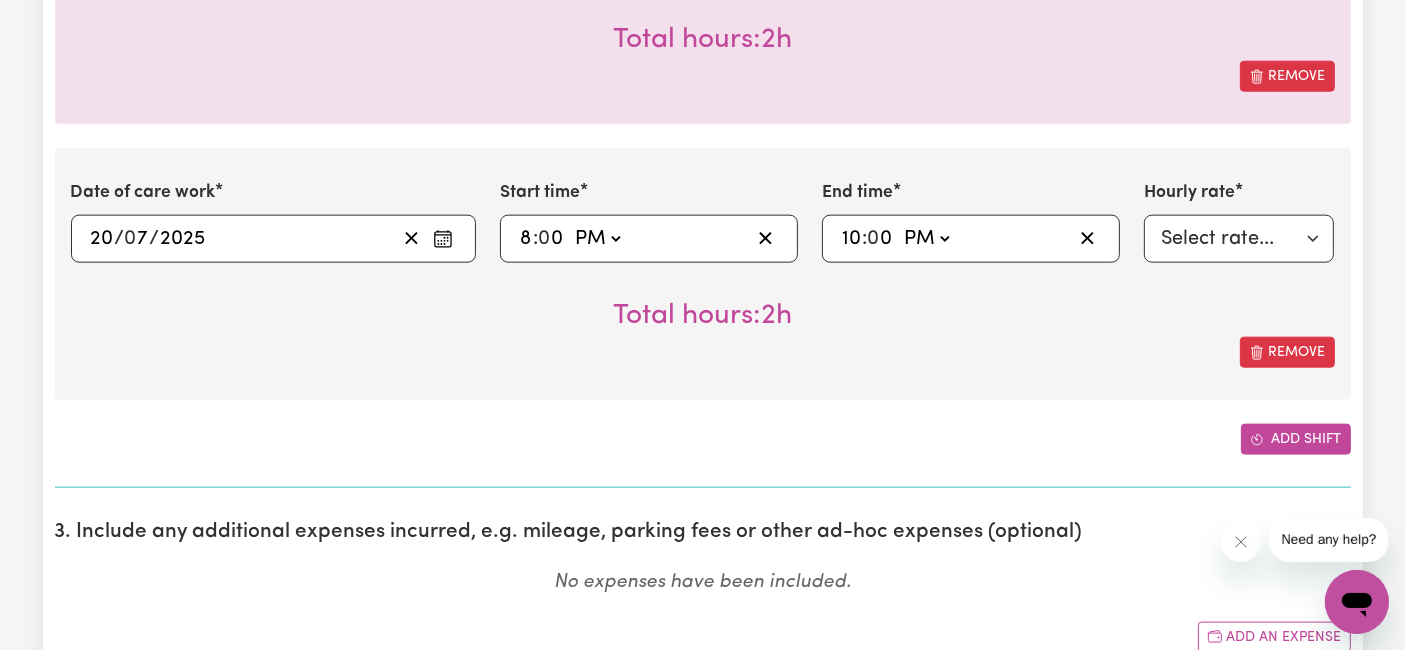 click at bounding box center (1257, 439) 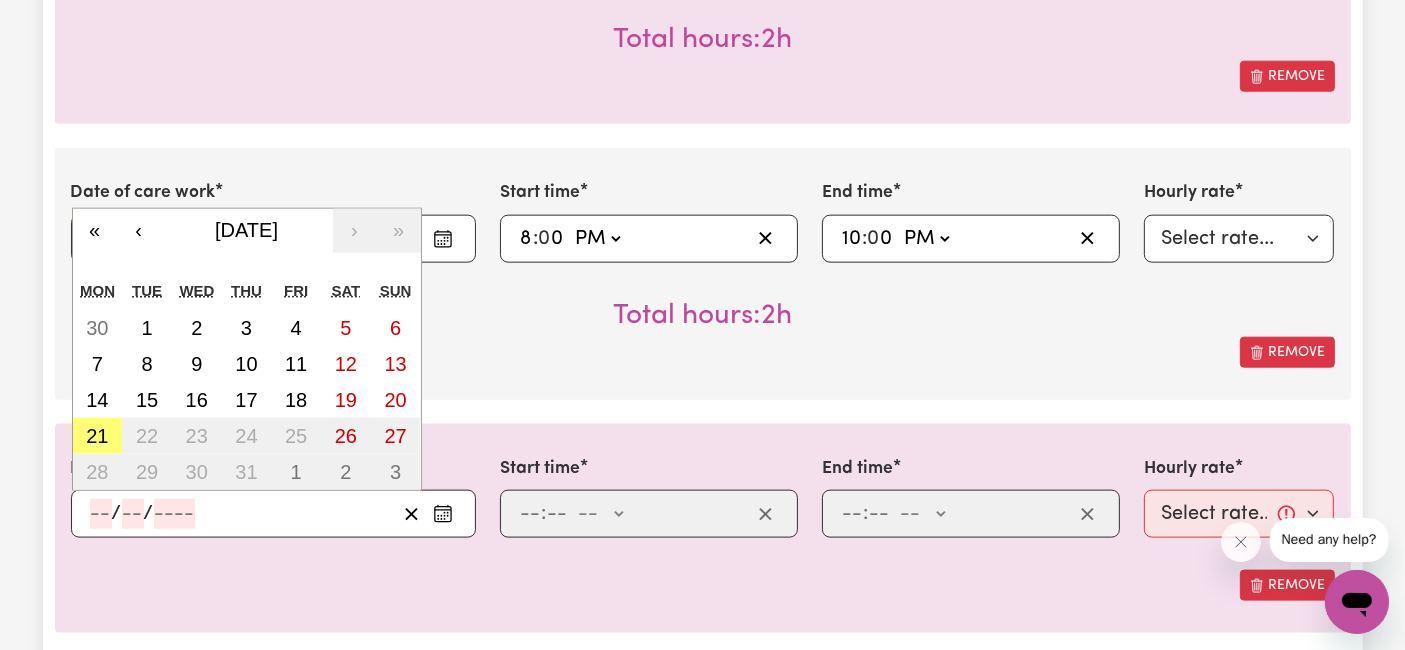 click 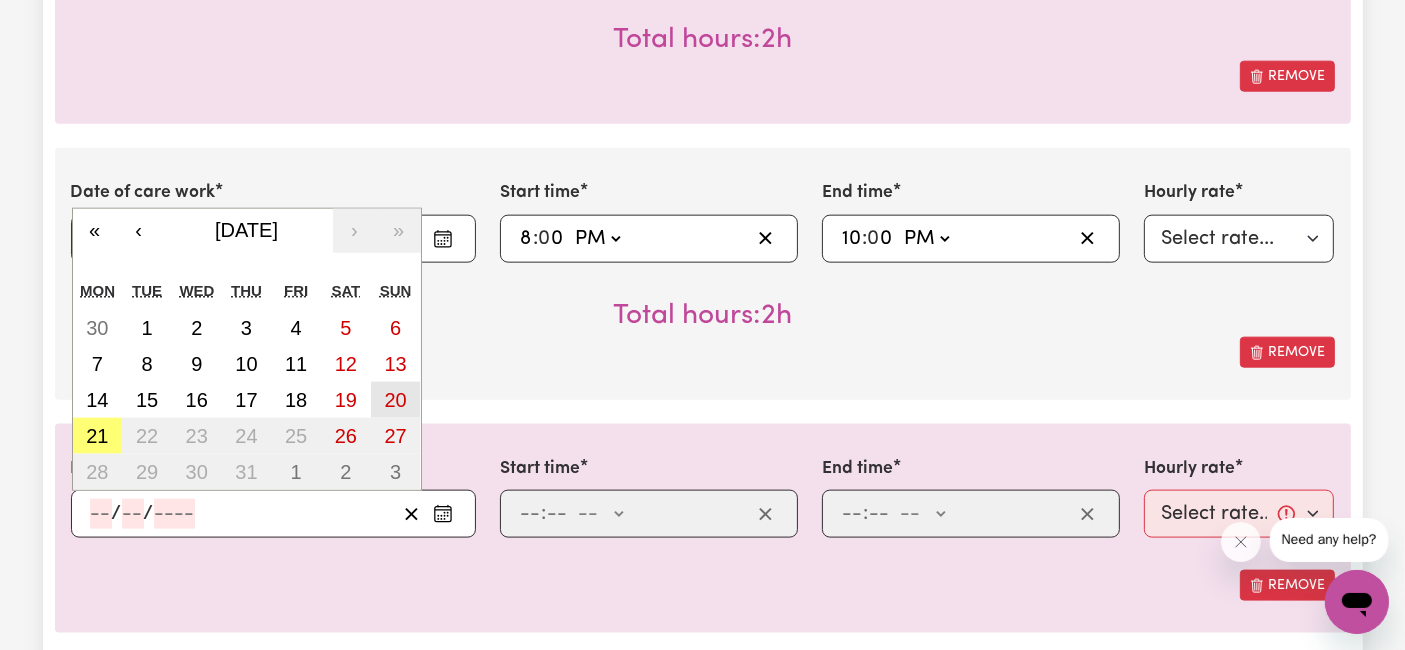 click on "20" at bounding box center [395, 400] 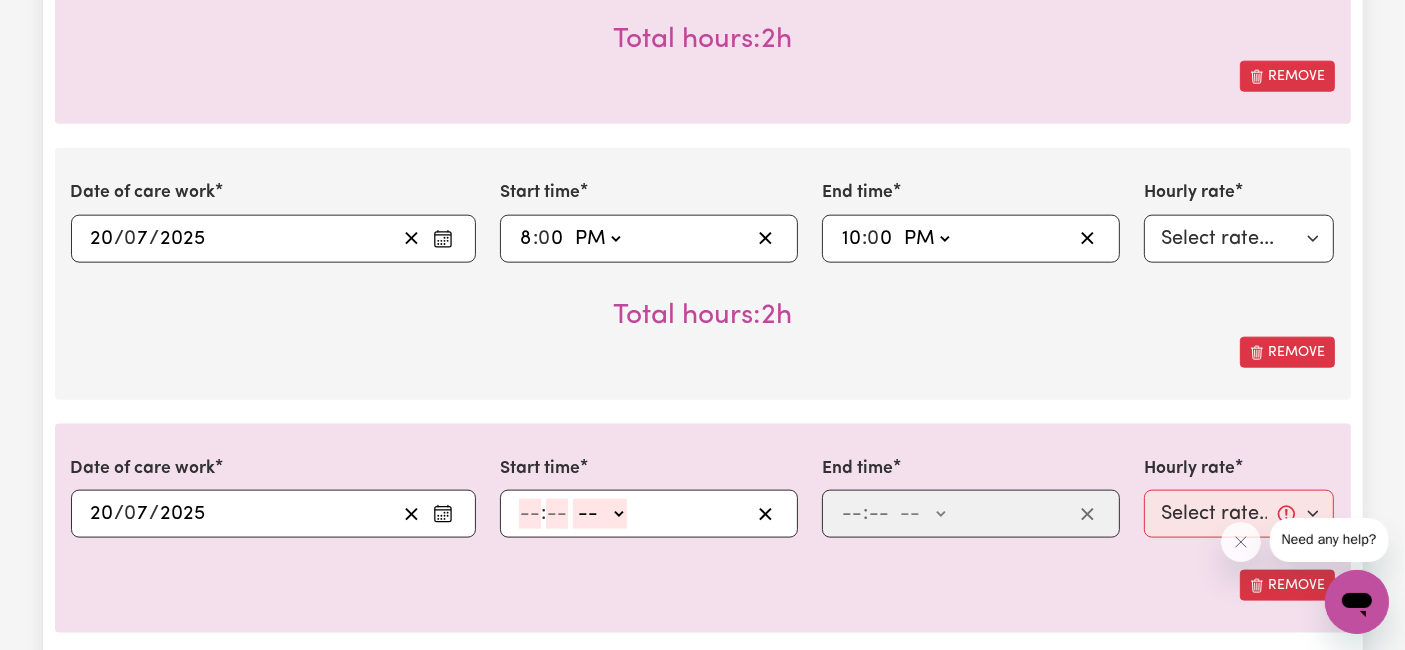 click 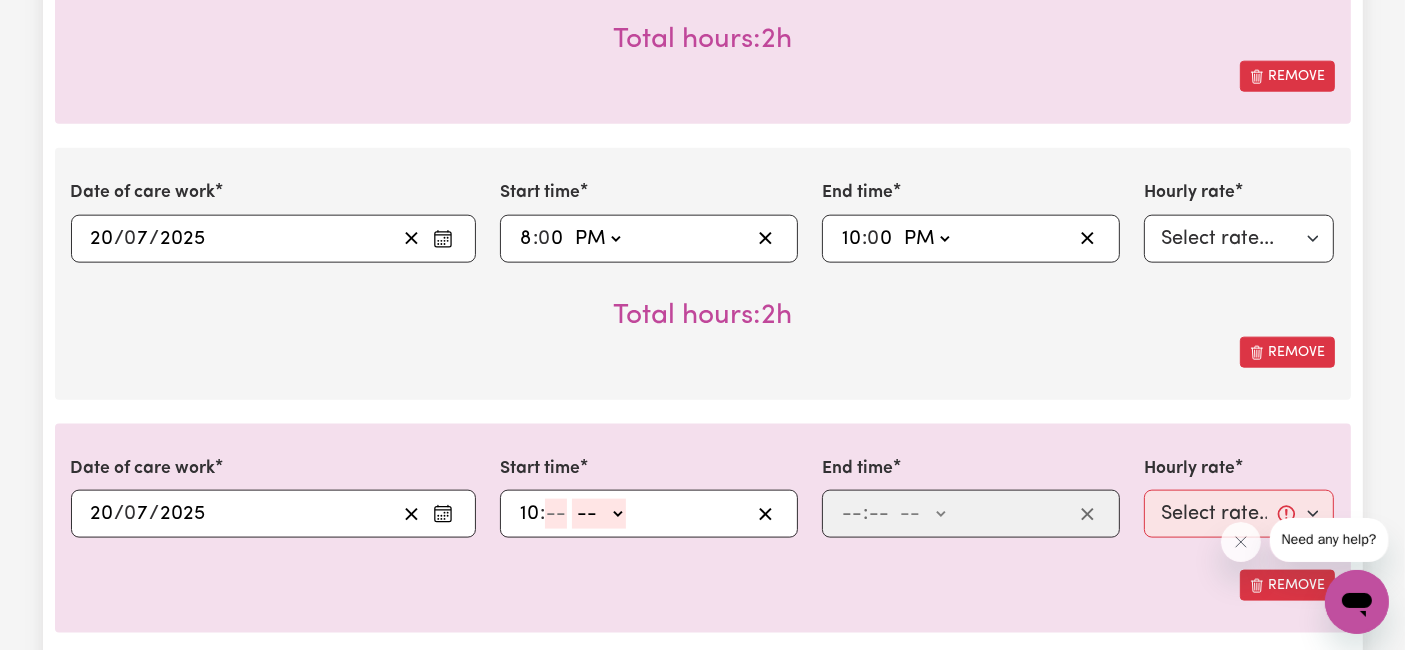 type on "10" 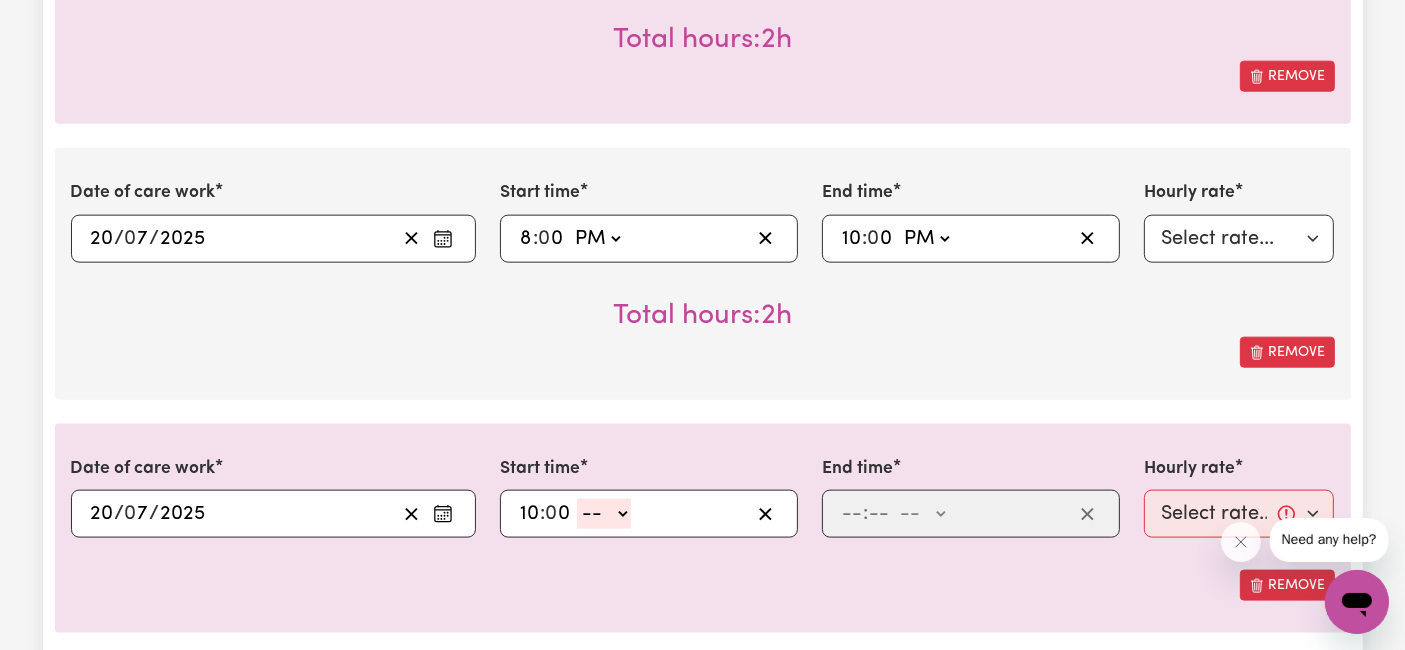 type on "0" 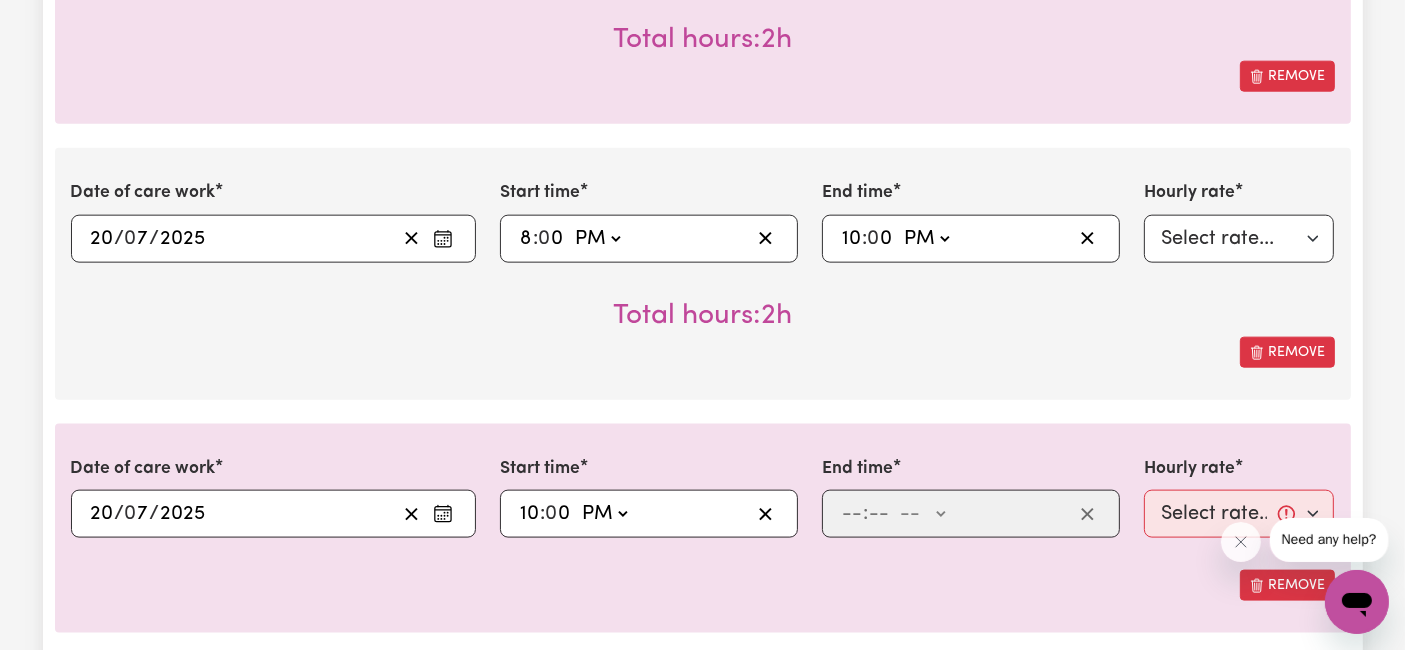 click on "-- AM PM" 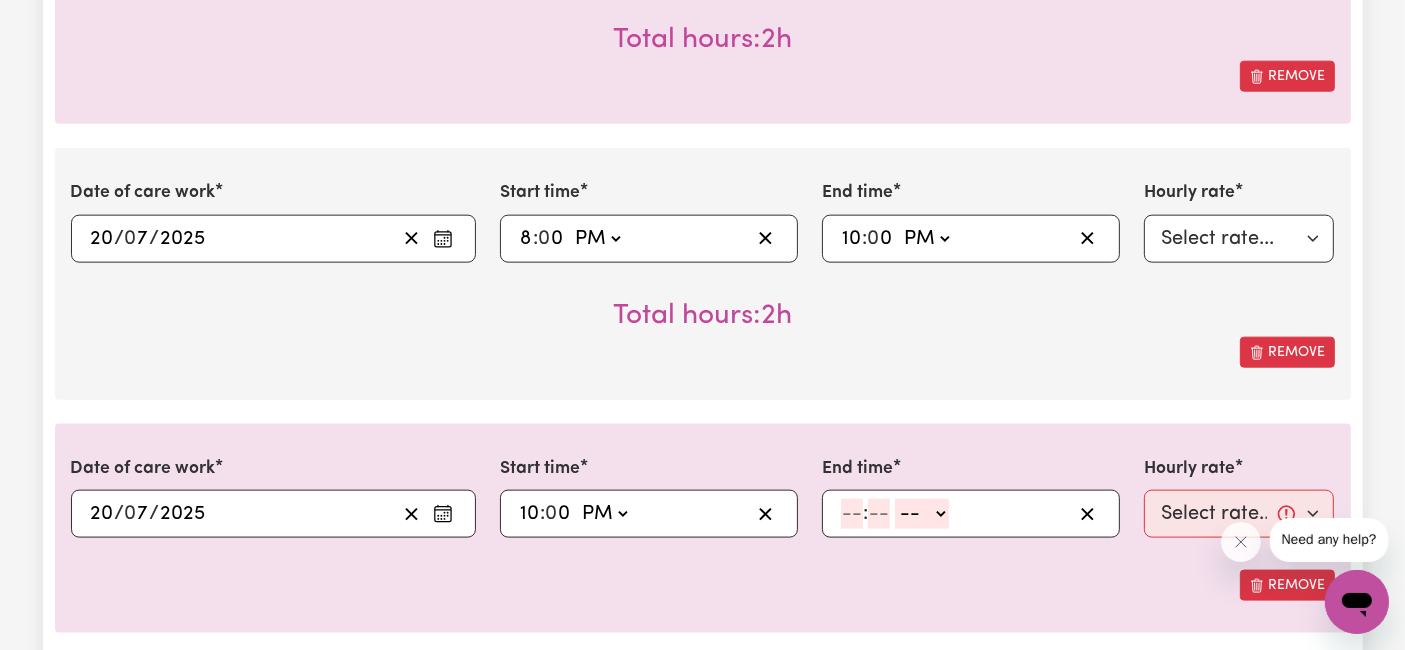 click 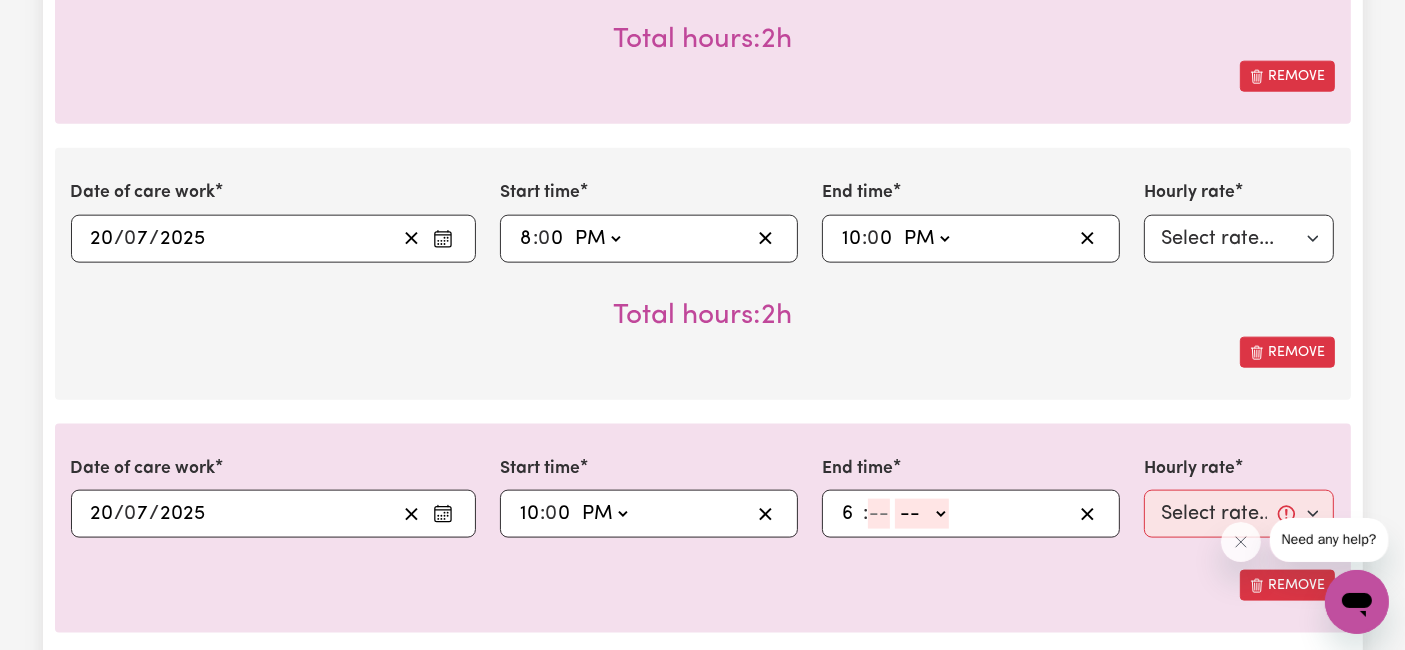 type on "6" 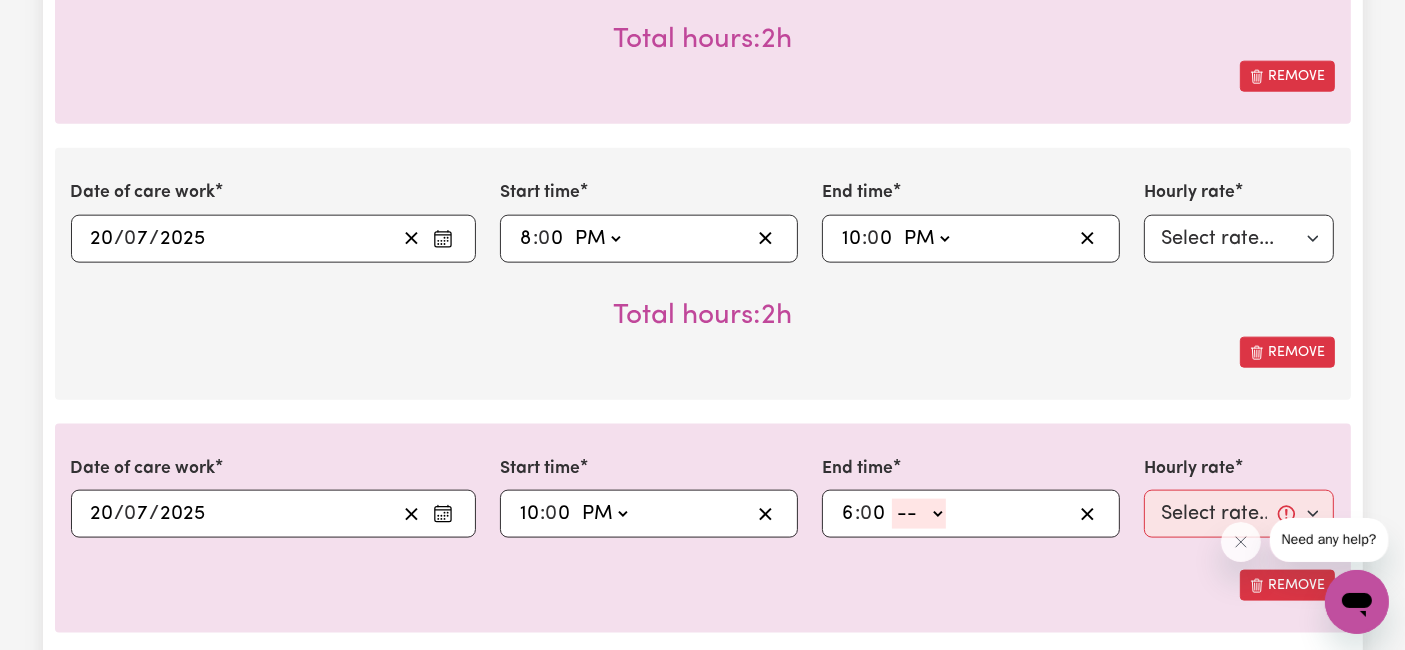 type on "0" 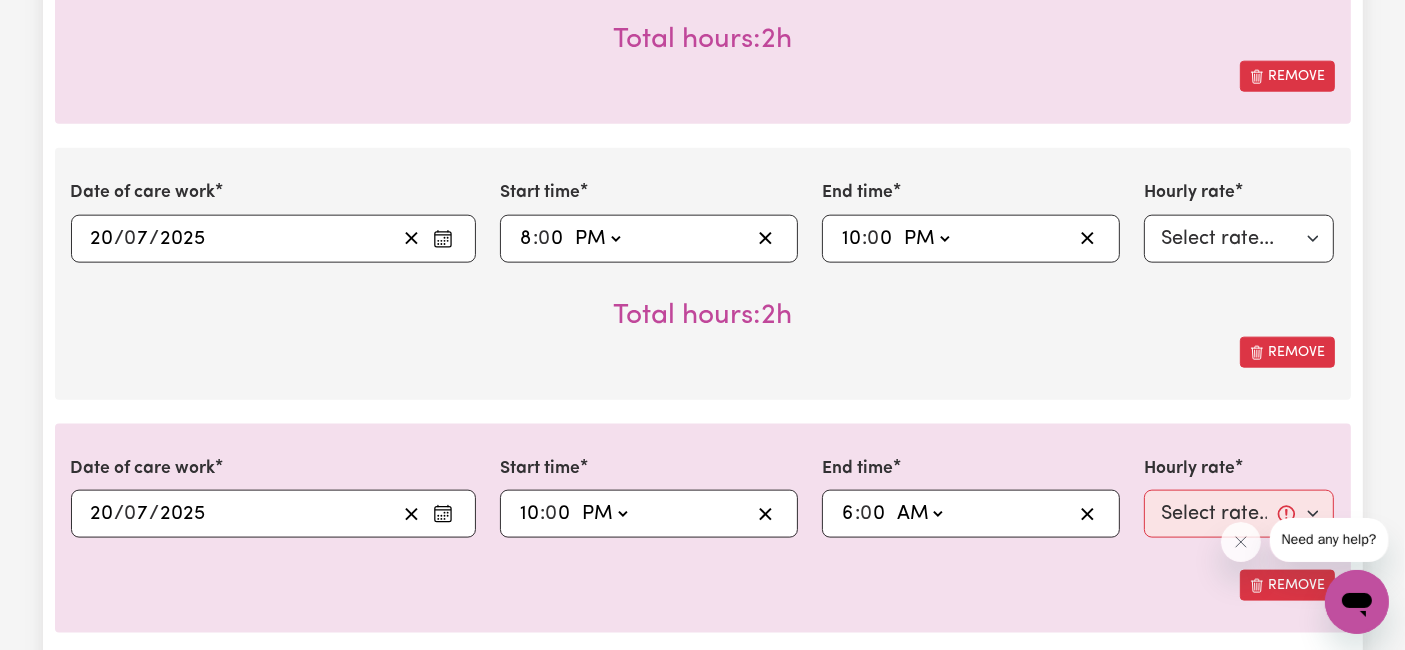 click on "-- AM PM" 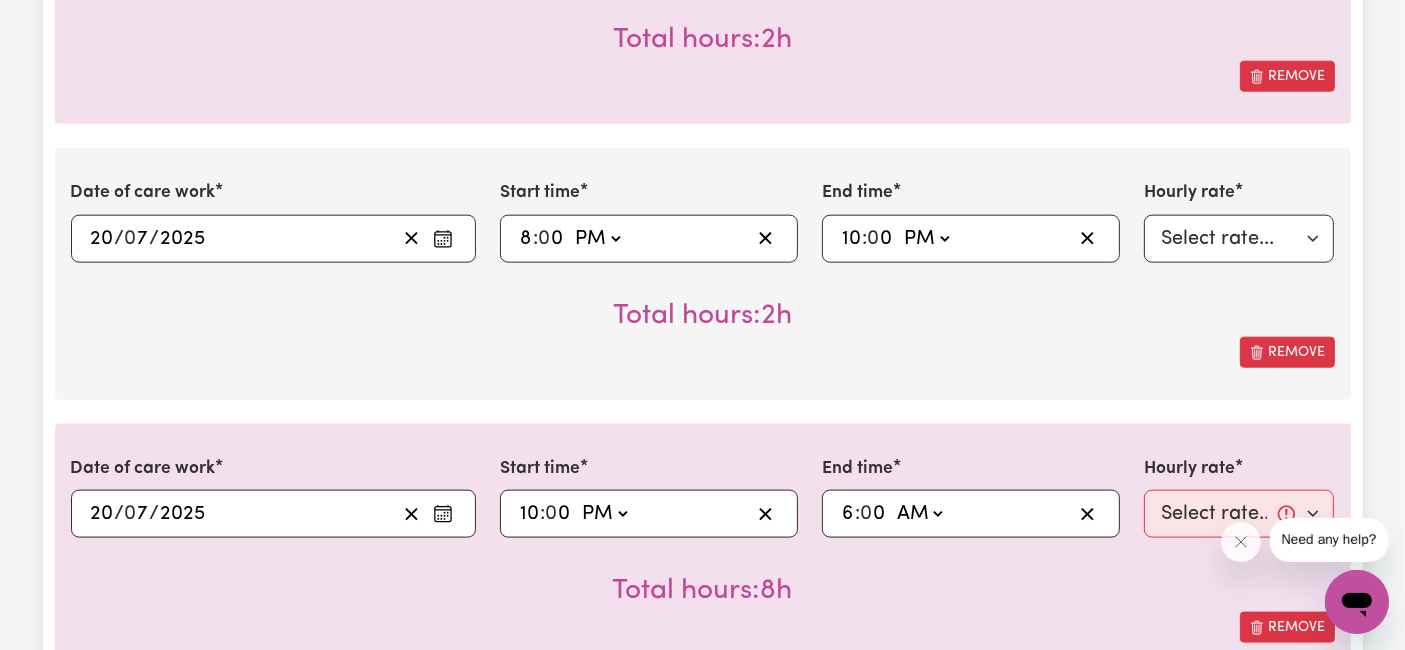 scroll, scrollTop: 2666, scrollLeft: 0, axis: vertical 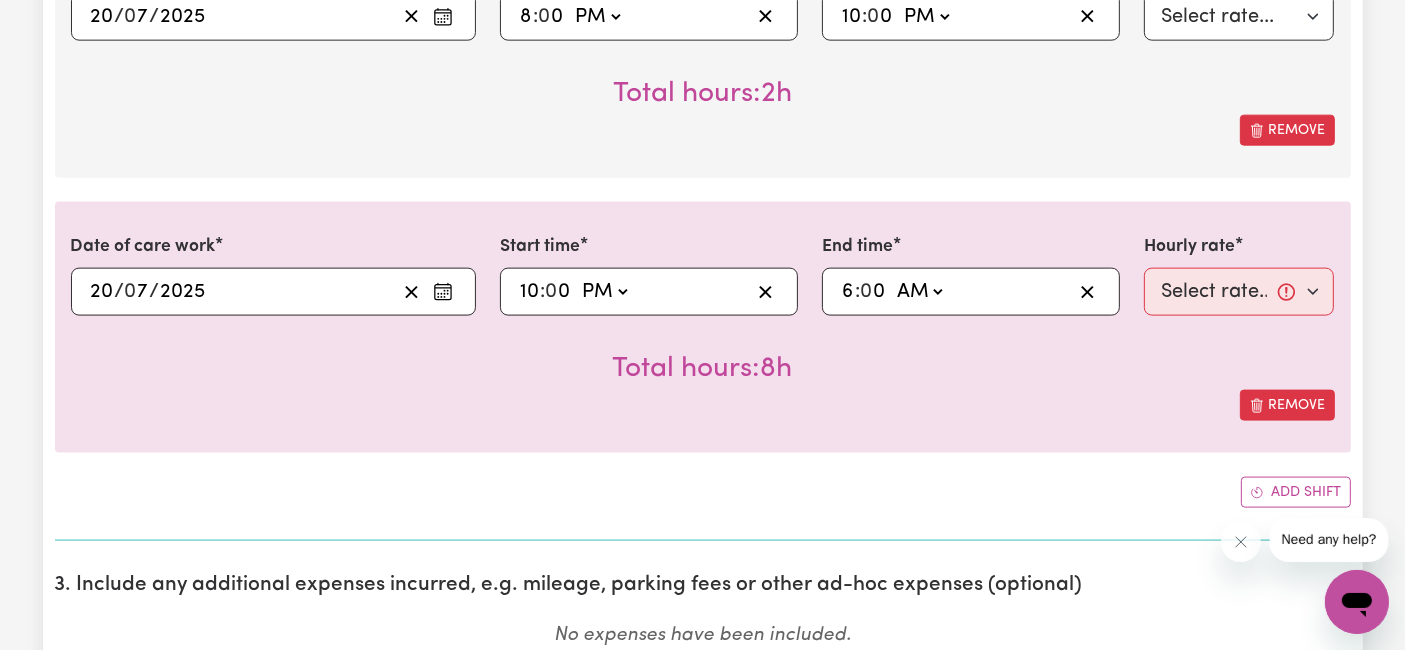 click on "Total hours:  8h" at bounding box center [703, 353] 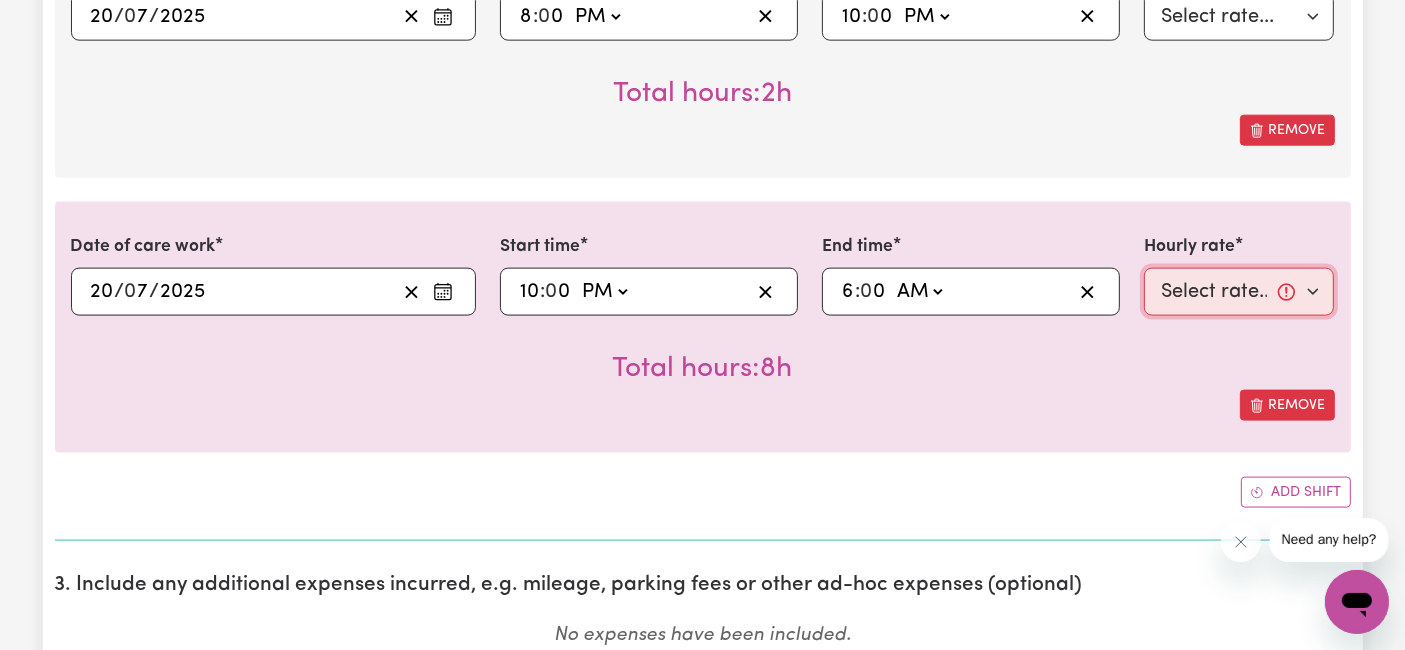 click on "Select rate... $54.21 (Weekday) $77.06 ([DATE]) $94.20 ([DATE]) $92.12 (Public Holiday) $66.67 (Evening Care) $31.51 (Overnight)" at bounding box center [1239, 292] 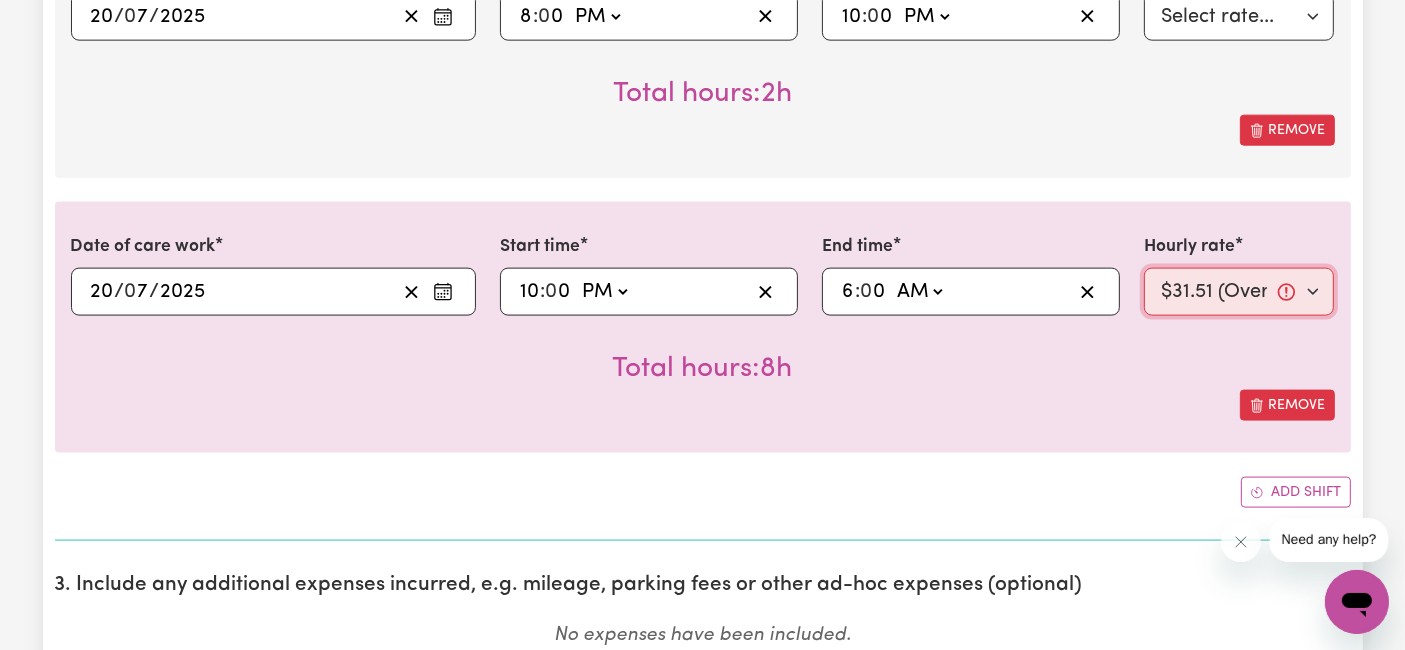 click on "Select rate... $54.21 (Weekday) $77.06 ([DATE]) $94.20 ([DATE]) $92.12 (Public Holiday) $66.67 (Evening Care) $31.51 (Overnight)" at bounding box center [1239, 292] 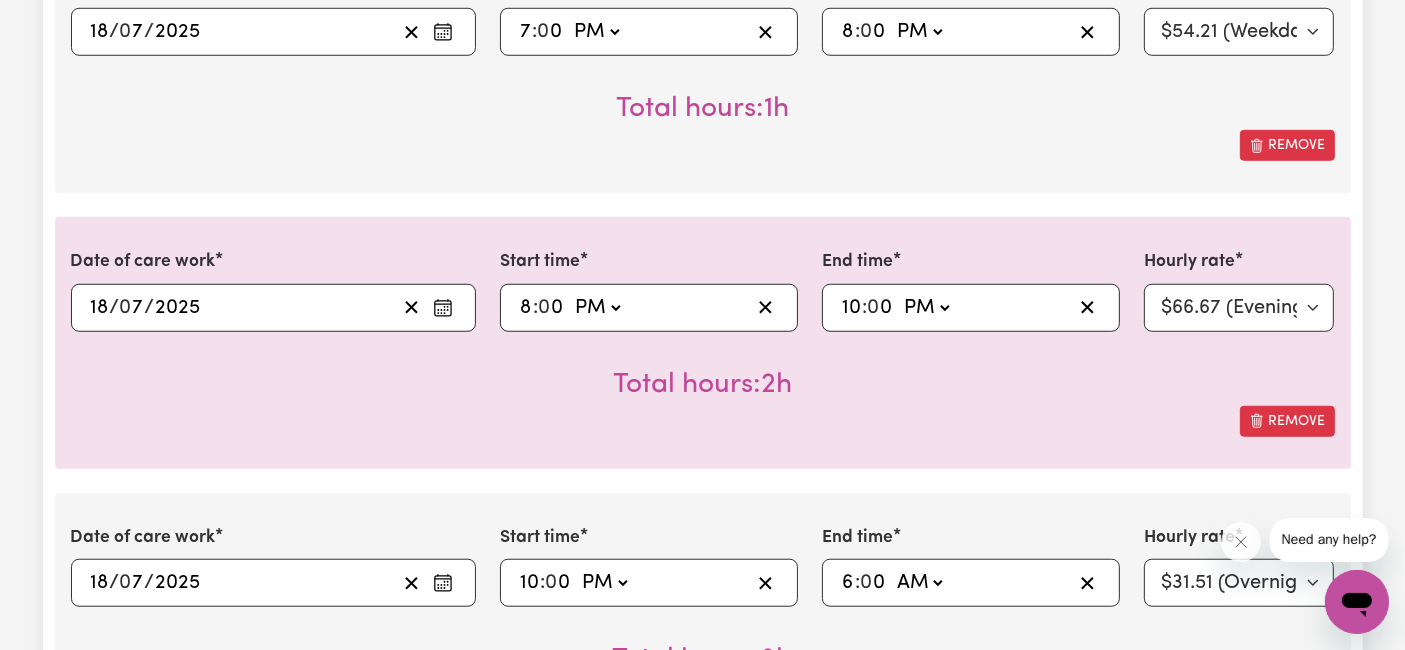 scroll, scrollTop: 1555, scrollLeft: 0, axis: vertical 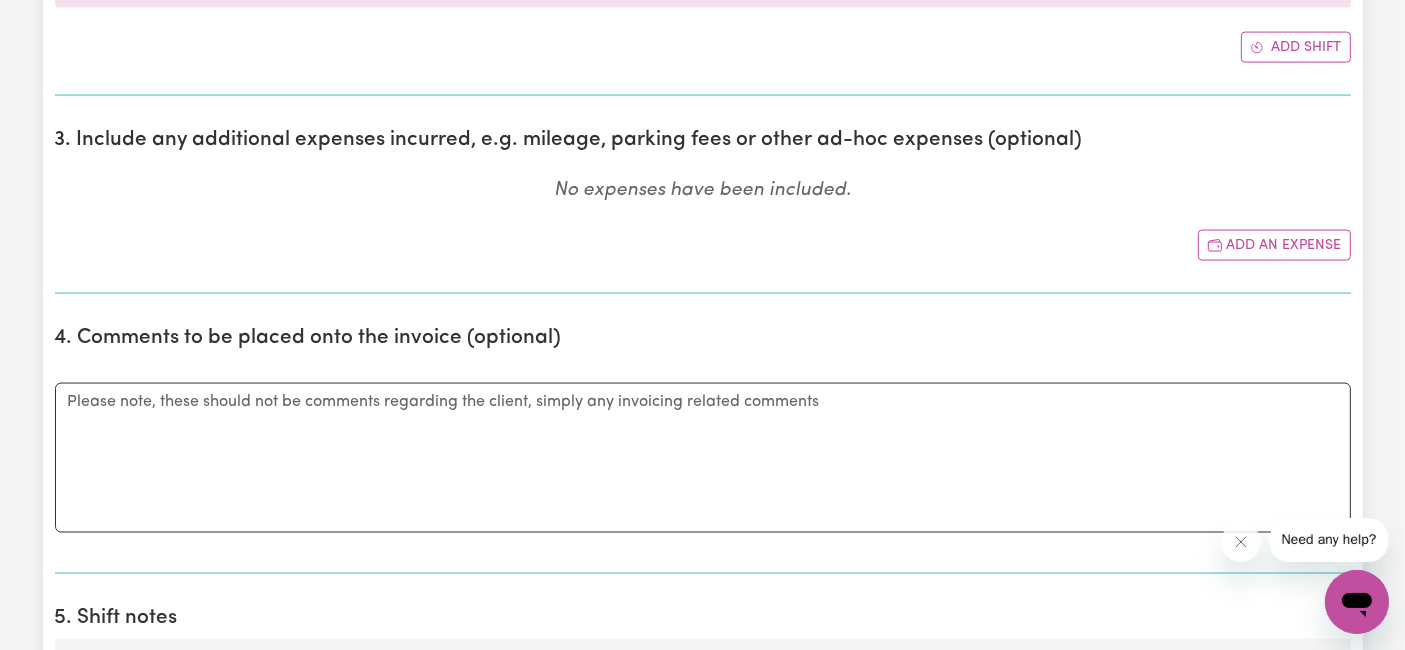 click on "3. Include any additional expenses incurred, e.g. mileage, parking fees or other ad-hoc expenses (optional) No expenses have been included. Add an expense" at bounding box center [703, 203] 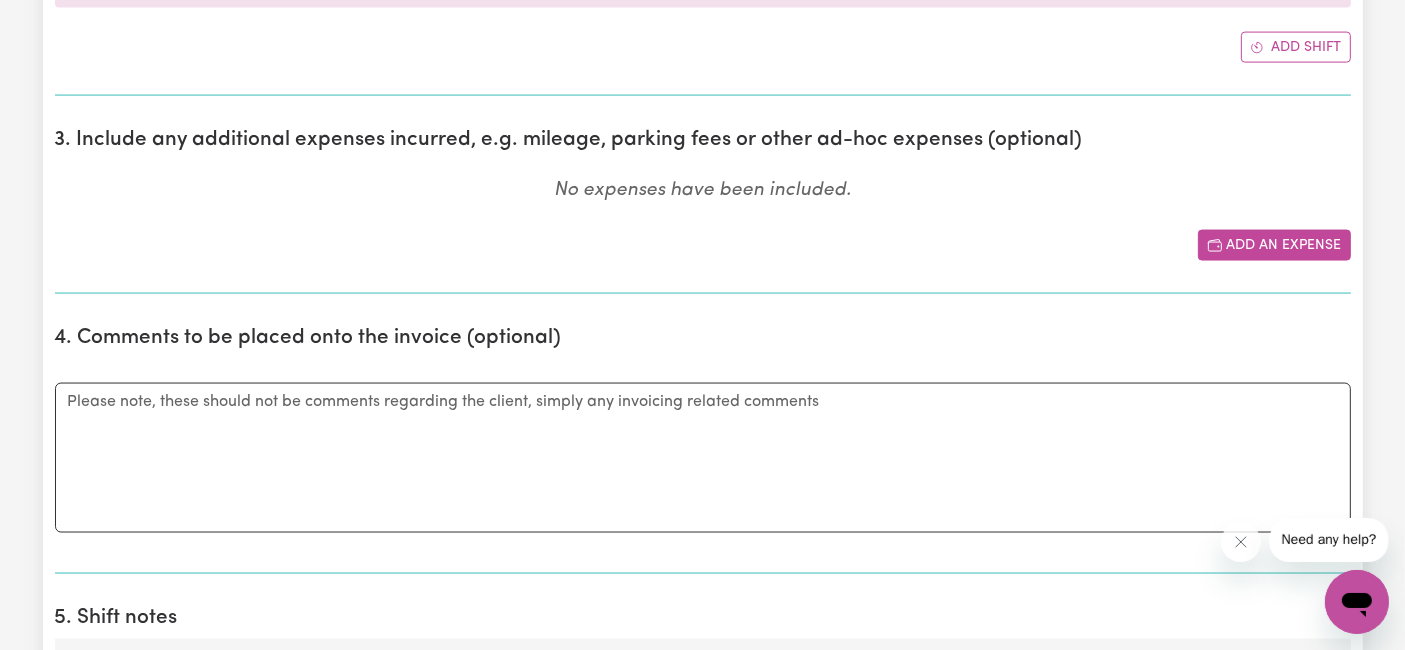 click on "Add an expense" at bounding box center [1274, 245] 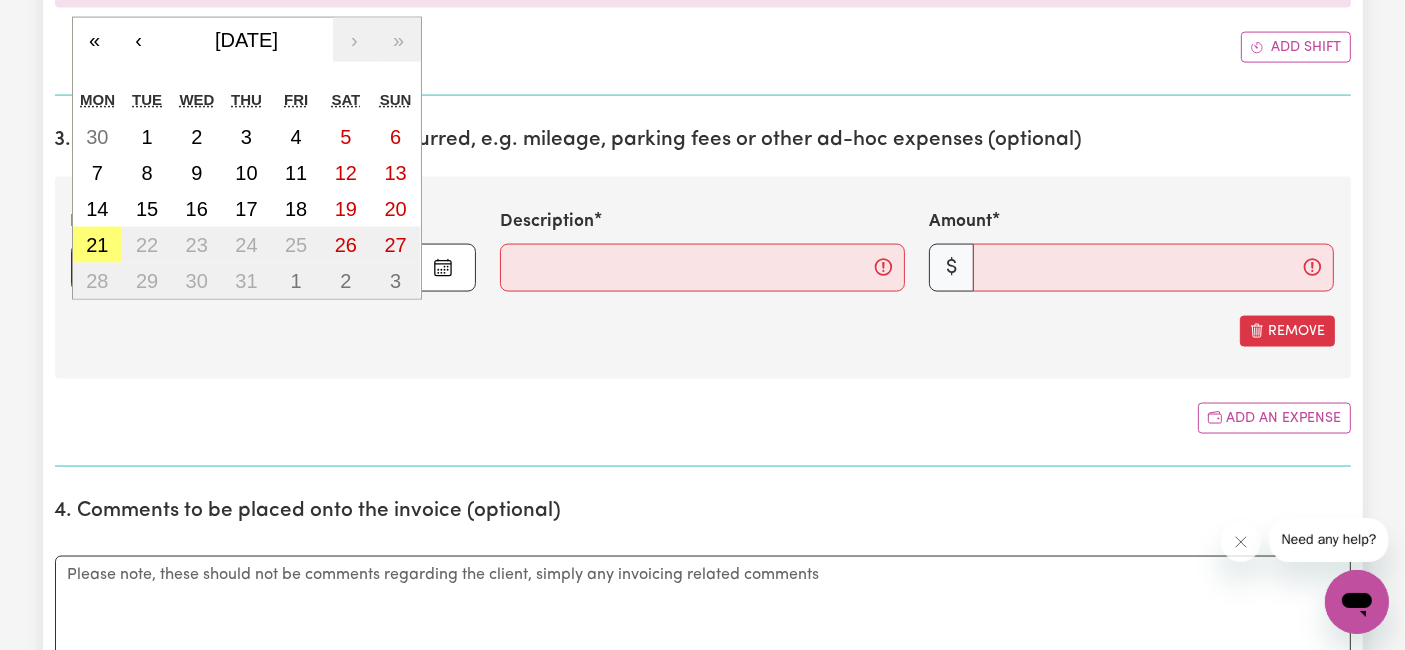 click on "/ / « ‹ [DATE] › » Mon Tue Wed Thu Fri Sat Sun 30 1 2 3 4 5 6 7 8 9 10 11 12 13 14 15 16 17 18 19 20 21 22 23 24 25 26 27 28 29 30 31 1 2 3" at bounding box center [273, 268] 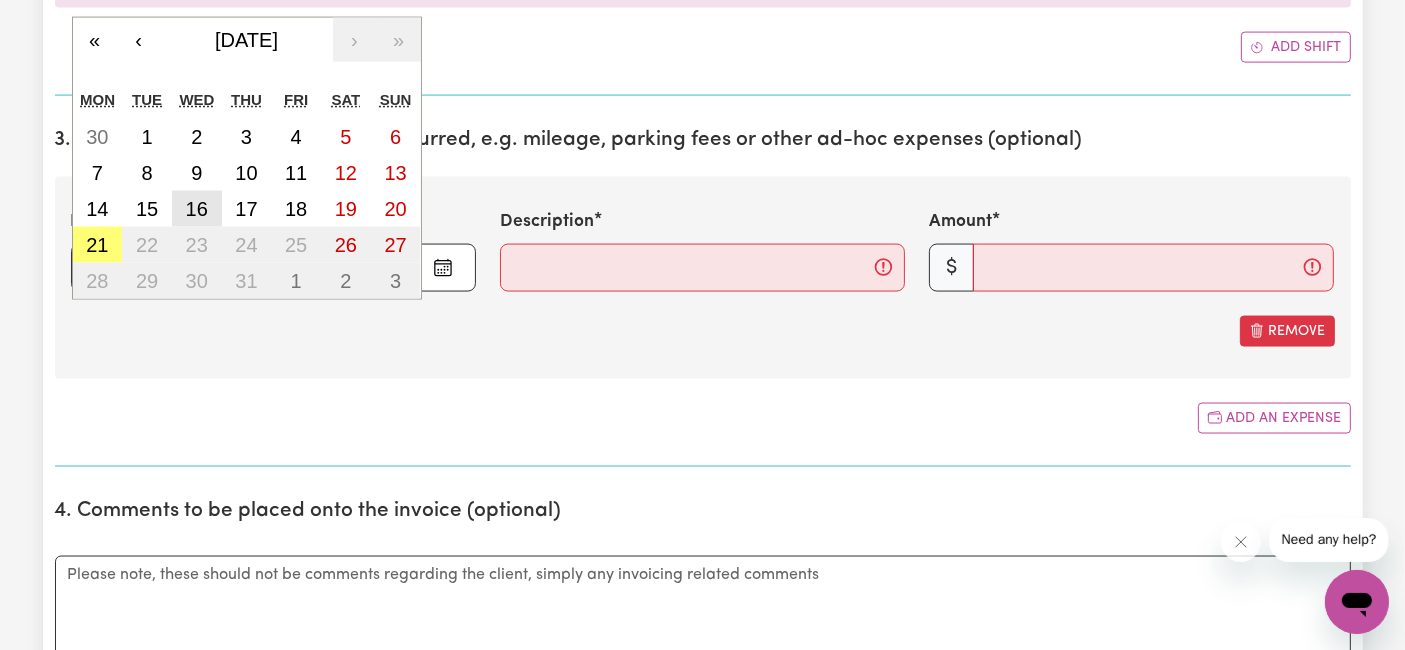 click on "16" at bounding box center (197, 209) 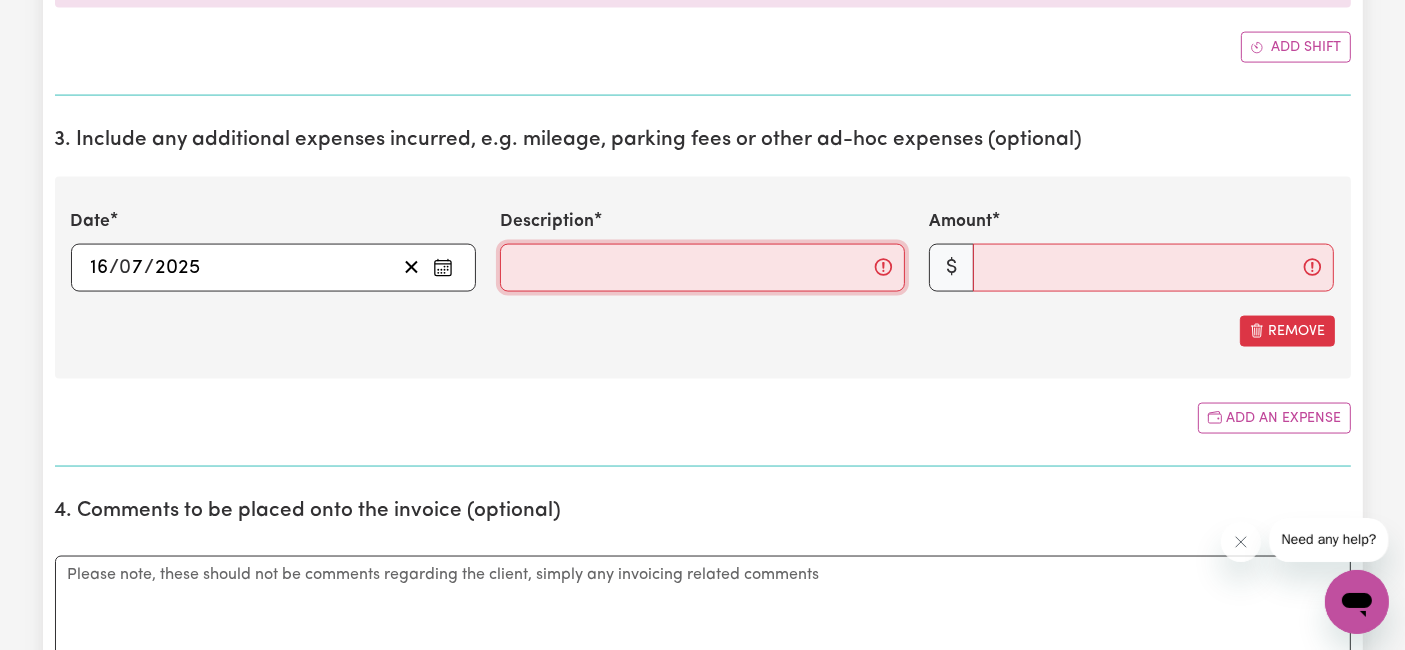 click on "Description" at bounding box center [702, 268] 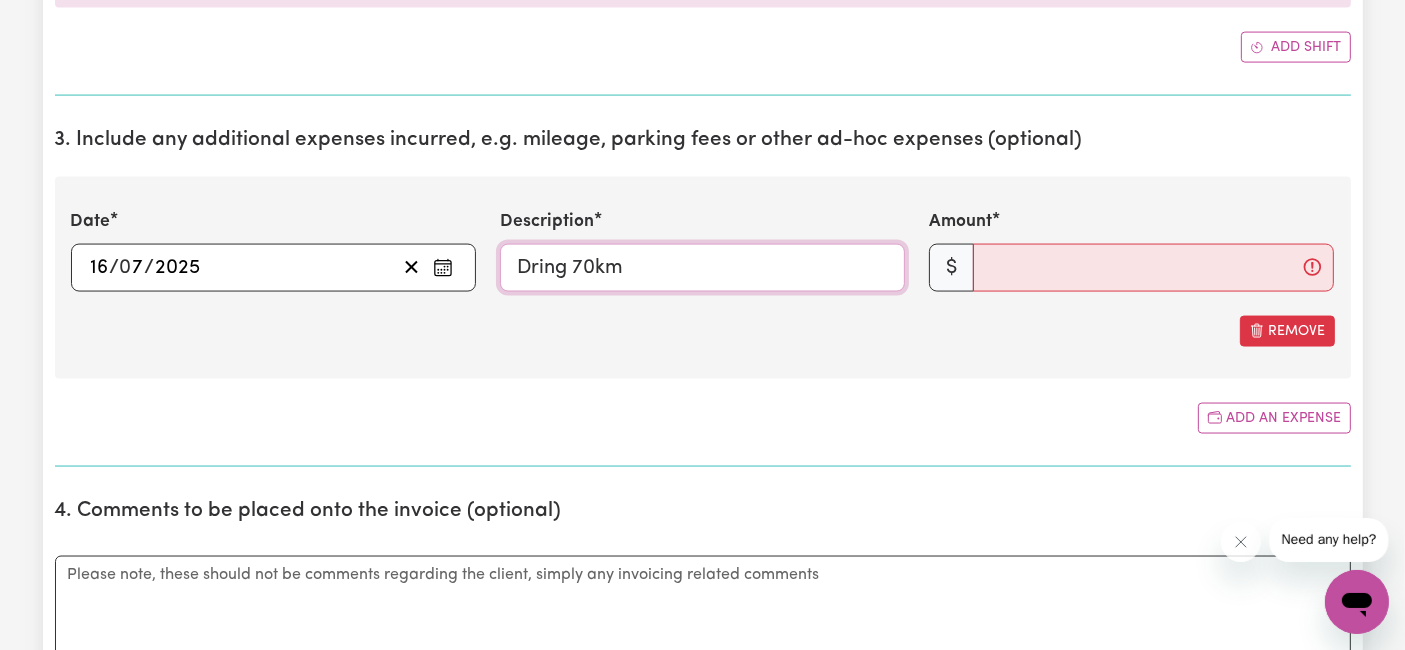 type on "Dring 70km" 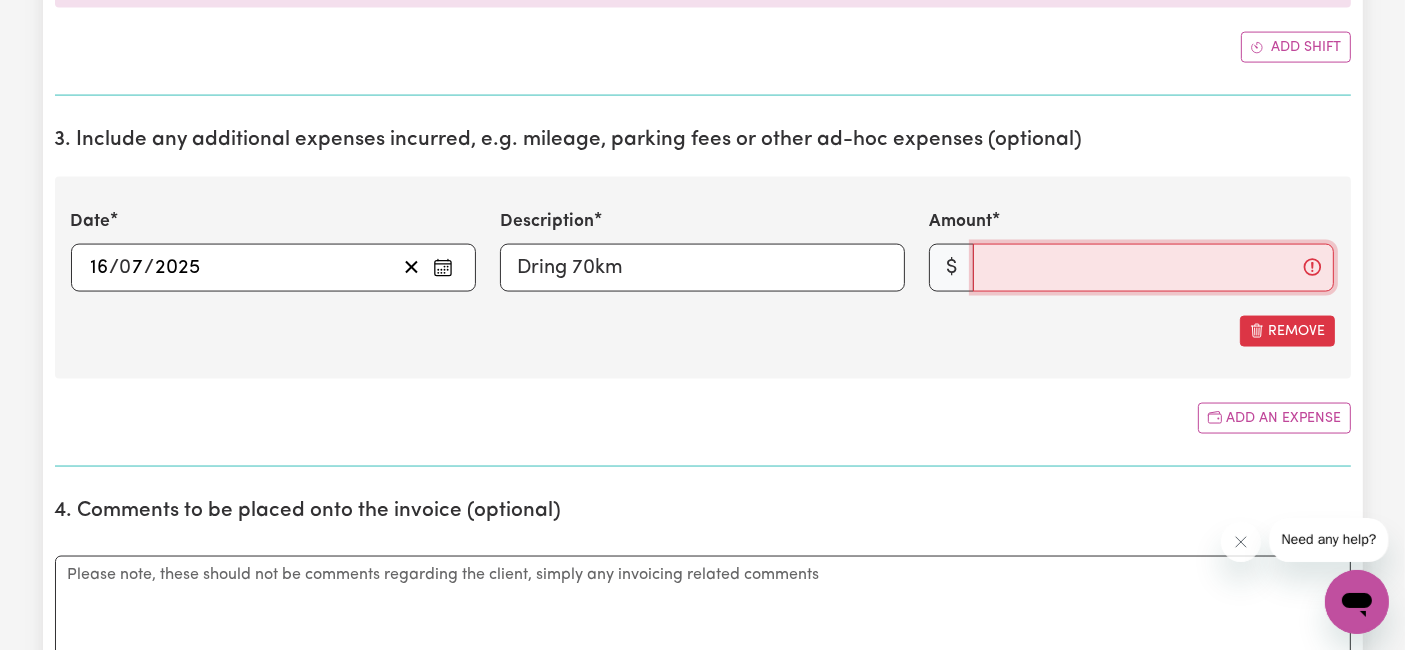 click on "Amount" at bounding box center (1153, 268) 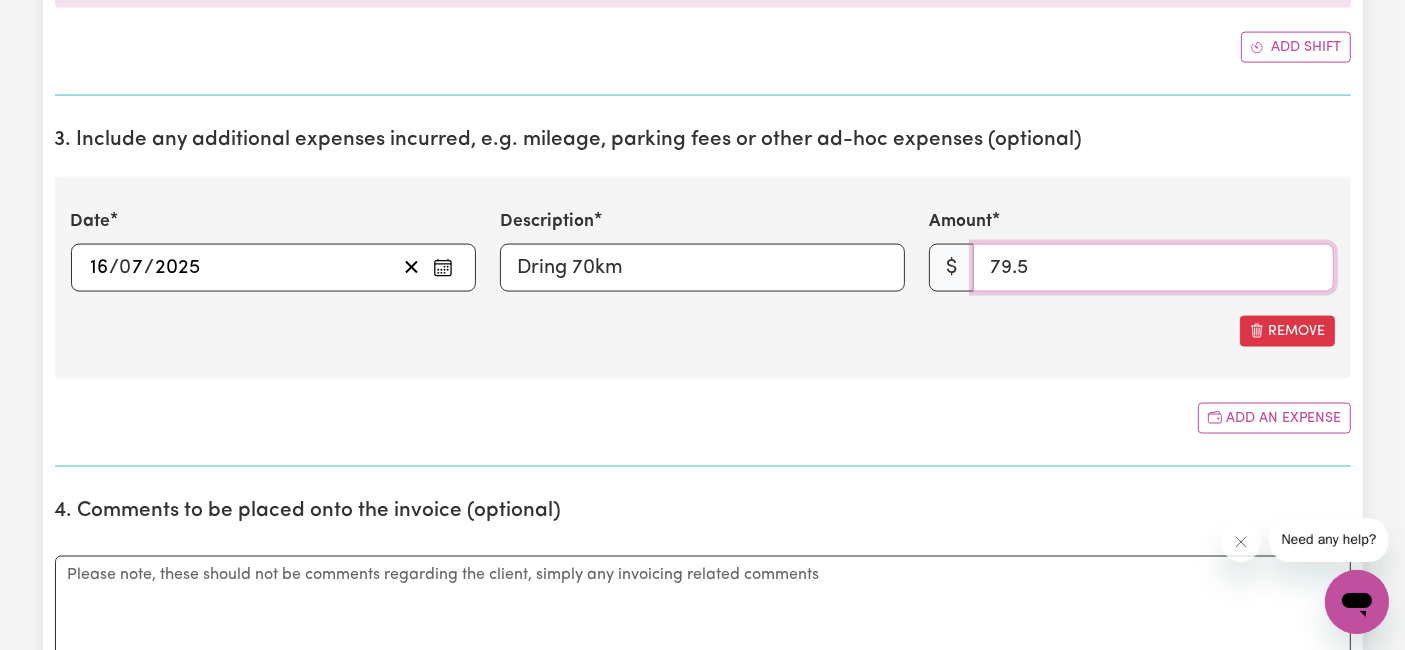 type on "79.5" 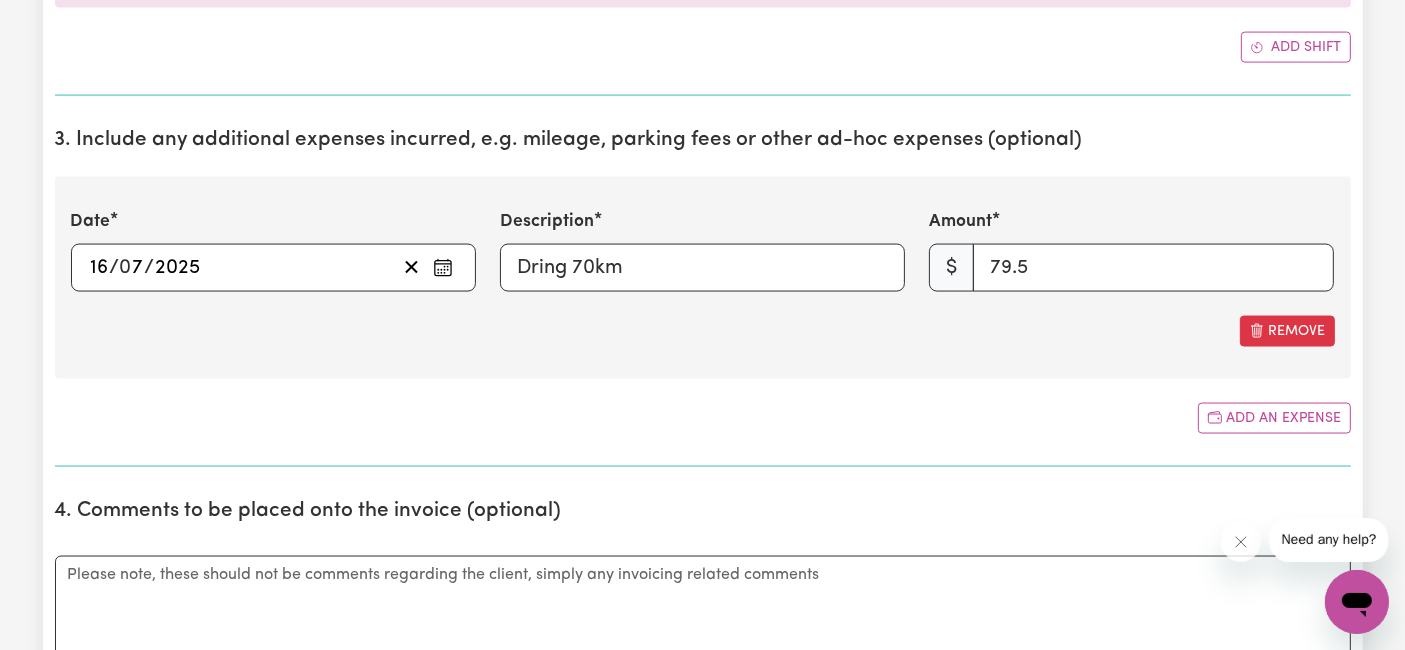 click on "Date [DATE] 16 / 0 7 / 2025 « ‹ [DATE] › » Mon Tue Wed Thu Fri Sat Sun 30 1 2 3 4 5 6 7 8 9 10 11 12 13 14 15 16 17 18 19 20 21 22 23 24 25 26 27 28 29 30 31 1 2 3 Description Dring 70km Amount $ 79.5 Remove" at bounding box center (703, 277) 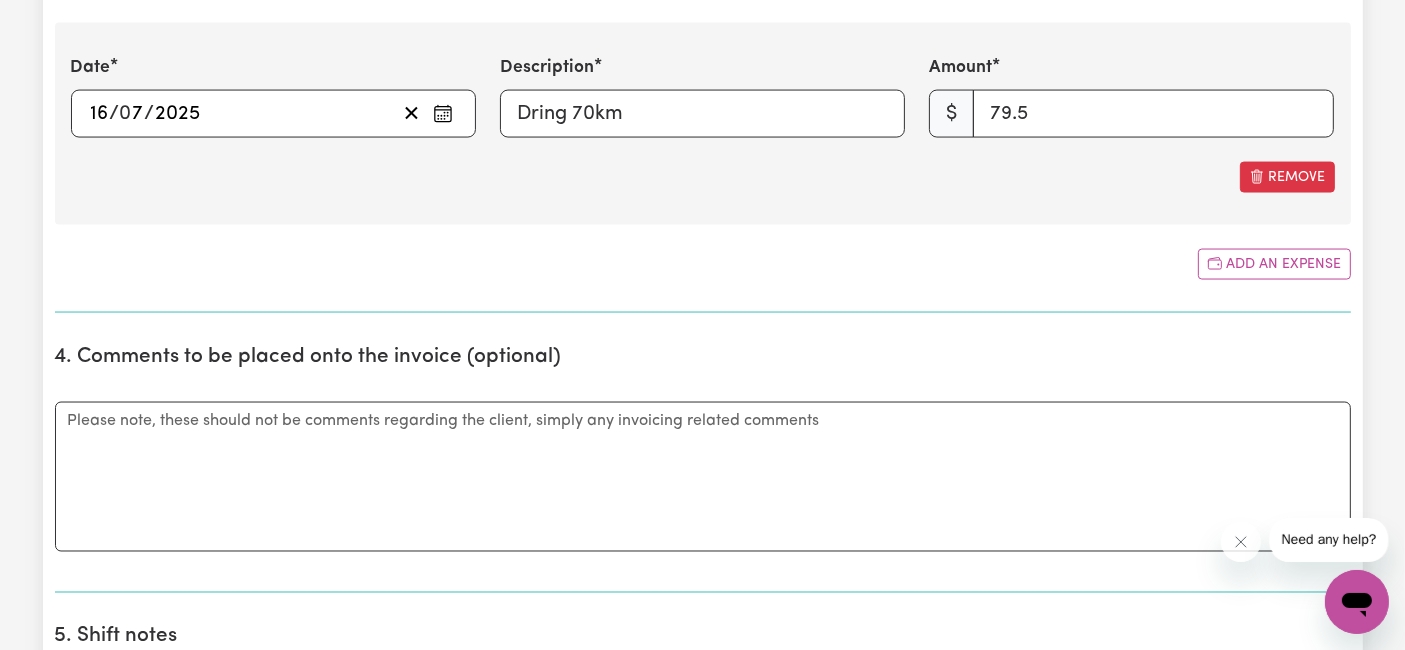 scroll, scrollTop: 3555, scrollLeft: 0, axis: vertical 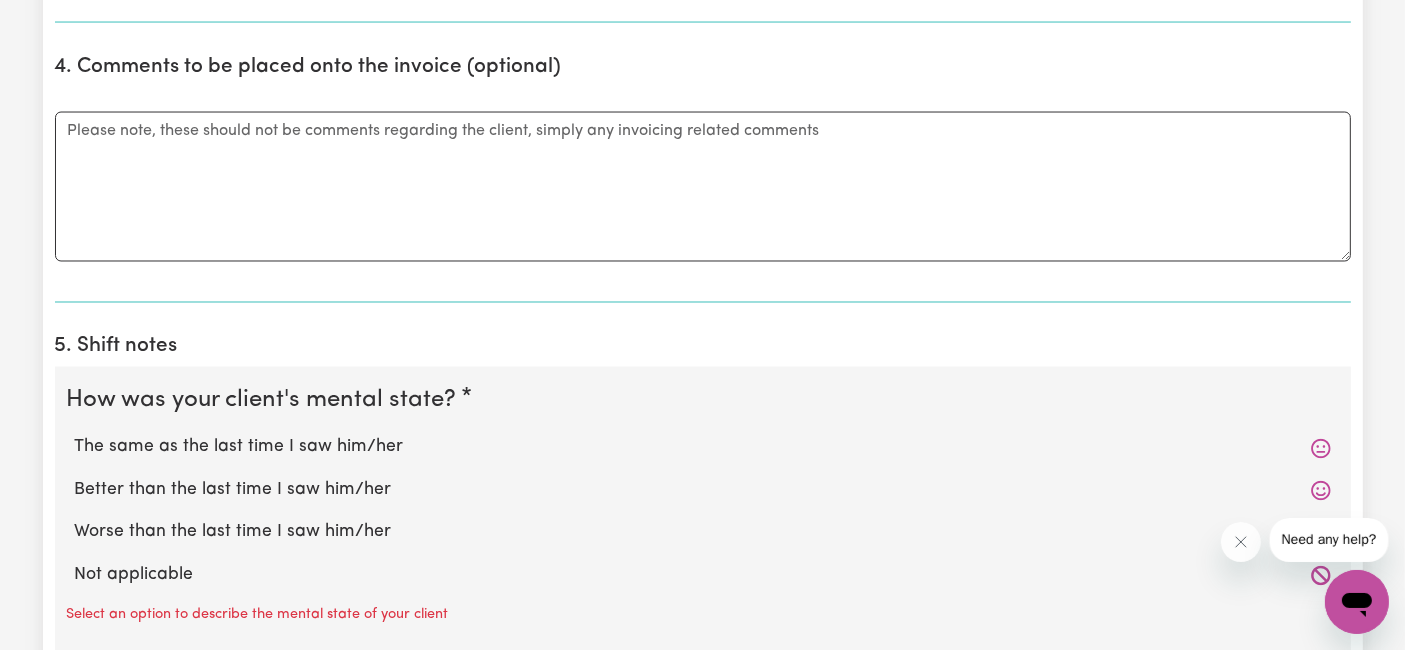 click on "The same as the last time I saw him/her" at bounding box center (703, 448) 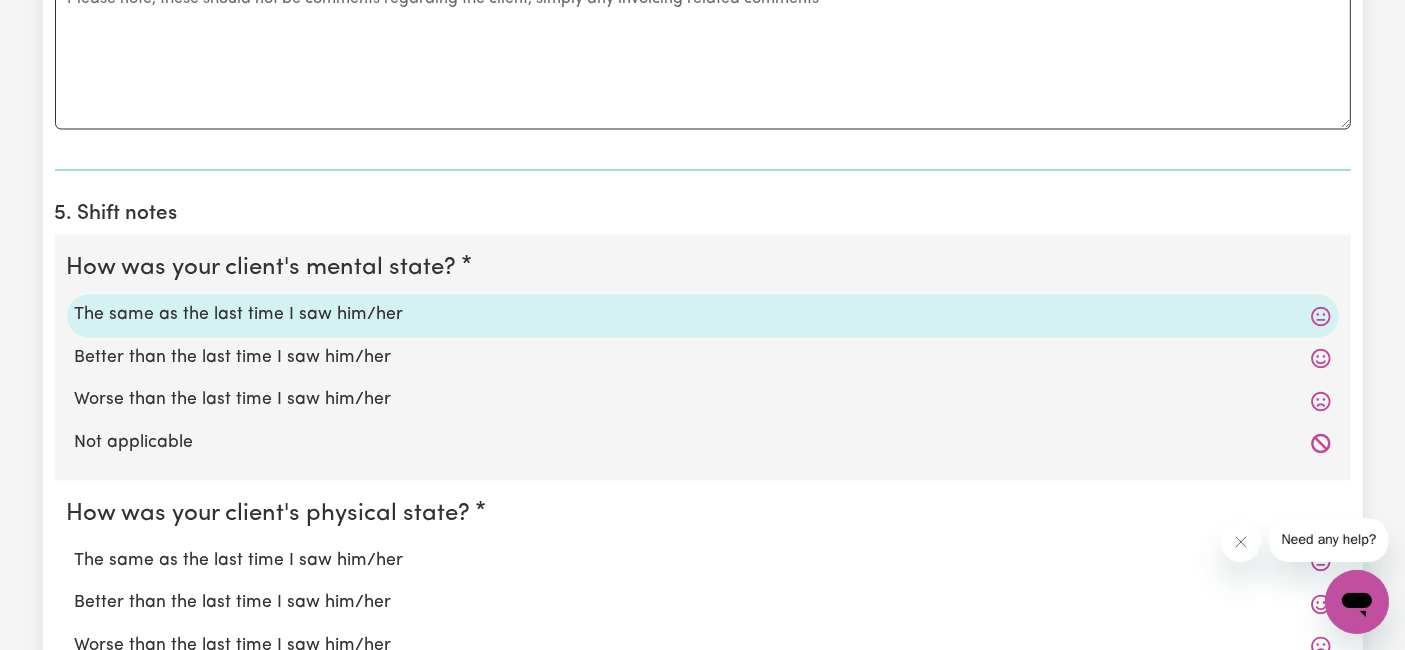 scroll, scrollTop: 3777, scrollLeft: 0, axis: vertical 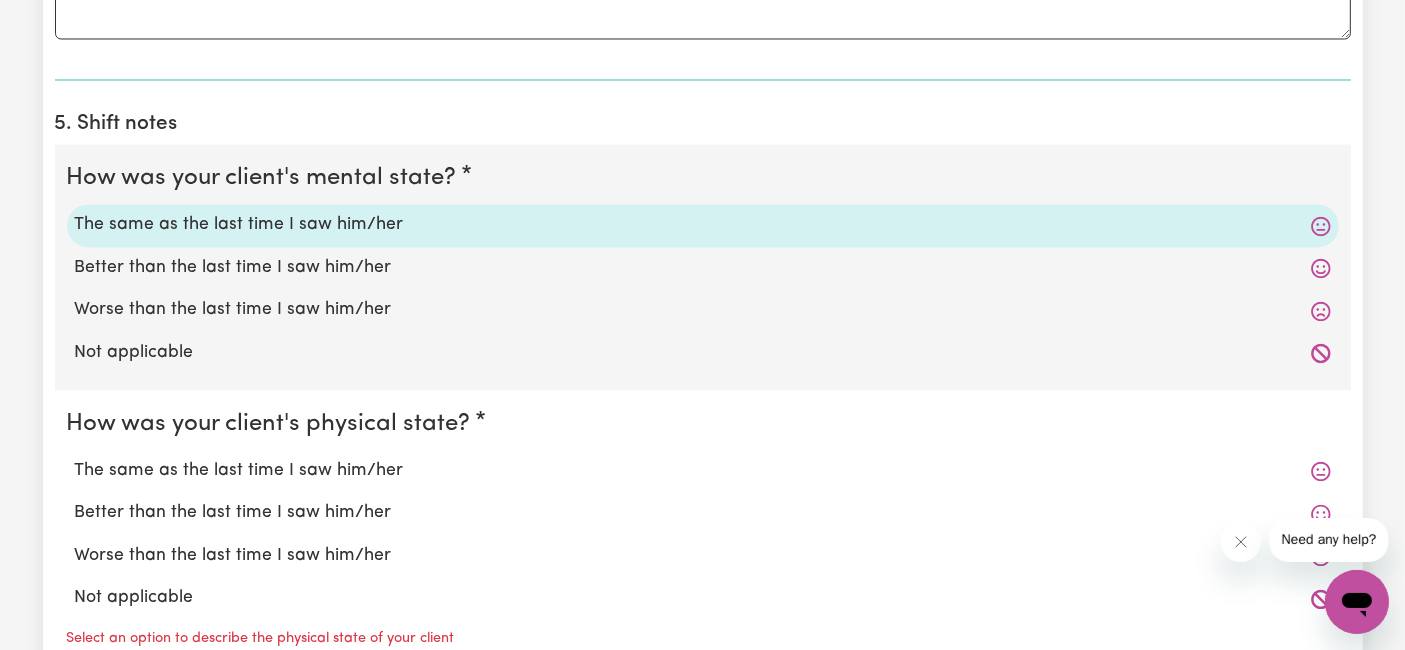 click on "The same as the last time I saw him/her" at bounding box center (703, 472) 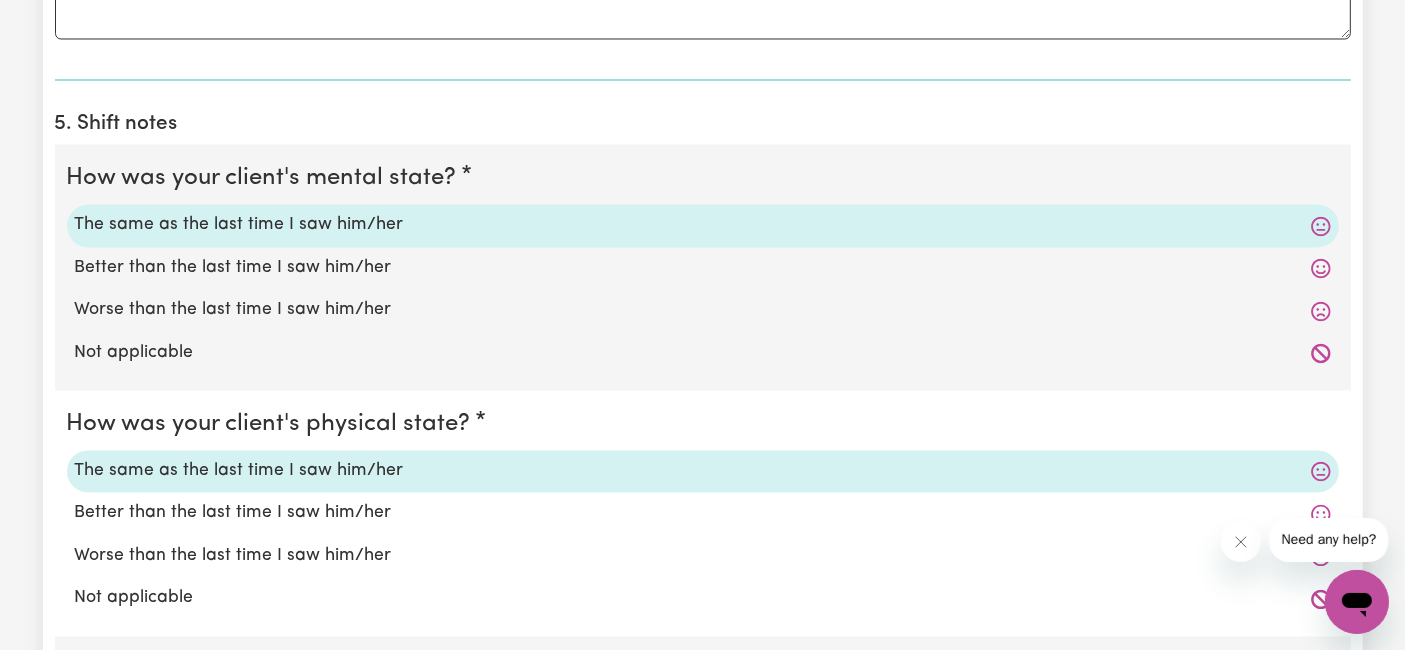 scroll, scrollTop: 4111, scrollLeft: 0, axis: vertical 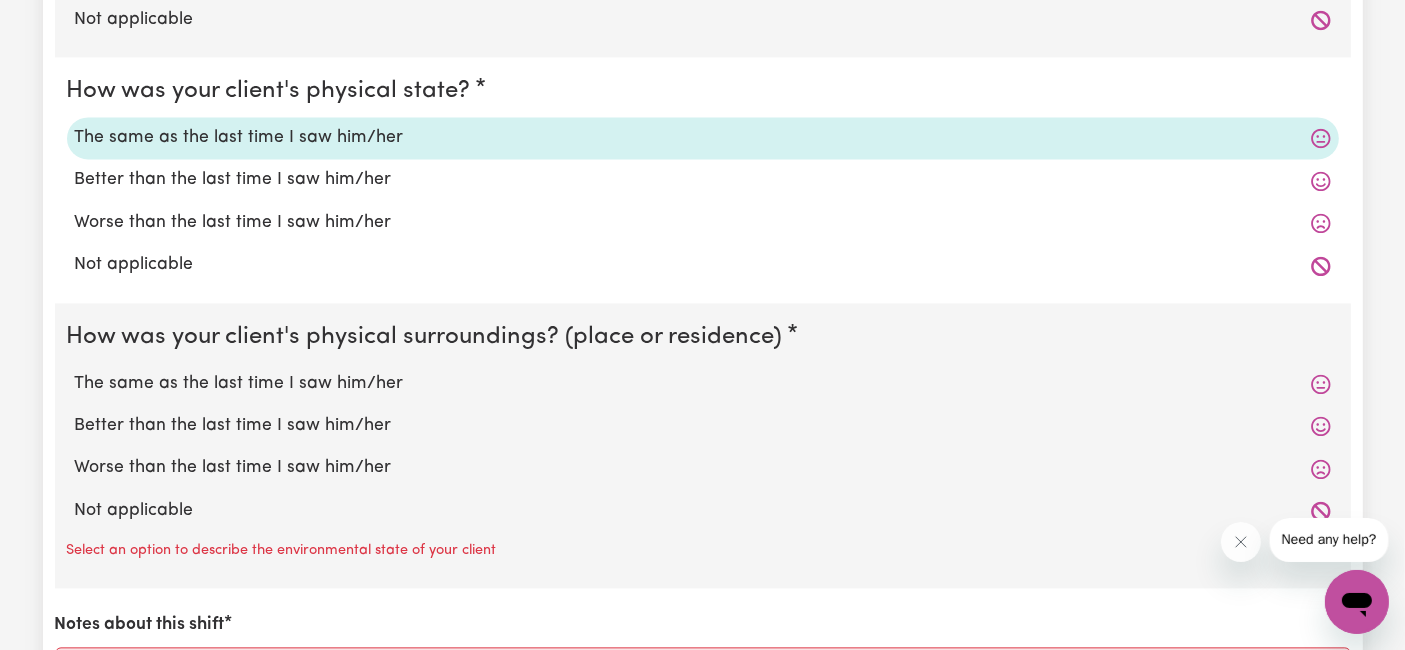 click on "The same as the last time I saw him/her" at bounding box center [703, 384] 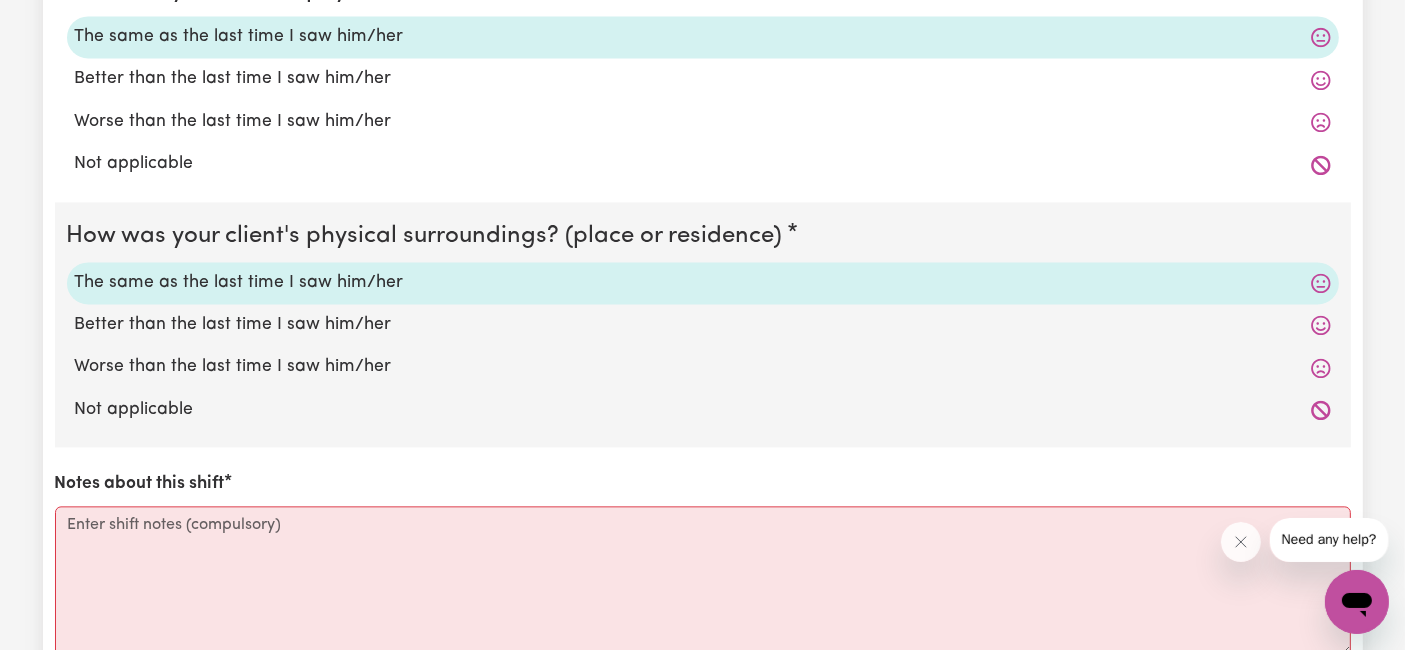 scroll, scrollTop: 4444, scrollLeft: 0, axis: vertical 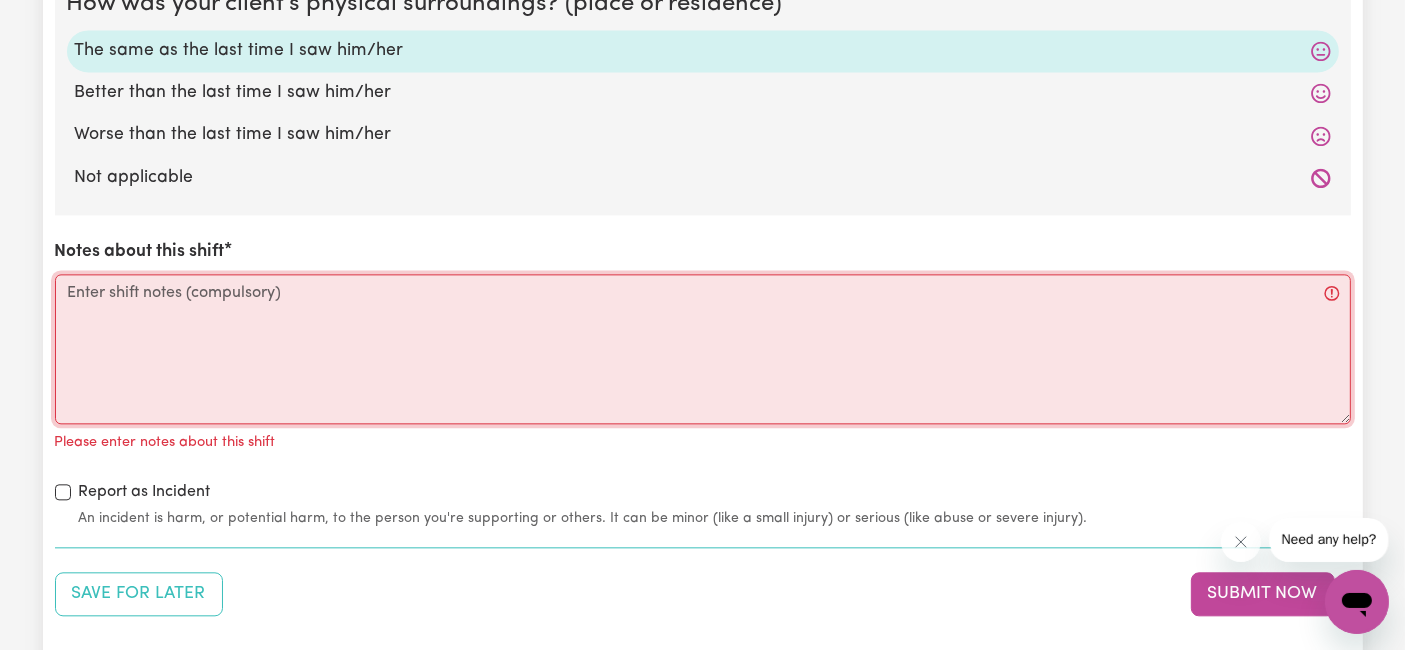 click on "Notes about this shift" at bounding box center [703, 349] 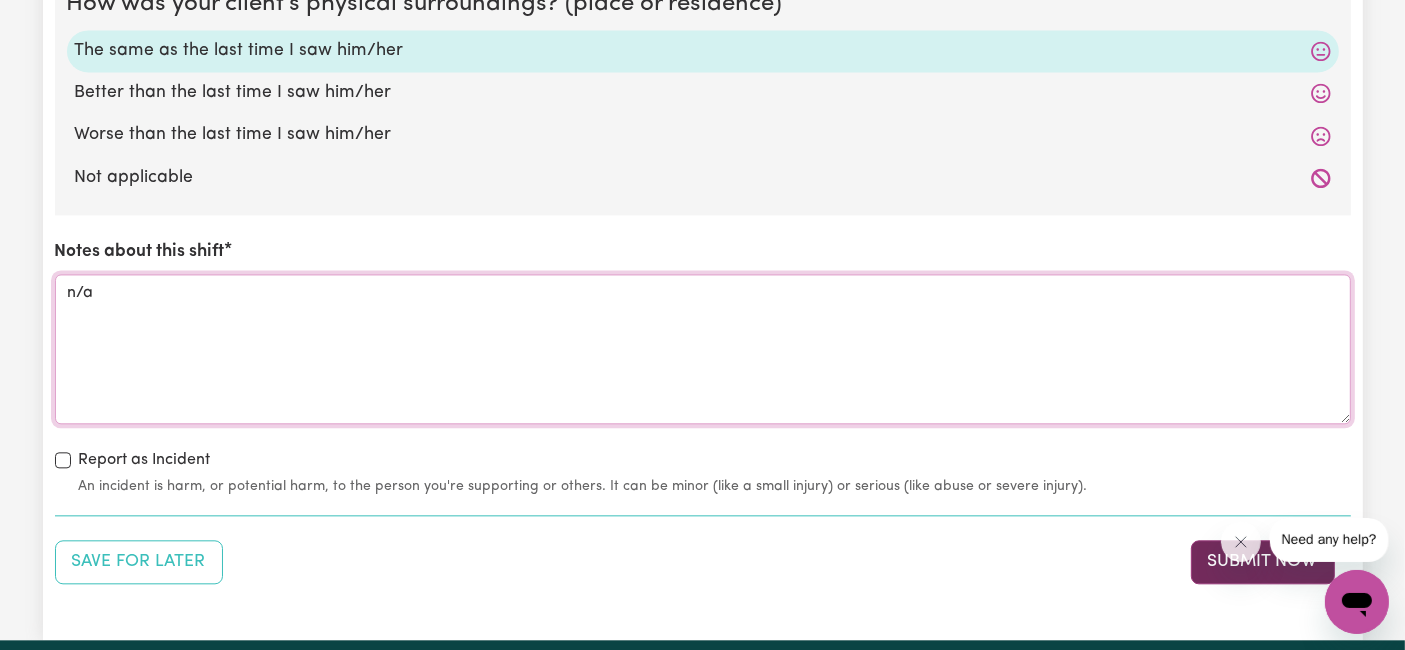type on "n/a" 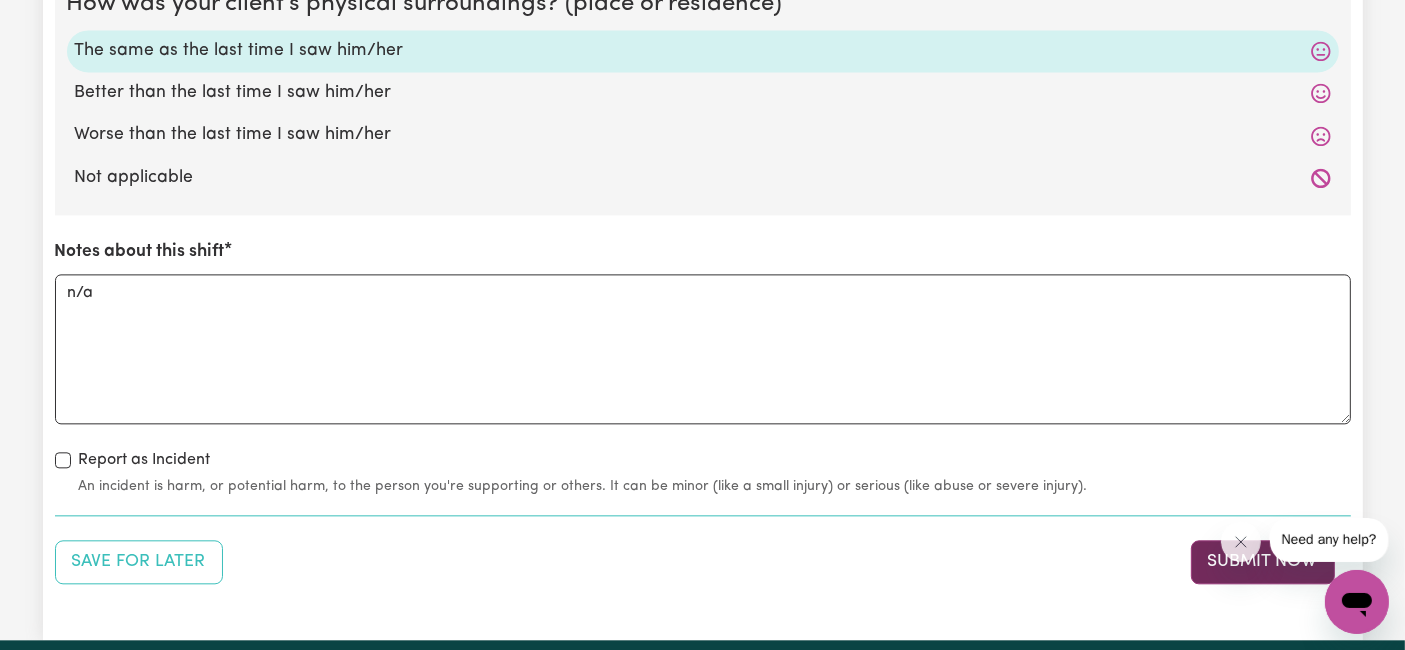 click on "Submit Now" at bounding box center [1263, 562] 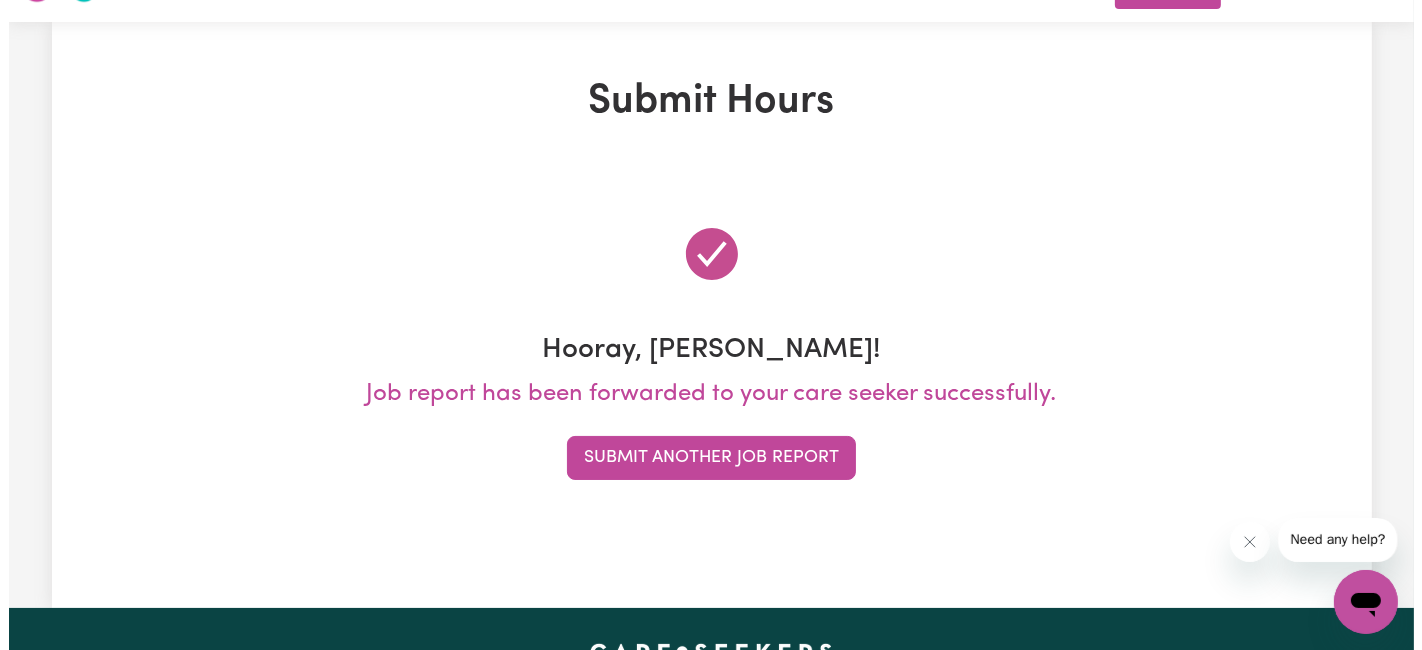 scroll, scrollTop: 0, scrollLeft: 0, axis: both 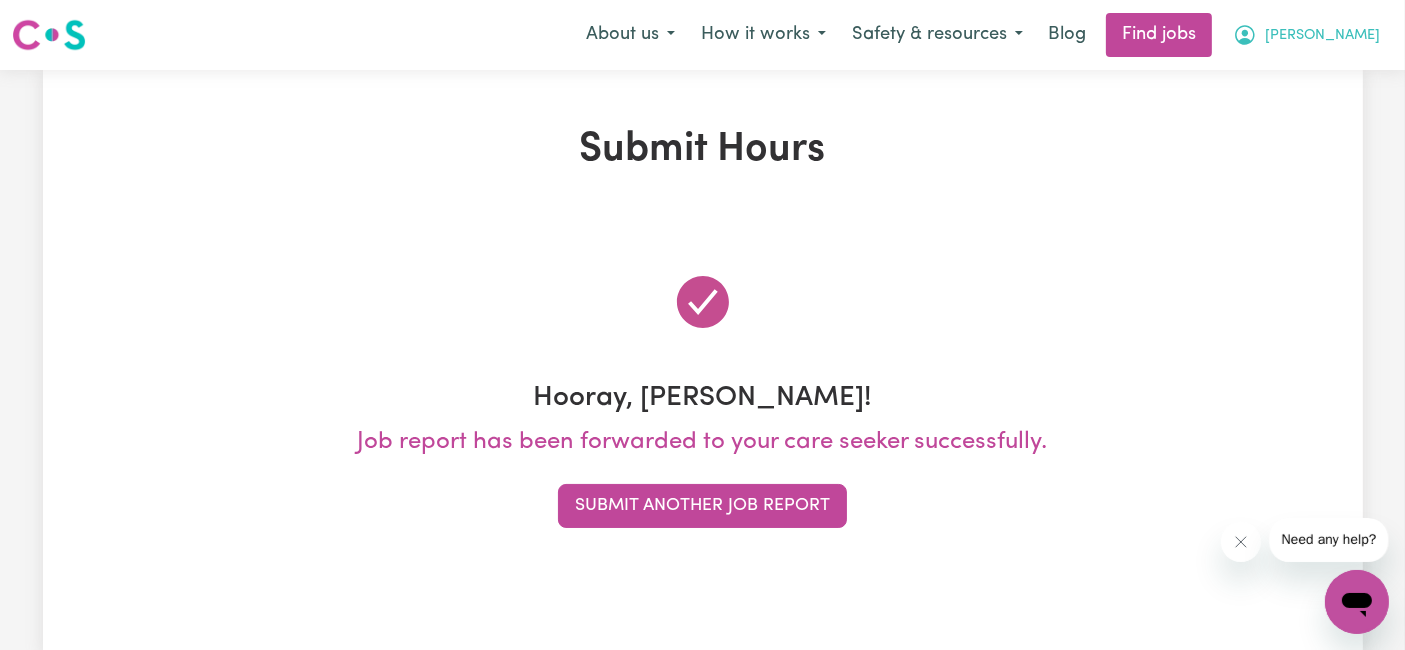 click on "[PERSON_NAME]" at bounding box center [1322, 36] 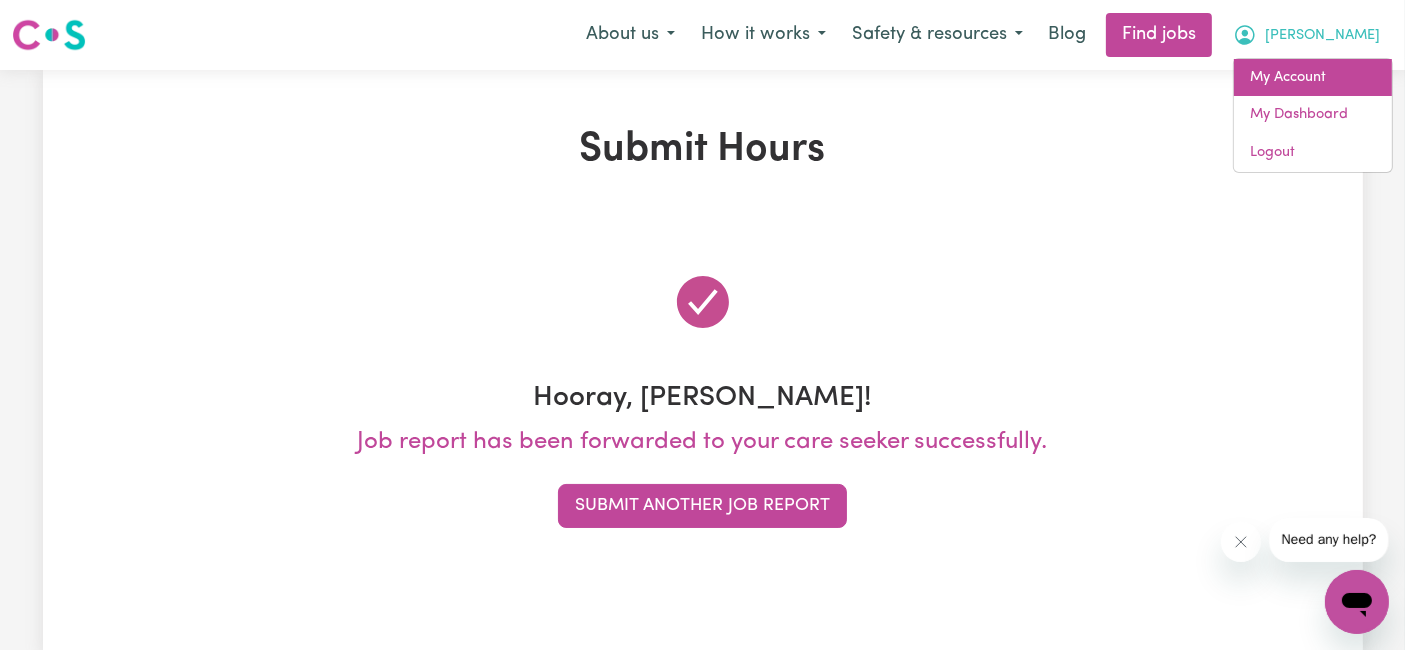 click on "My Account" at bounding box center [1313, 78] 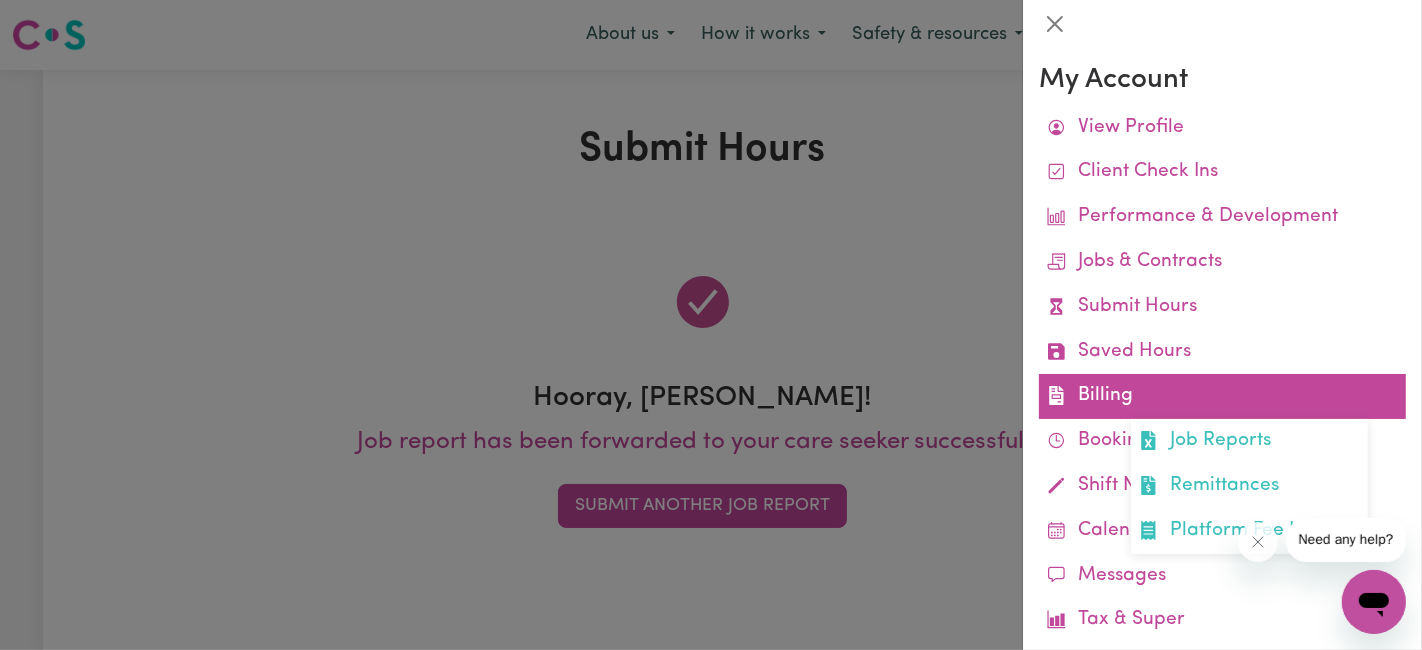 click on "Billing Job Reports Remittances Platform Fee Invoices" at bounding box center [1222, 396] 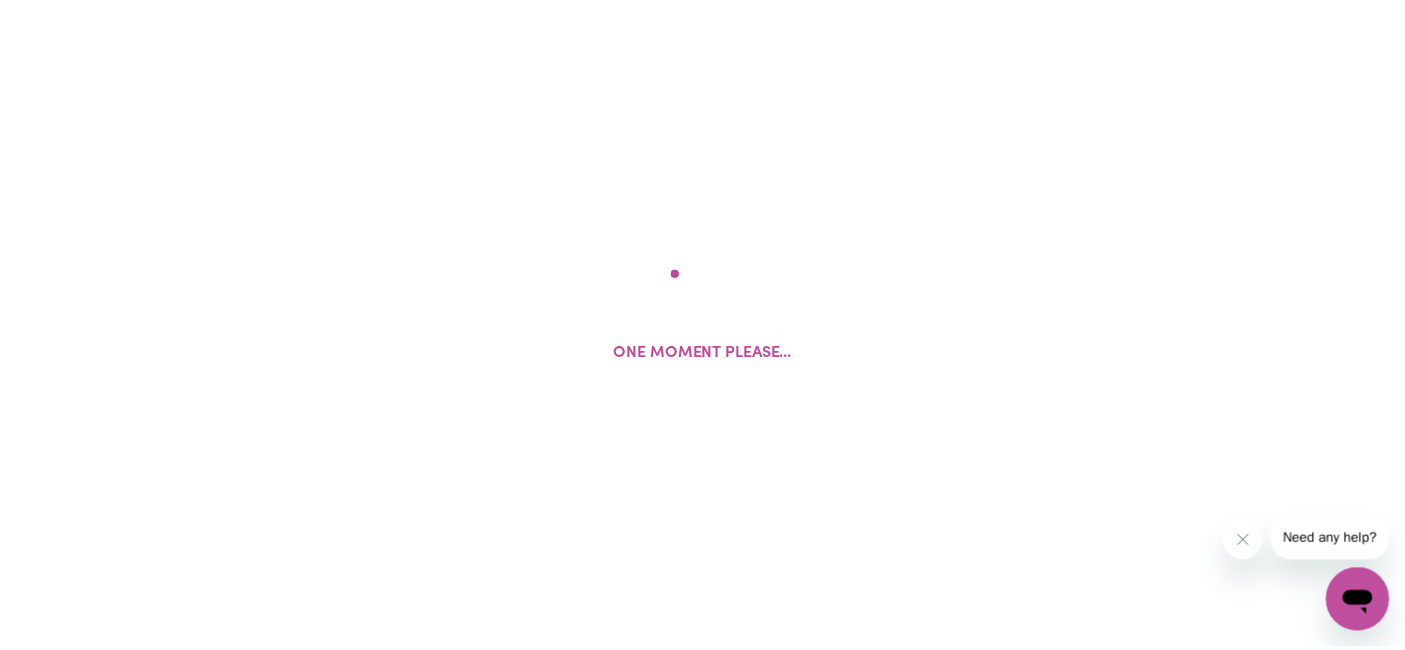 scroll, scrollTop: 0, scrollLeft: 0, axis: both 